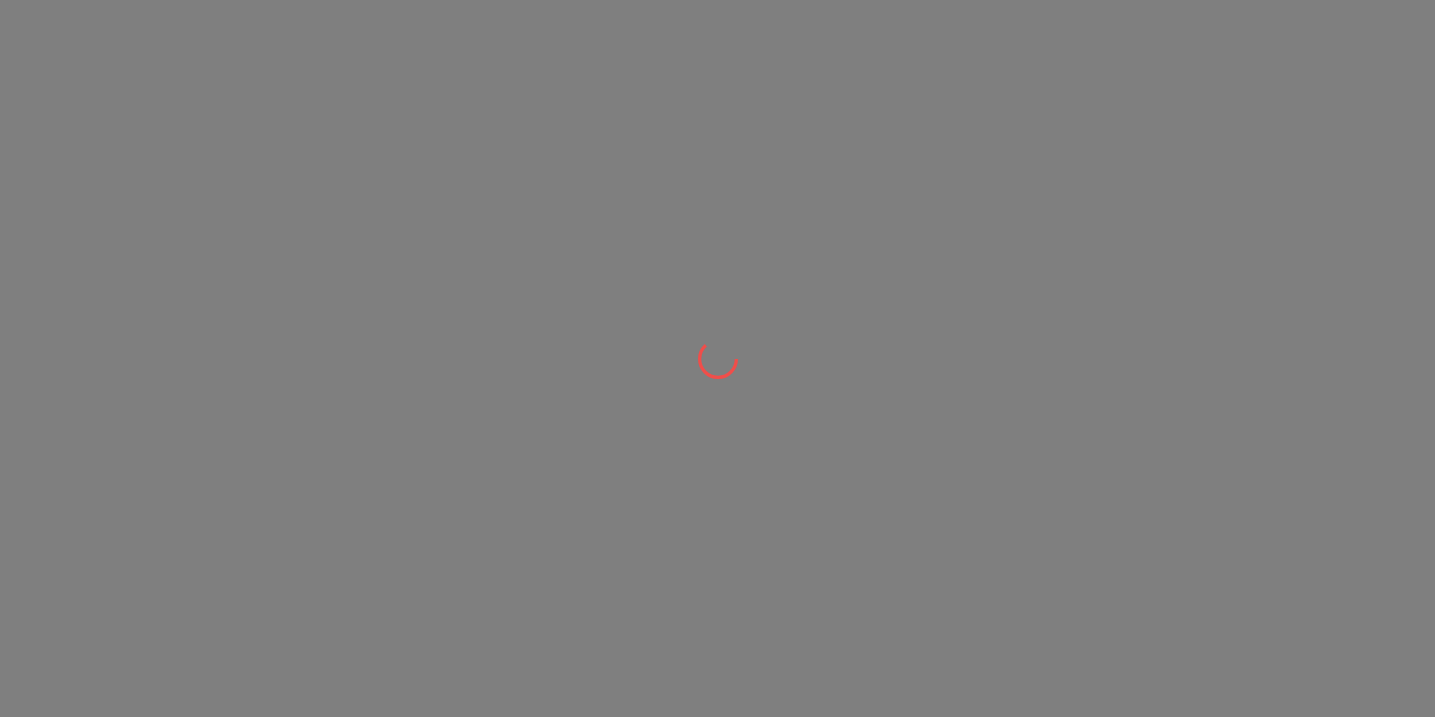 scroll, scrollTop: 0, scrollLeft: 0, axis: both 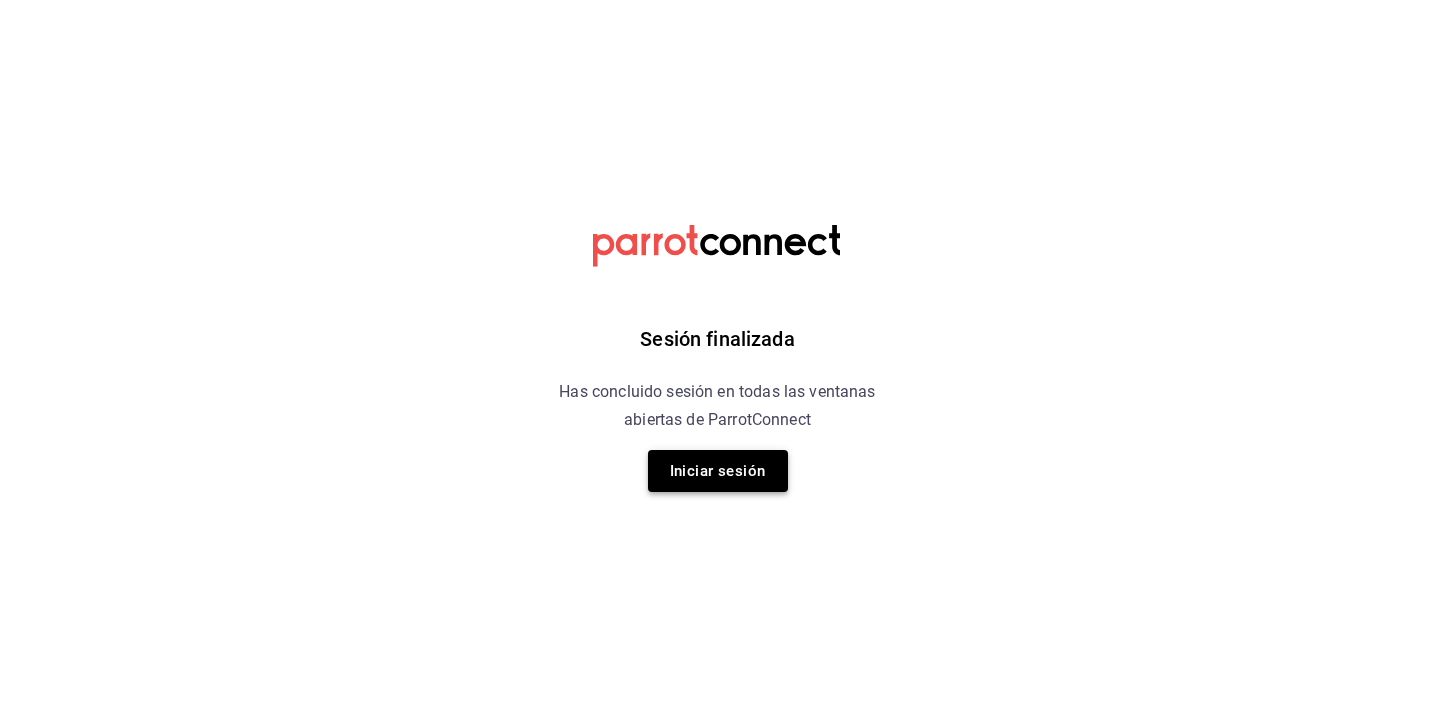 click on "Iniciar sesión" at bounding box center (718, 471) 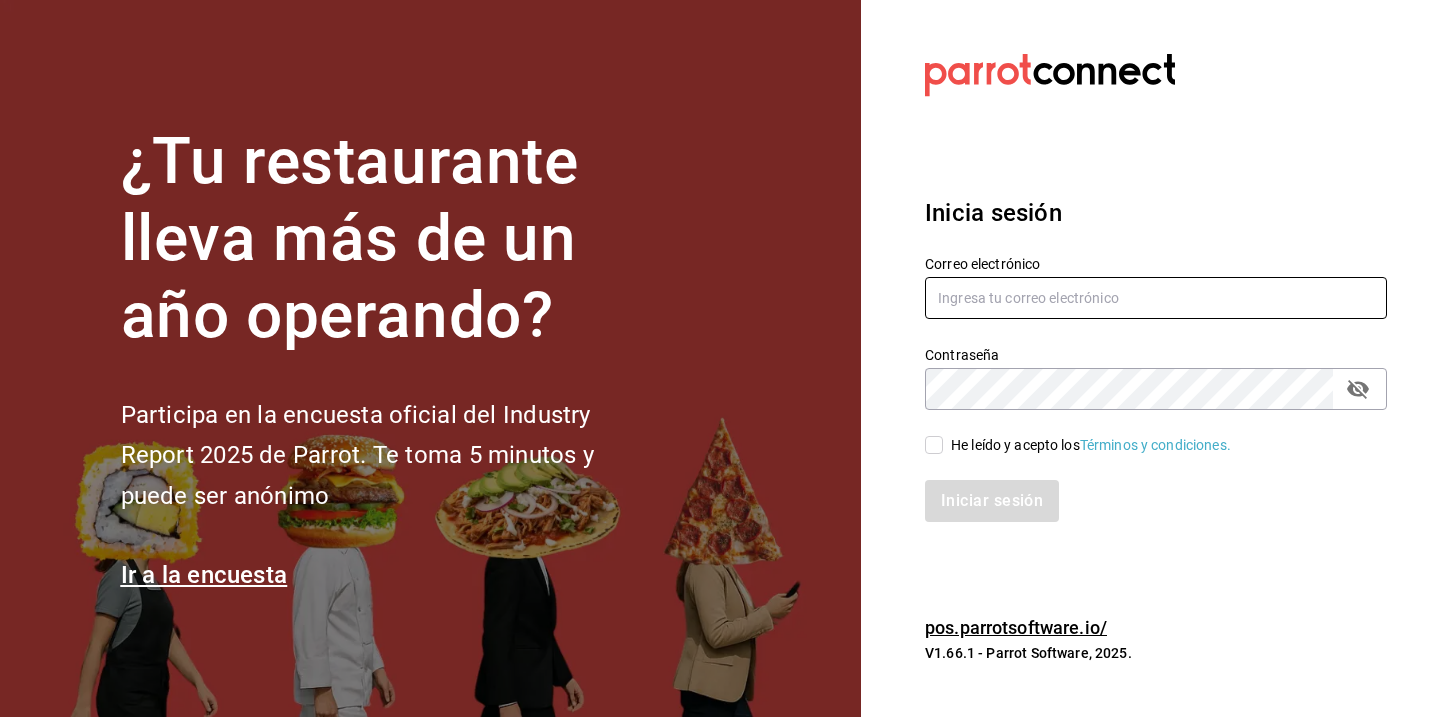 click at bounding box center [1156, 298] 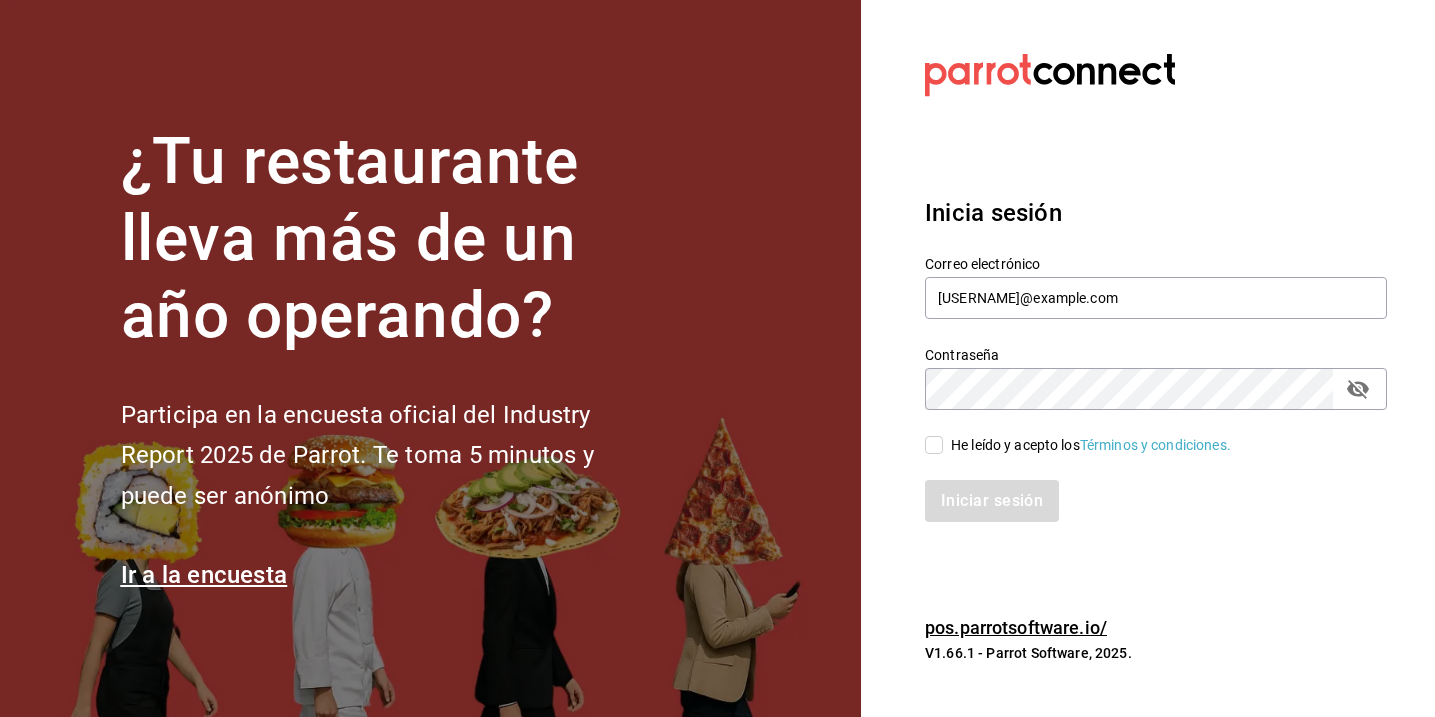 click on "He leído y acepto los  Términos y condiciones." at bounding box center [934, 445] 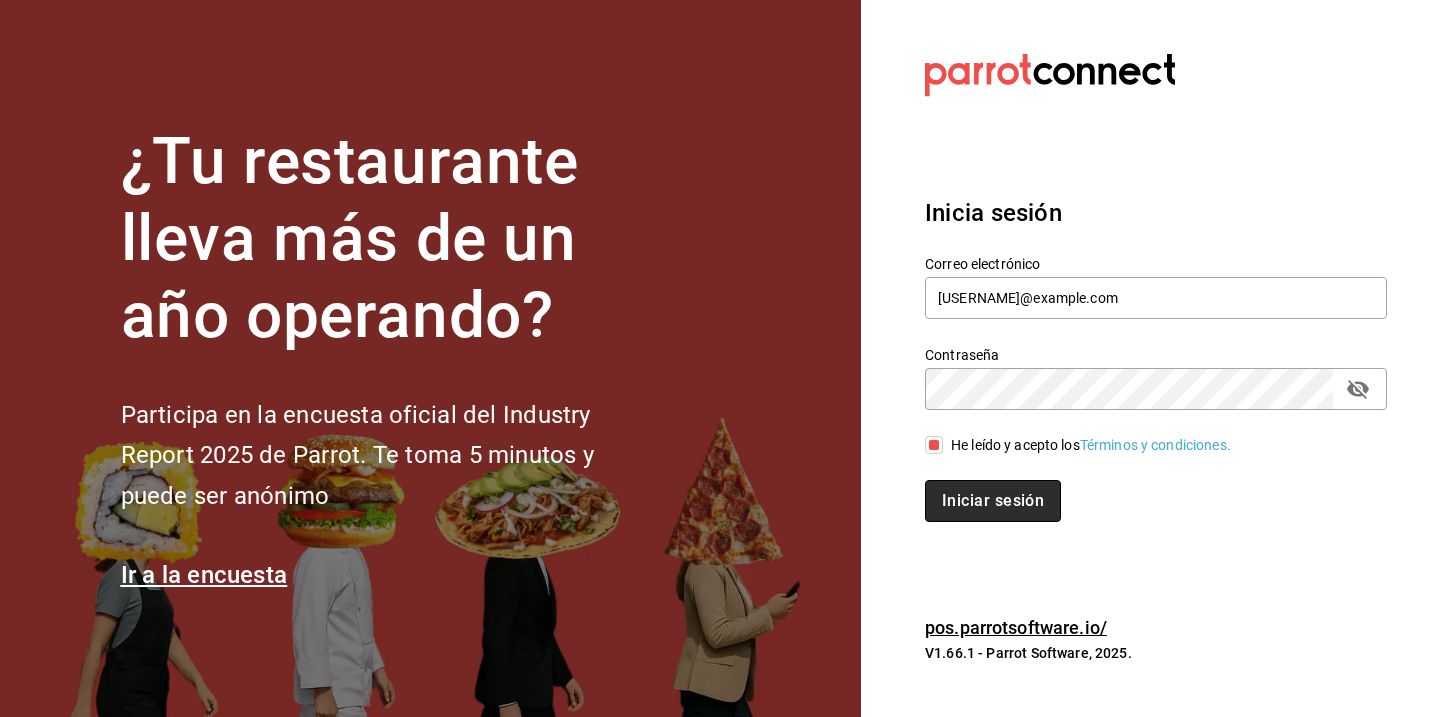 click on "Iniciar sesión" at bounding box center (993, 501) 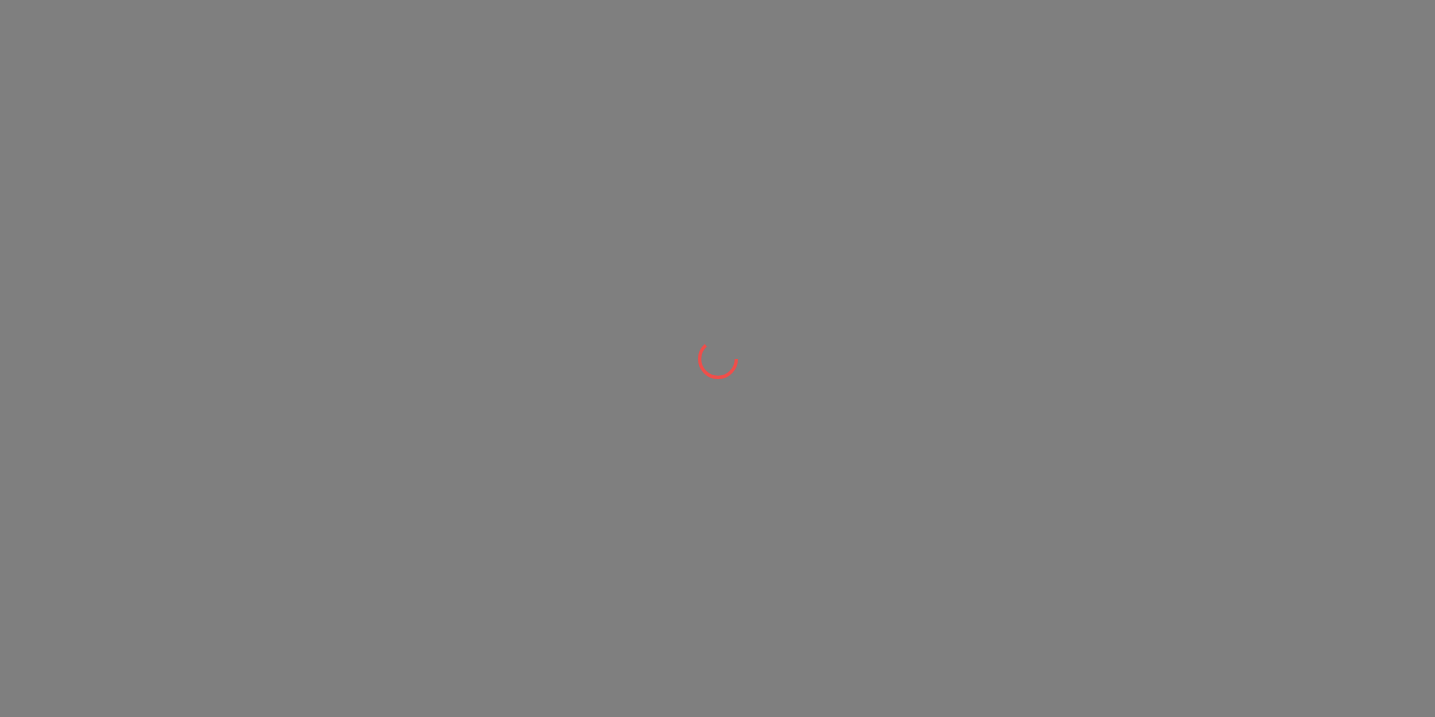 scroll, scrollTop: 0, scrollLeft: 0, axis: both 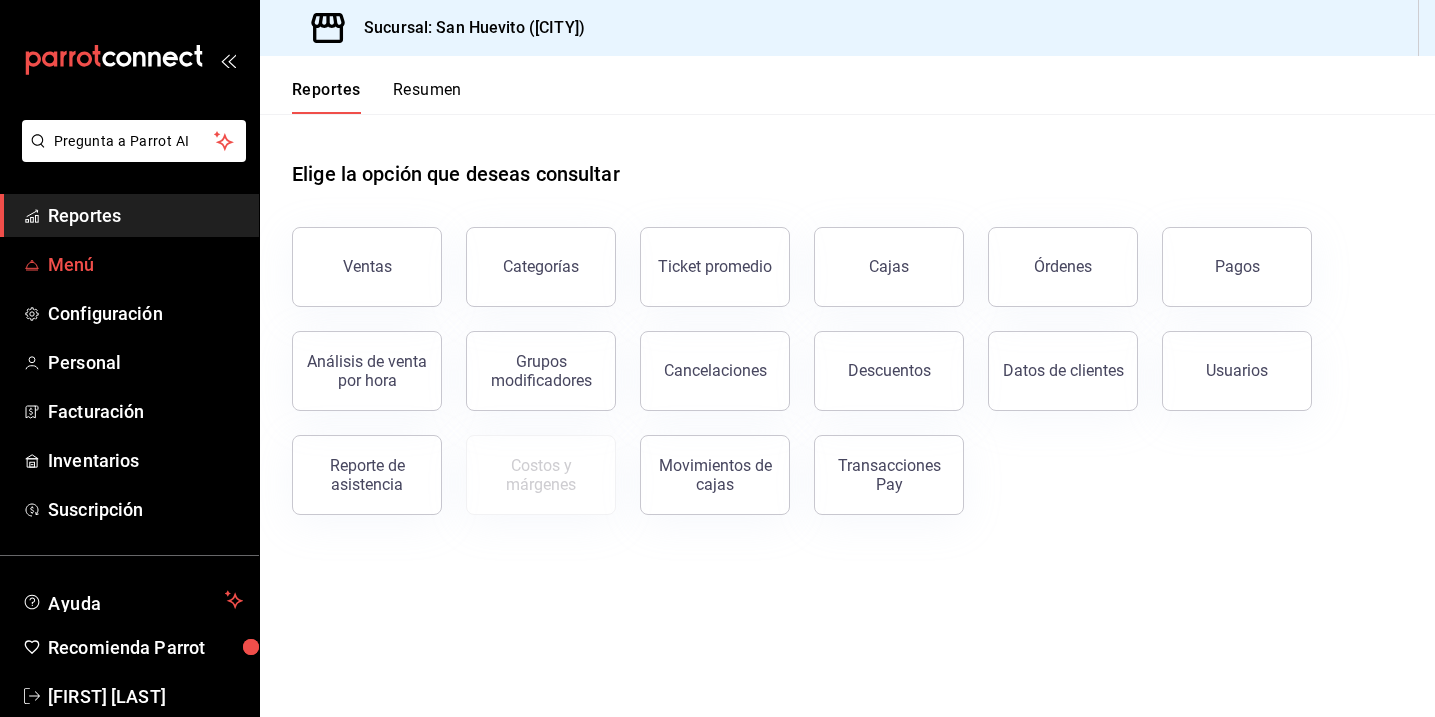 click on "Menú" at bounding box center (145, 264) 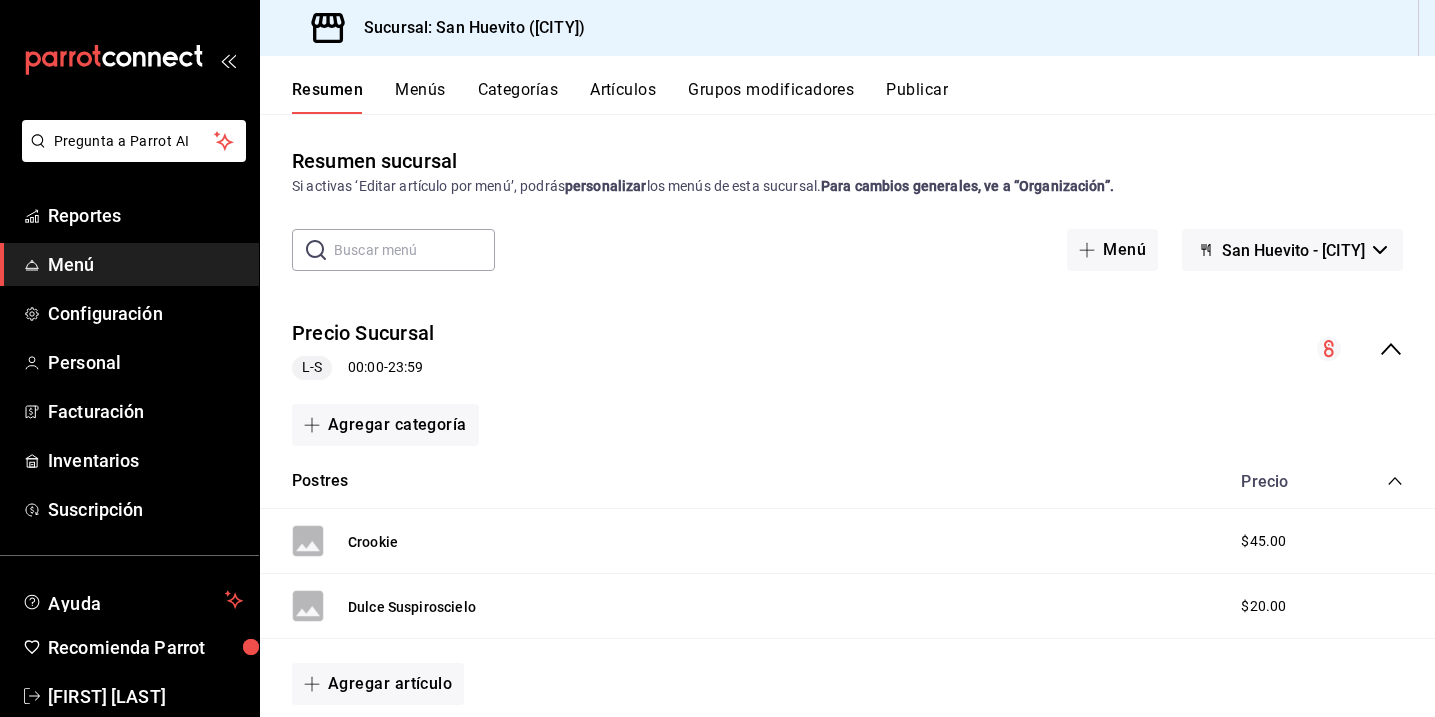 click on "Artículos" at bounding box center [623, 97] 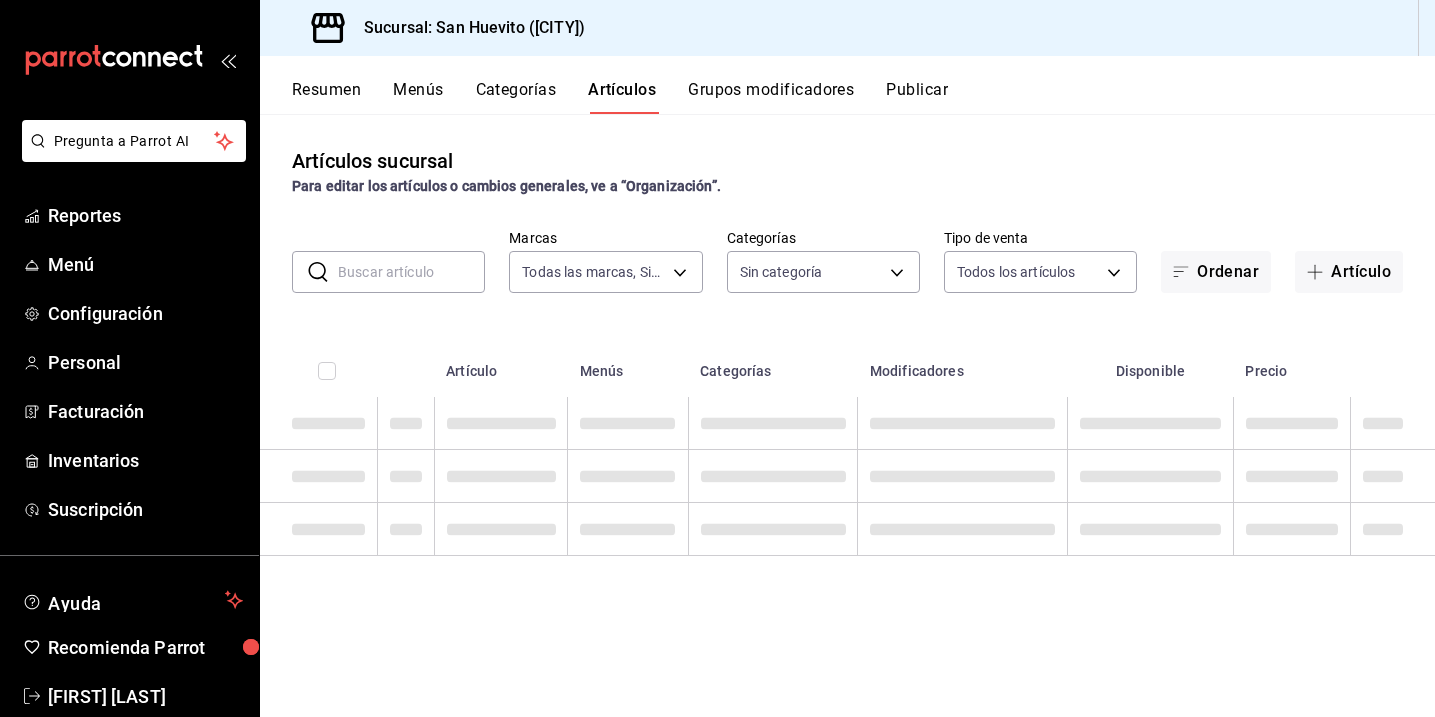 type on "[UUID]" 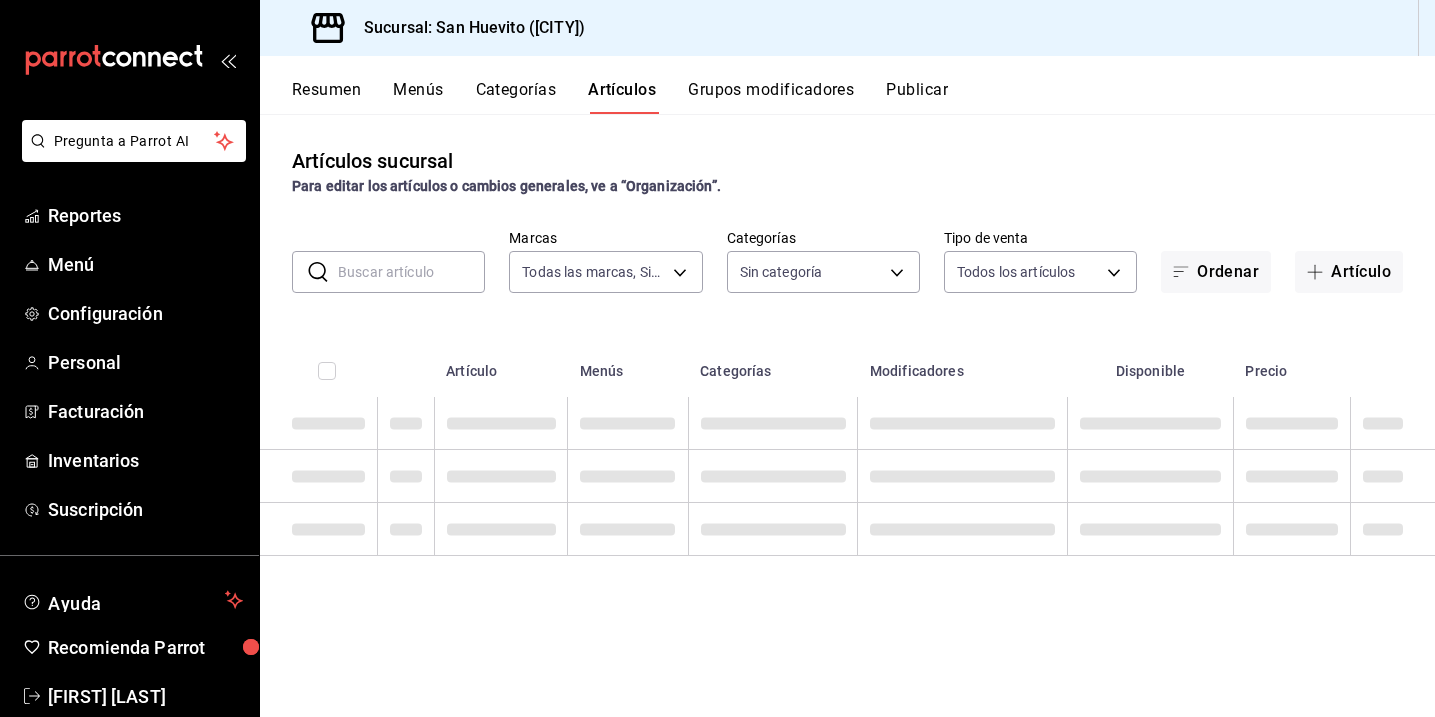 type on "[UUID],[UUID],[UUID],[UUID],[UUID],[UUID],[UUID]" 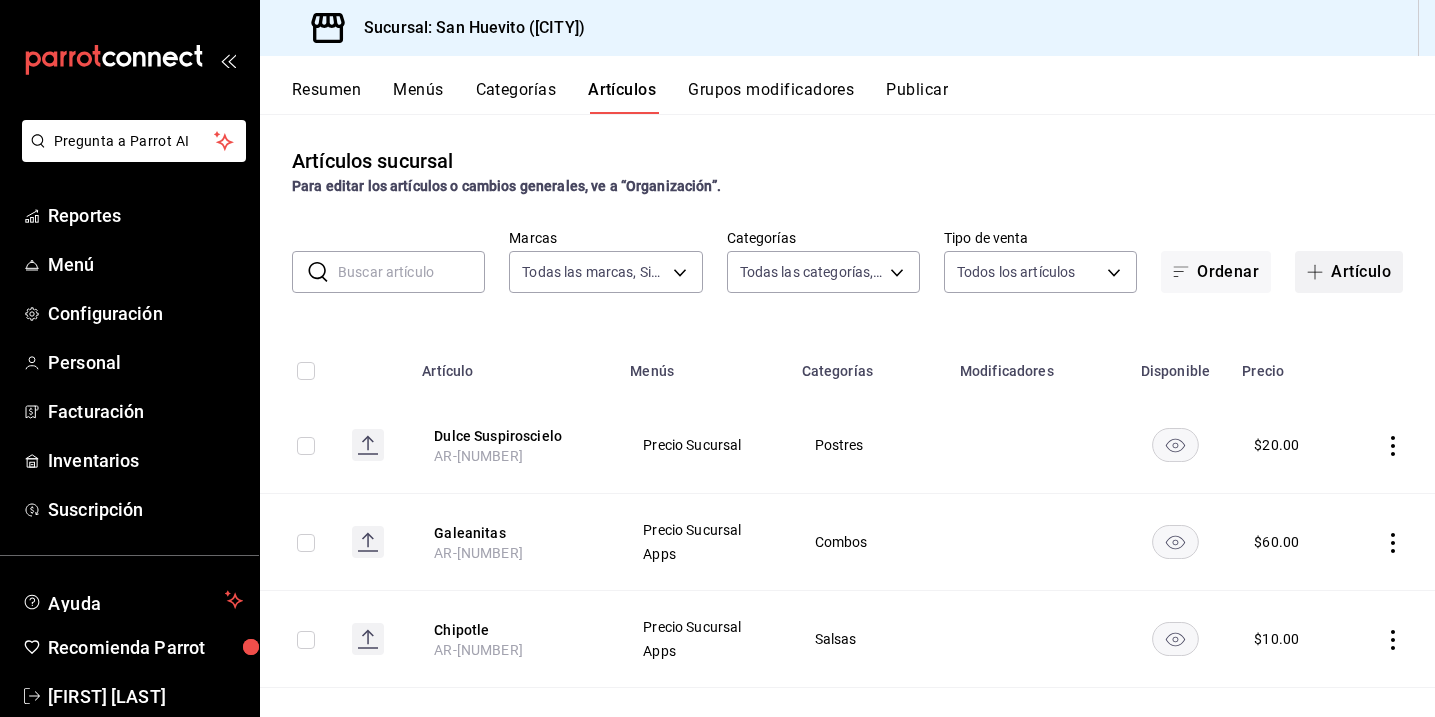 click on "Artículo" at bounding box center [1349, 272] 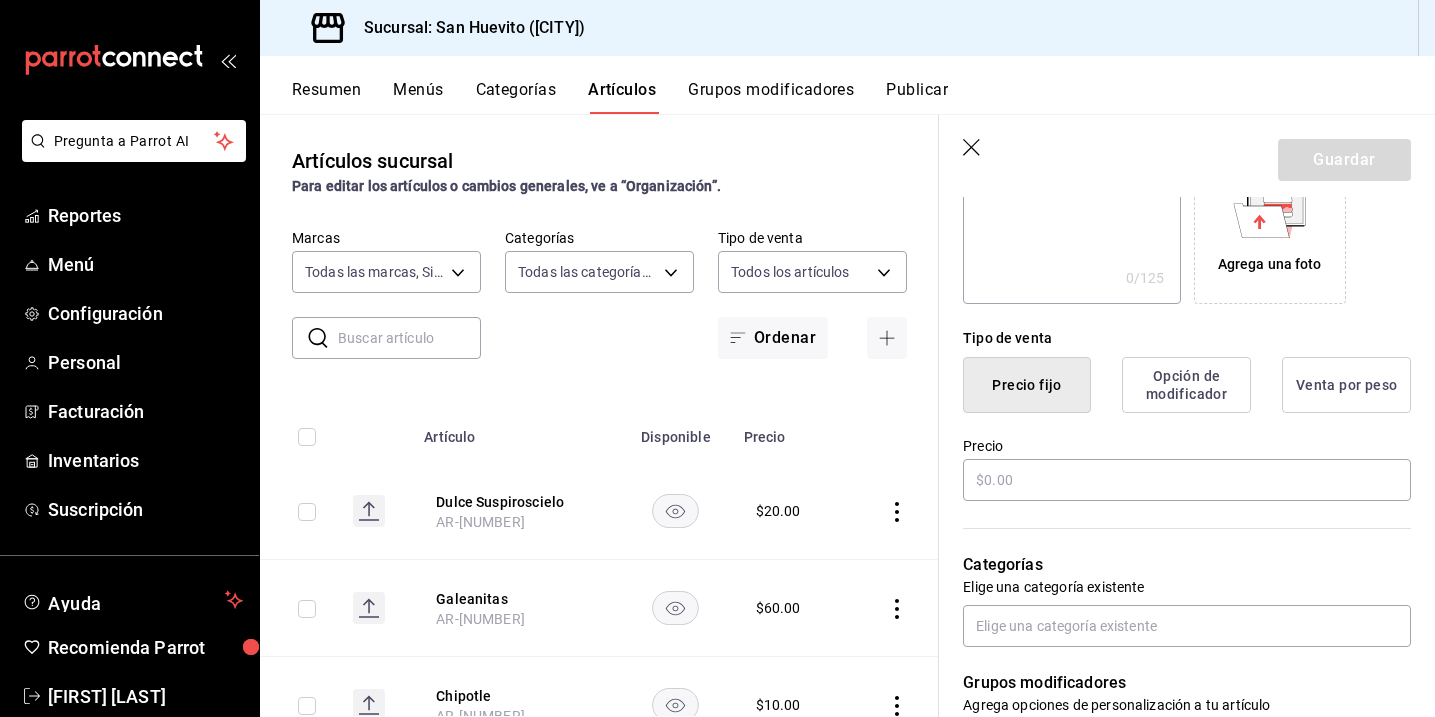 scroll, scrollTop: 367, scrollLeft: 0, axis: vertical 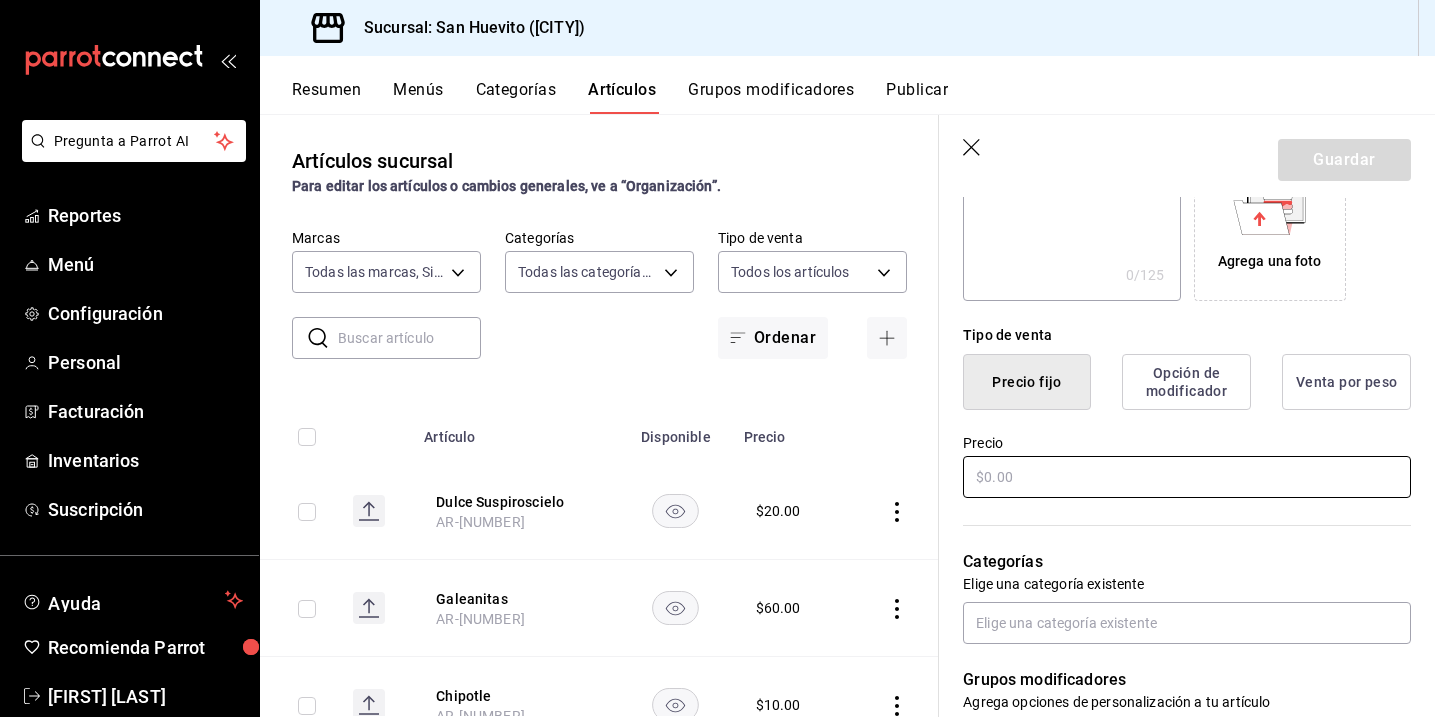 type on "Agua para HEB" 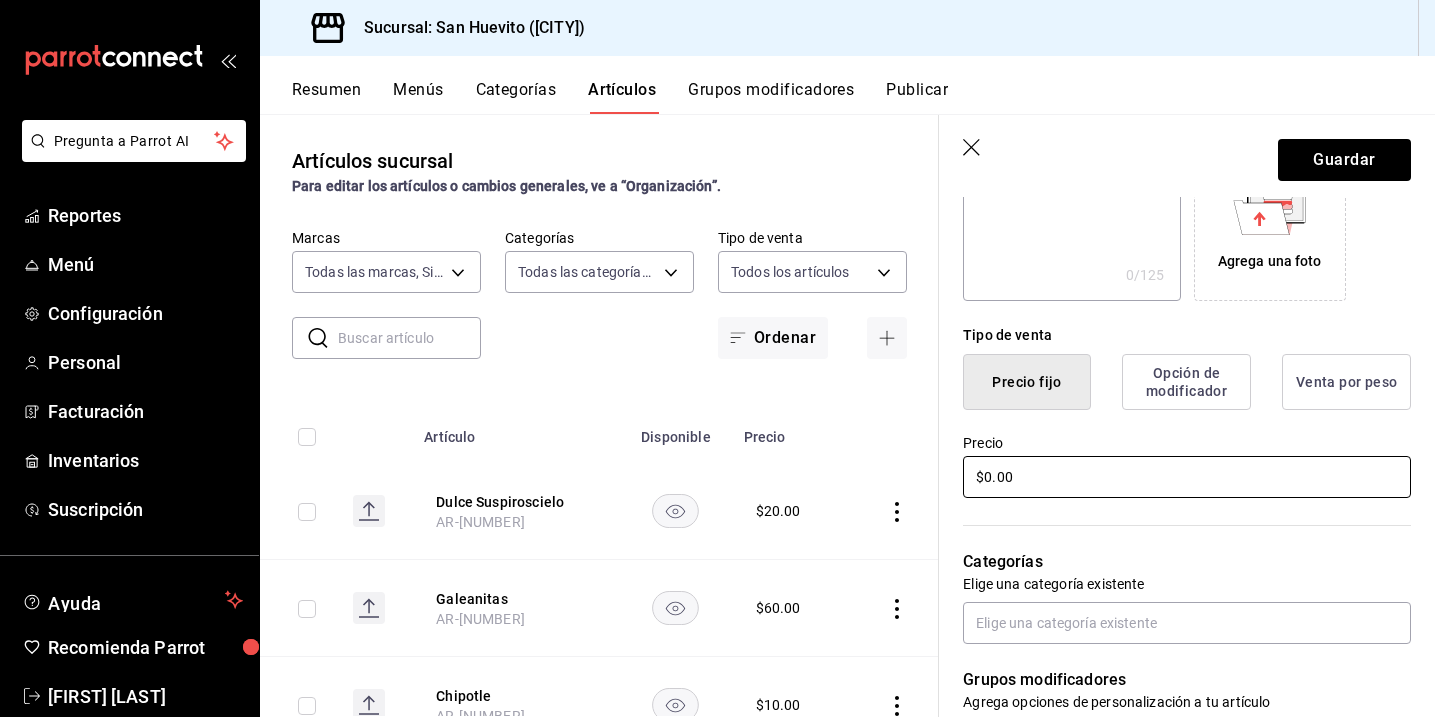 type on "$0.00" 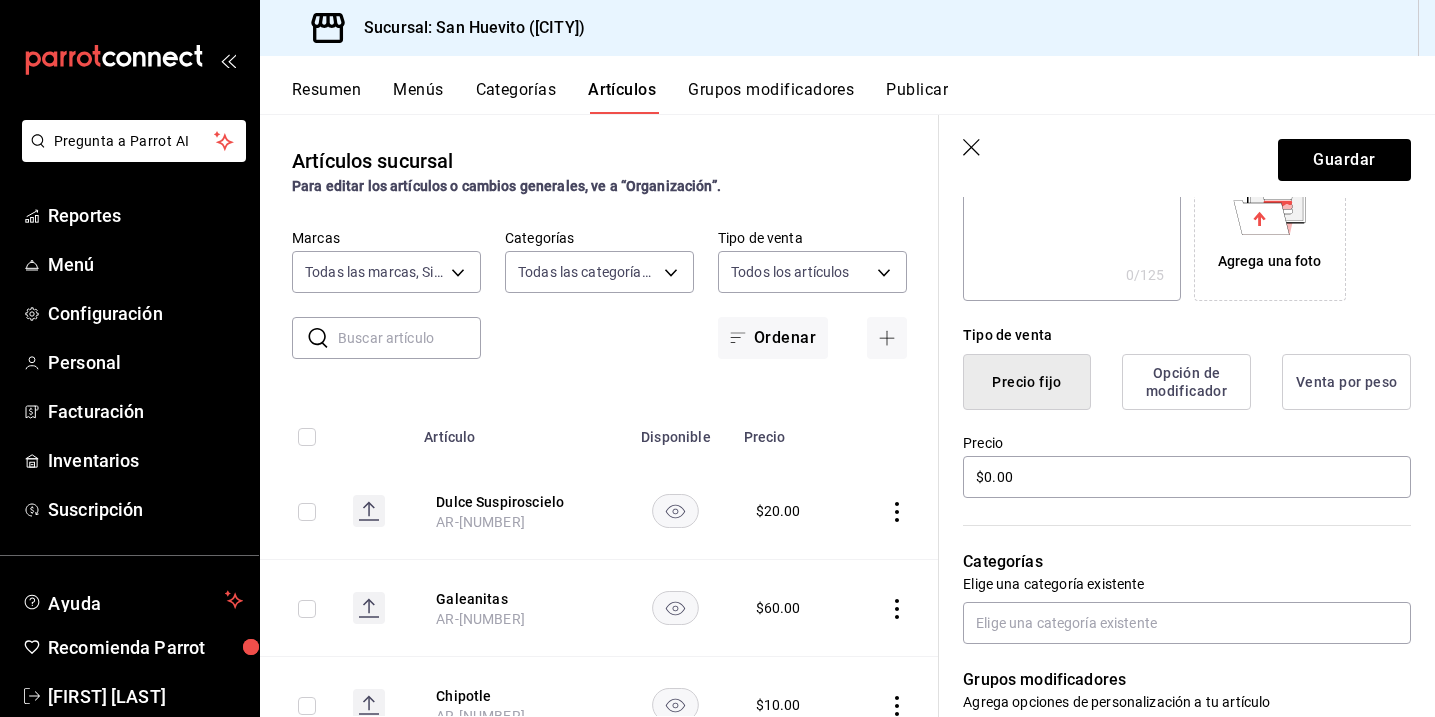 click on "Precio $0.00" at bounding box center [1175, 455] 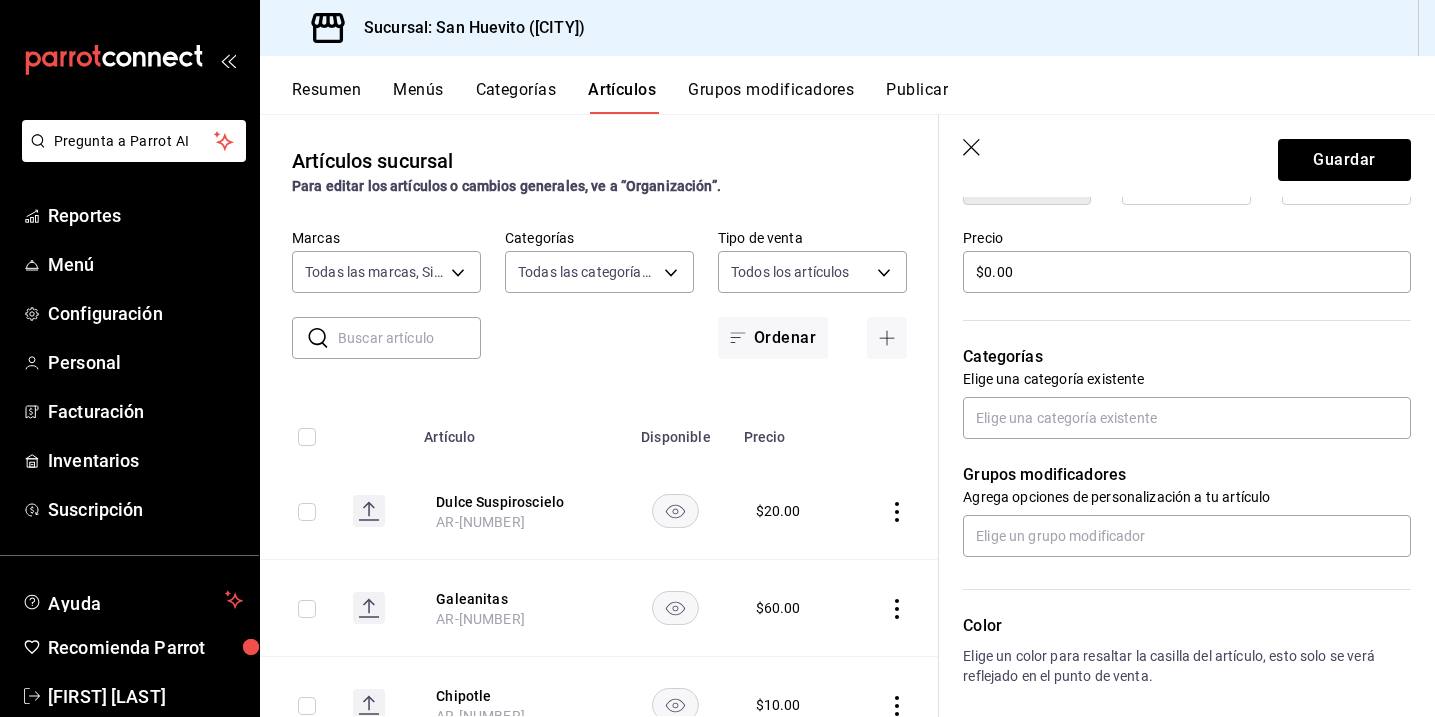 scroll, scrollTop: 585, scrollLeft: 0, axis: vertical 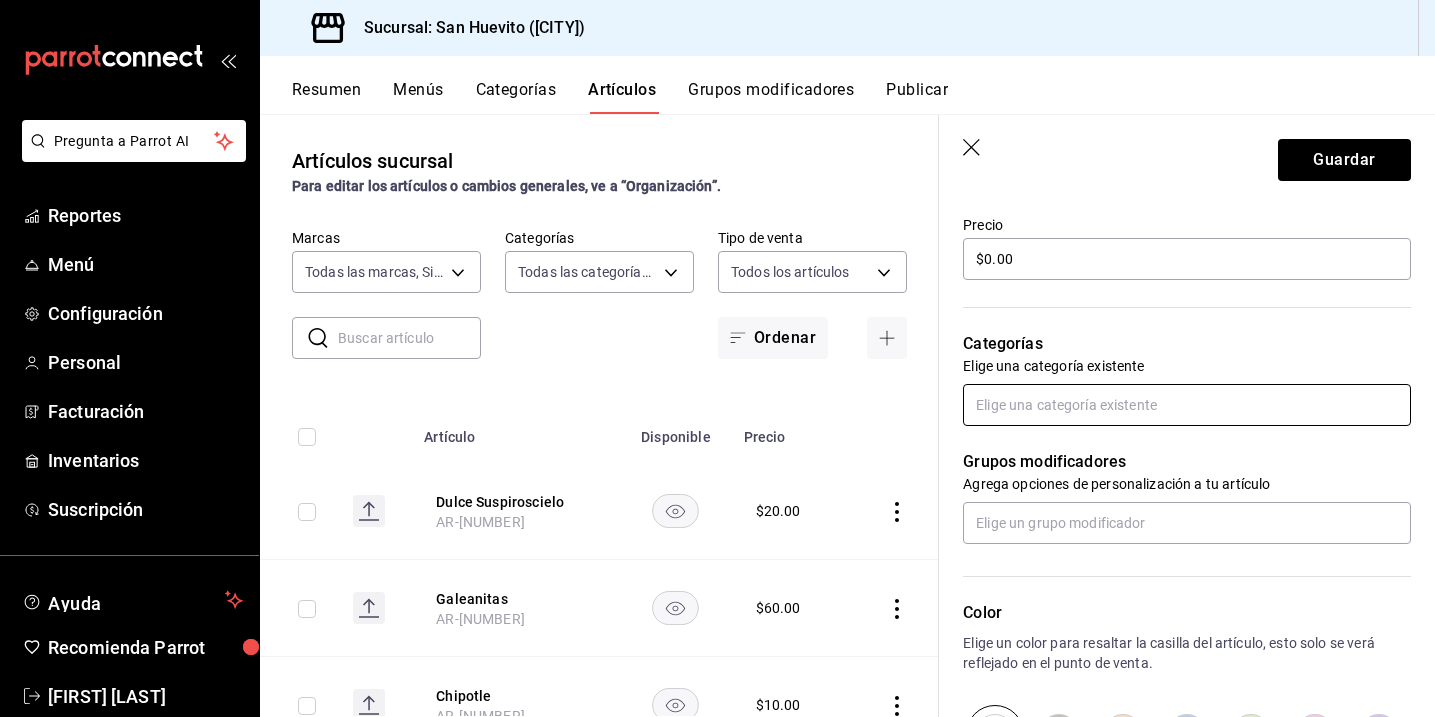 click at bounding box center [1187, 405] 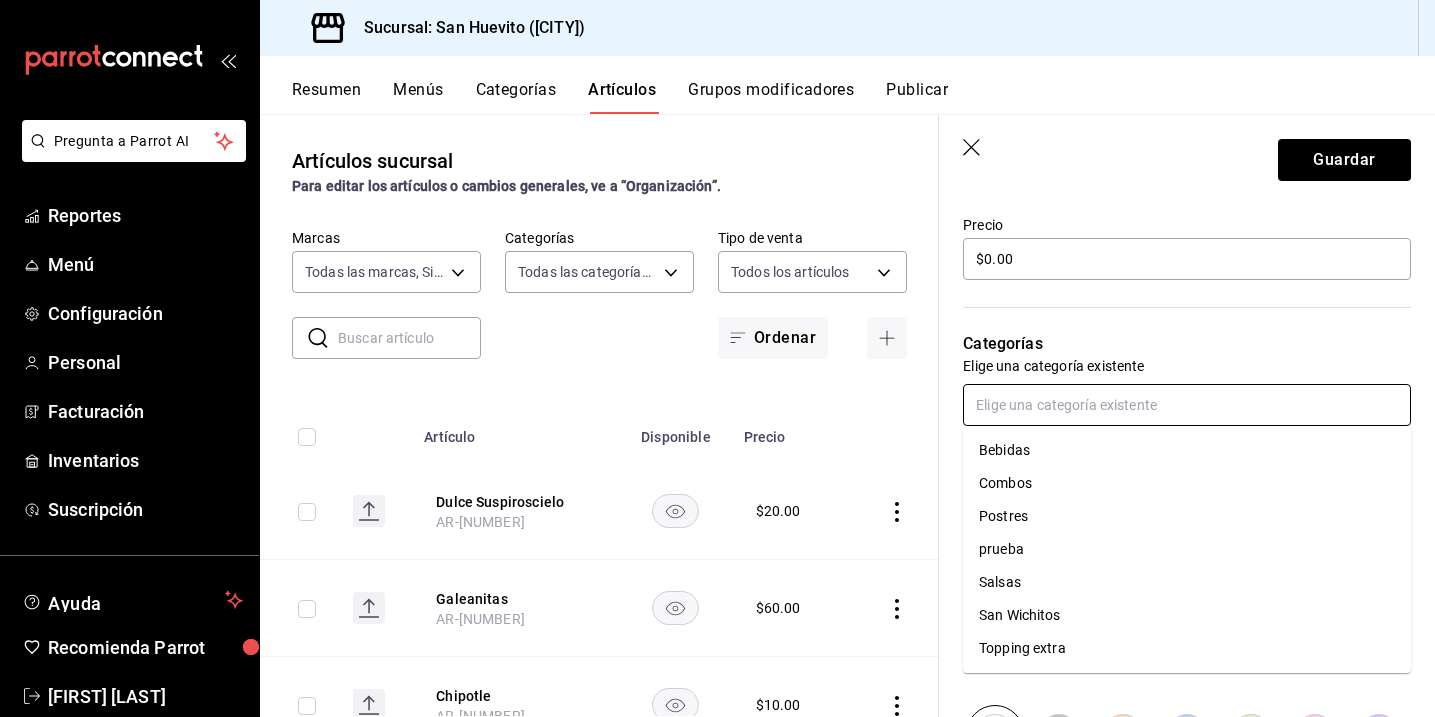click on "Bebidas" at bounding box center (1187, 450) 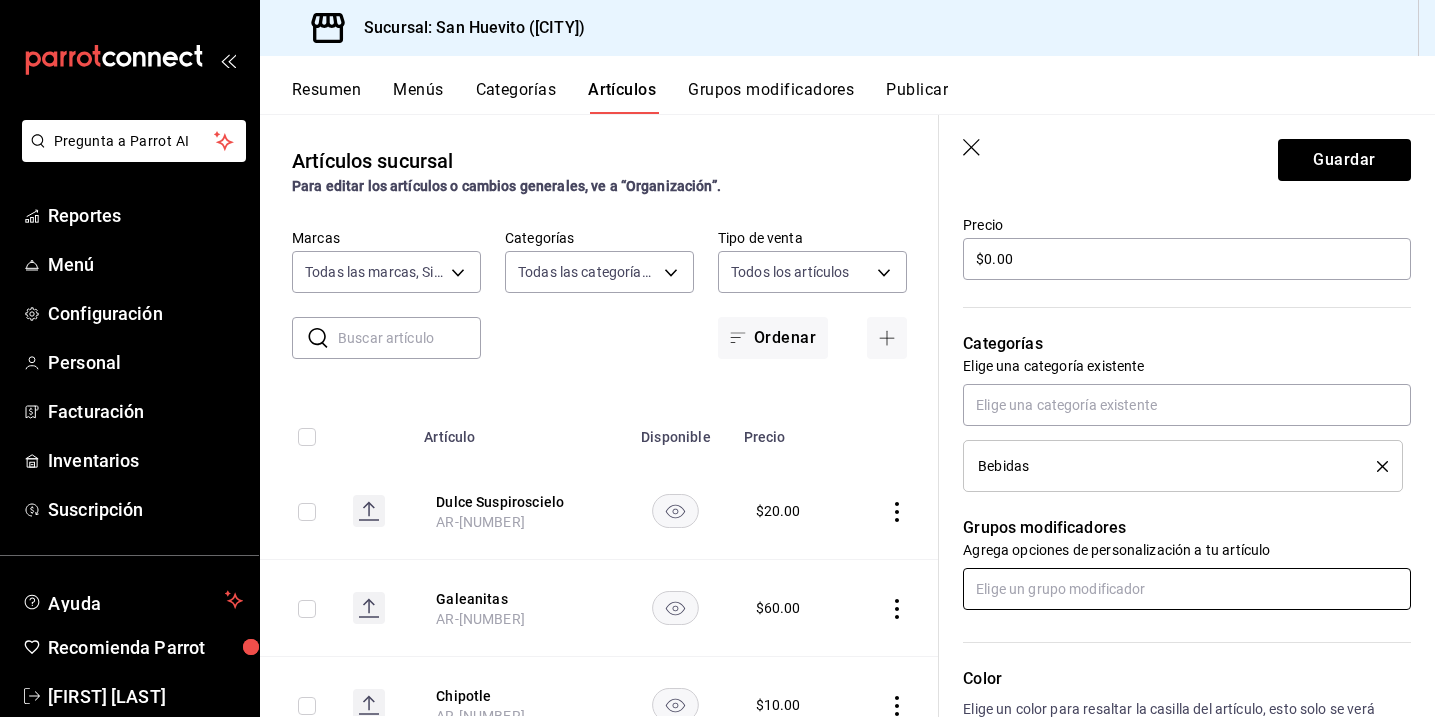 click at bounding box center [1187, 589] 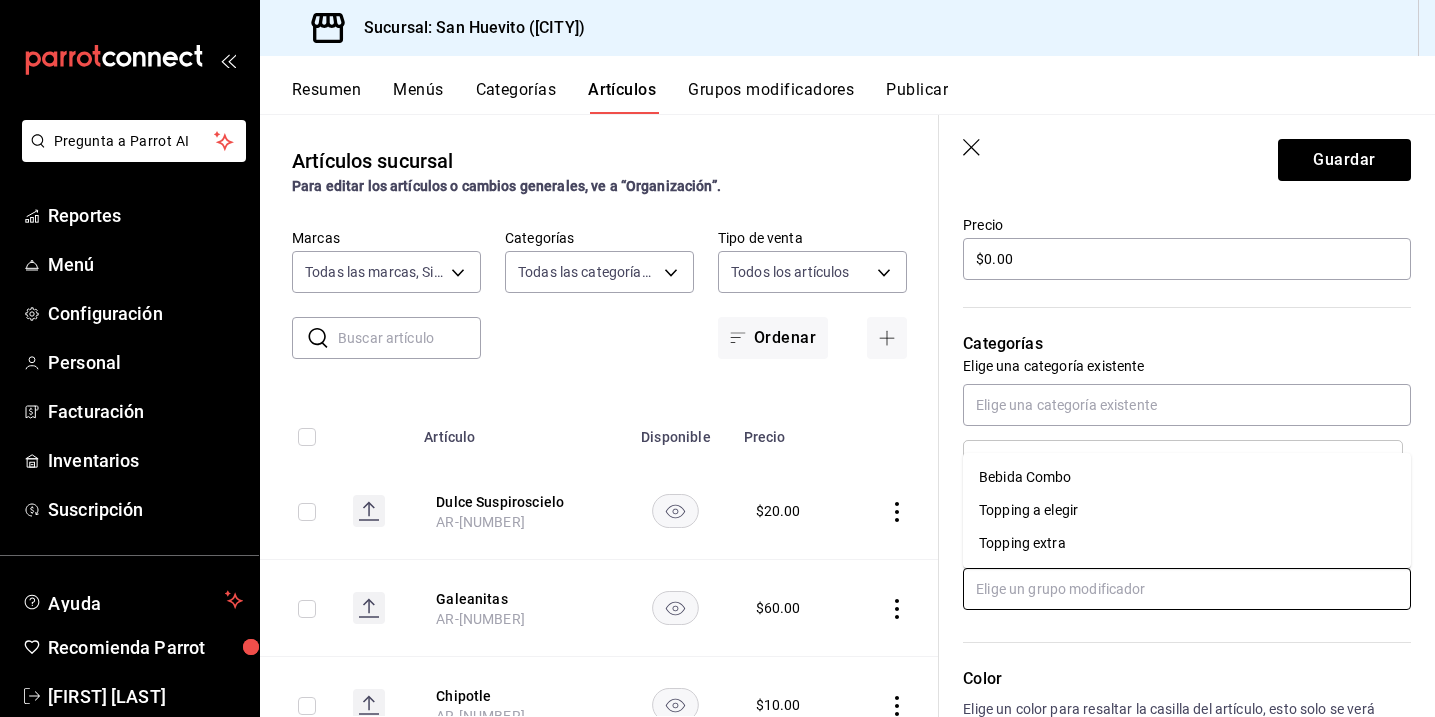 click on "Bebida Combo" at bounding box center [1187, 477] 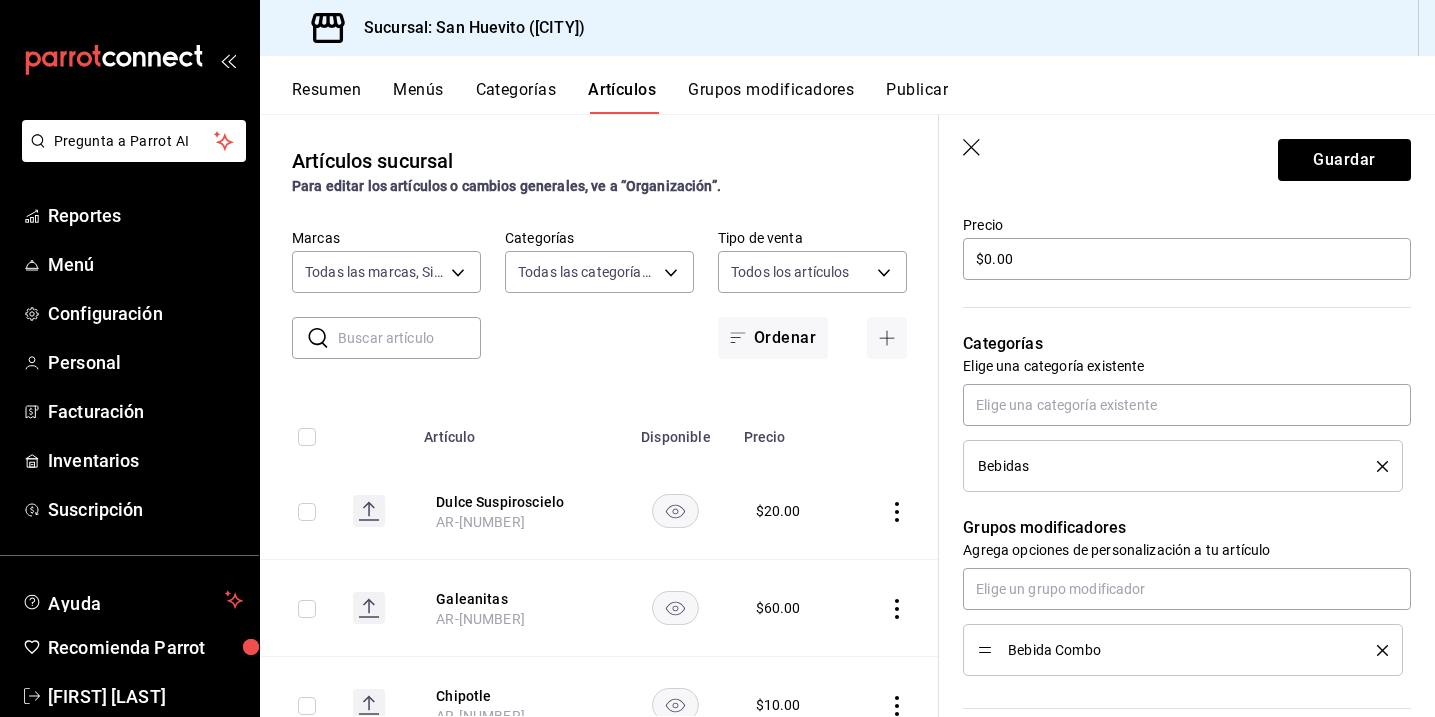 click on "Grupos modificadores Agrega opciones de personalización a tu artículo Bebida Combo" at bounding box center (1175, 584) 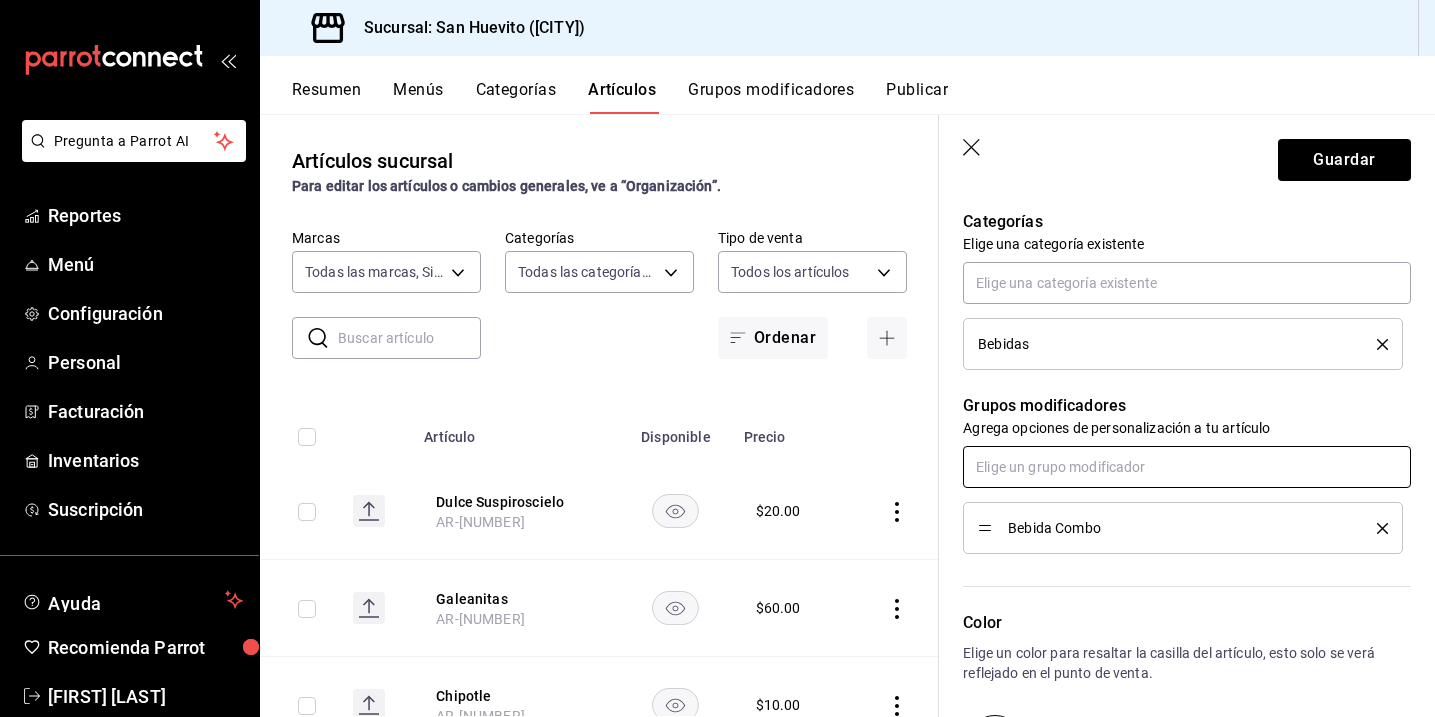 scroll, scrollTop: 710, scrollLeft: 0, axis: vertical 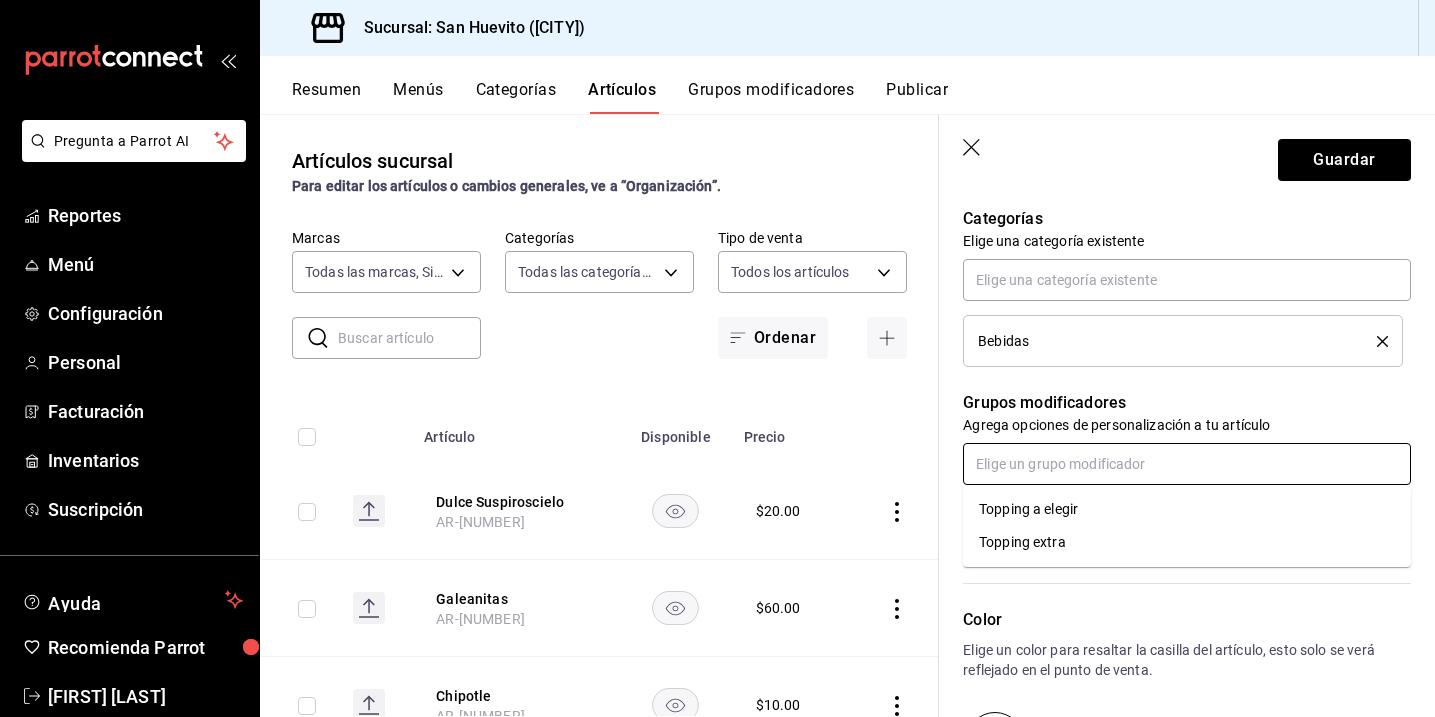 click at bounding box center [1187, 464] 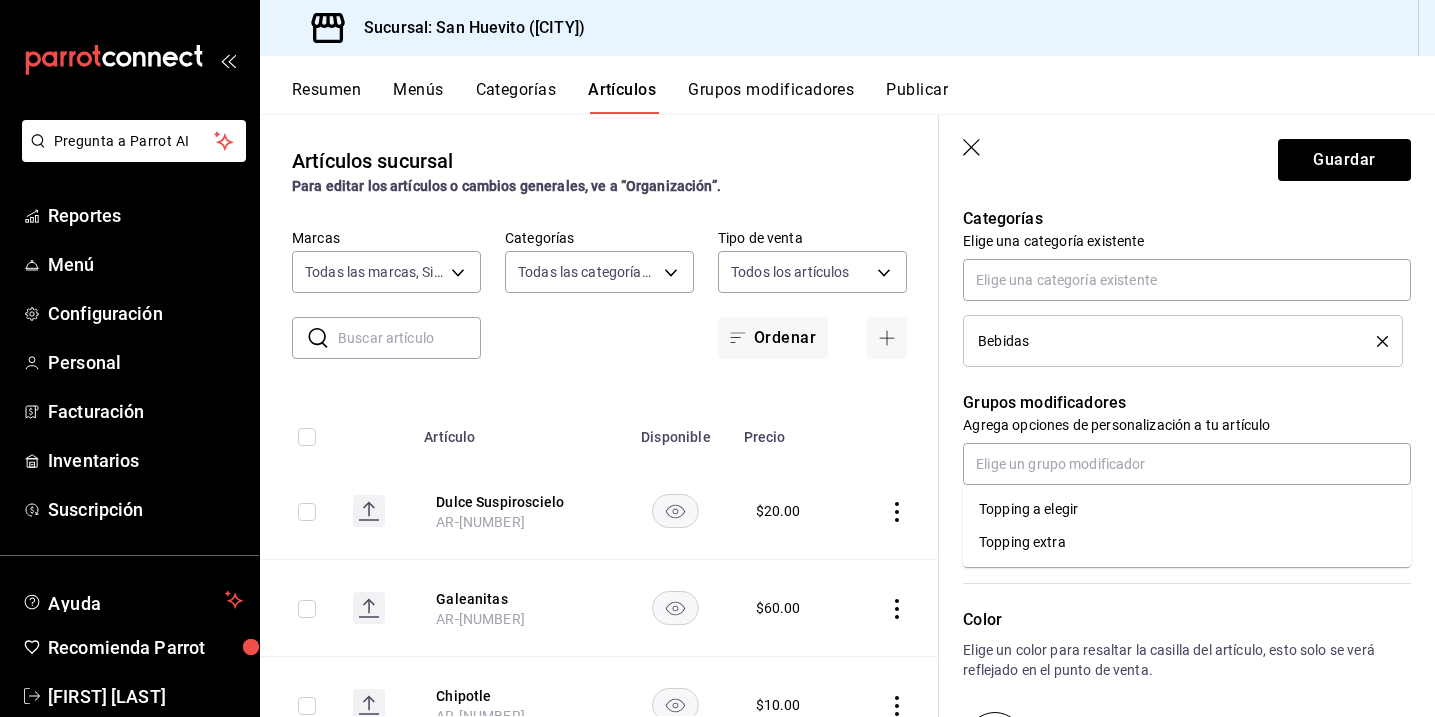 click on "Grupos modificadores Agrega opciones de personalización a tu artículo Bebida Combo" at bounding box center (1175, 459) 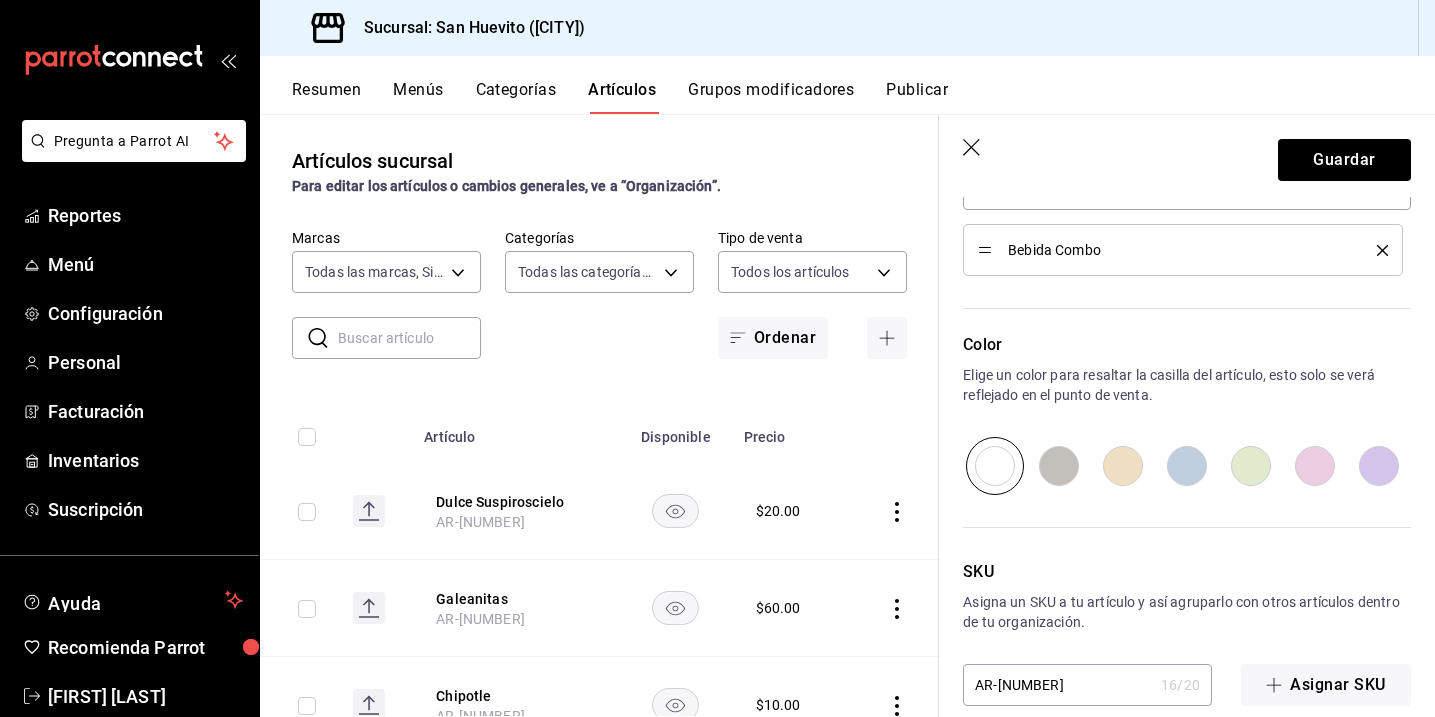 scroll, scrollTop: 1014, scrollLeft: 0, axis: vertical 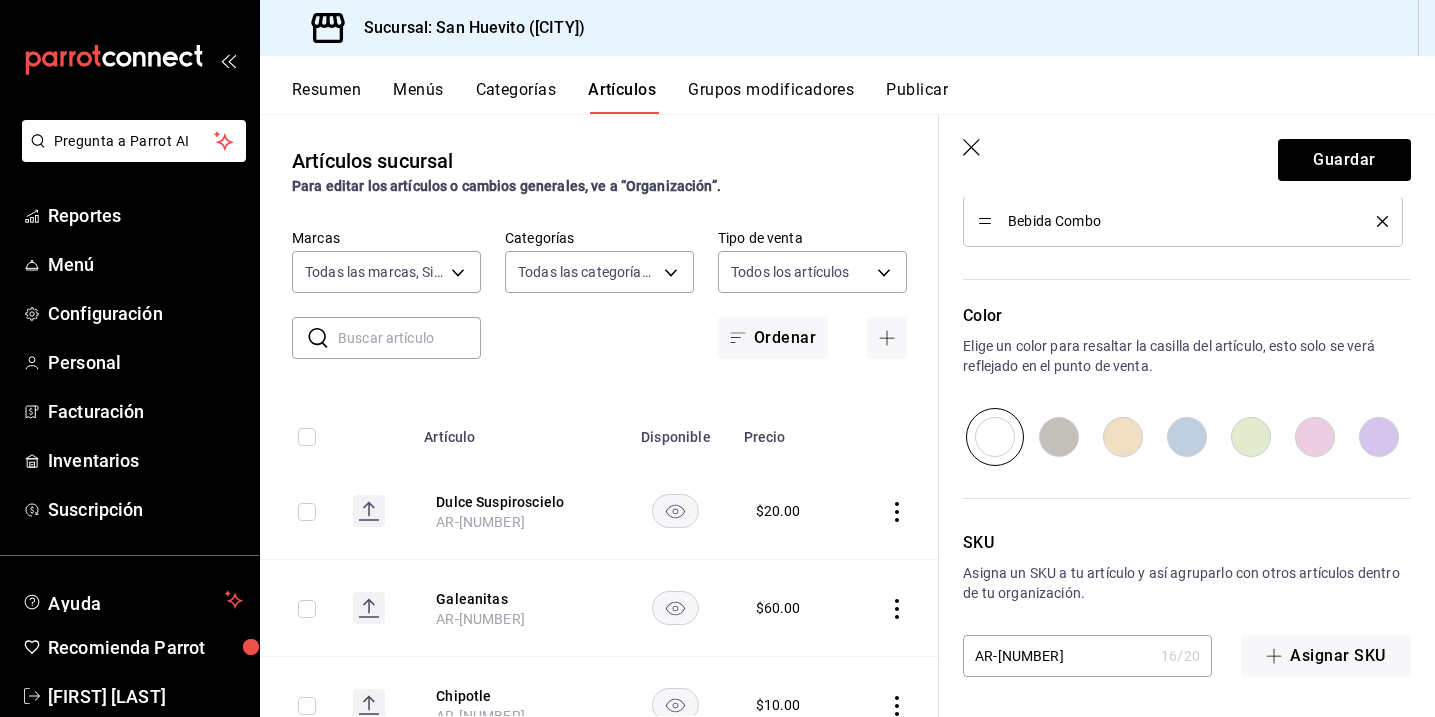 click at bounding box center [1187, 437] 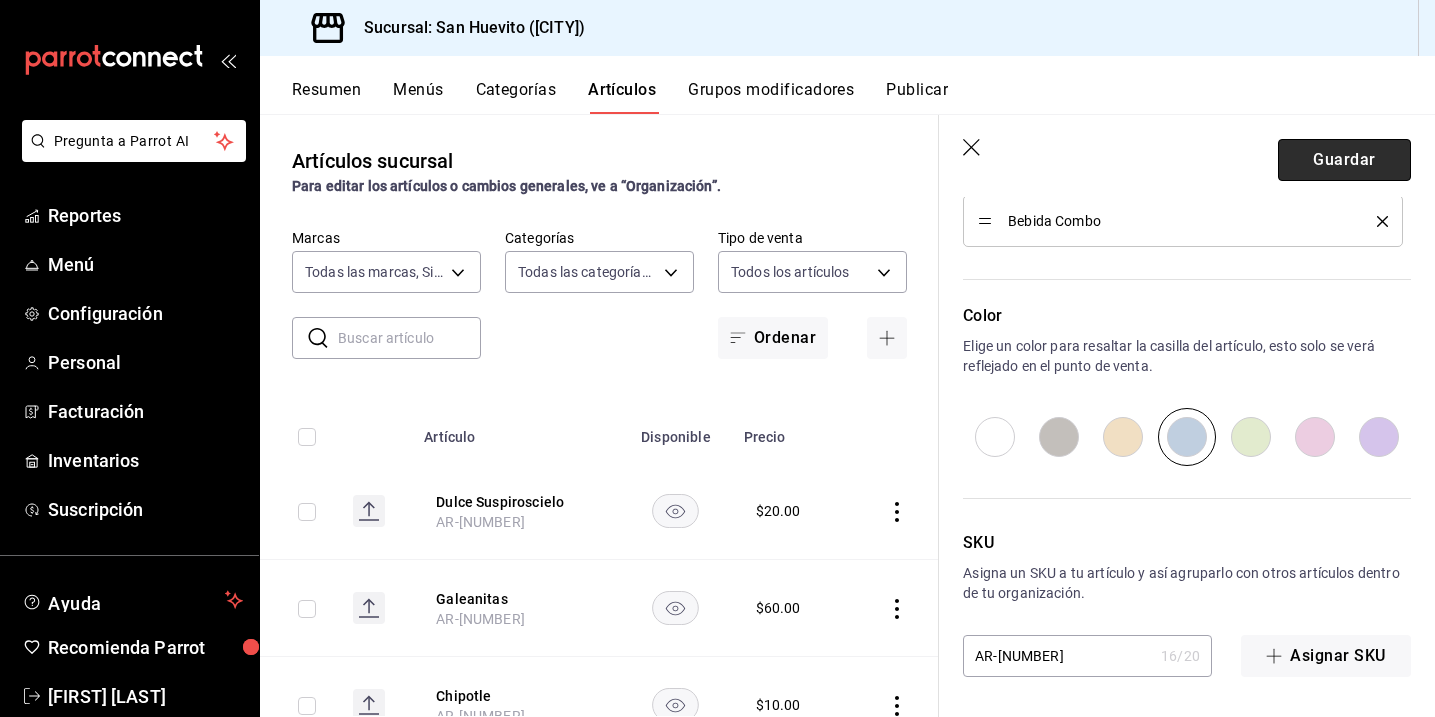click on "Guardar" at bounding box center (1344, 160) 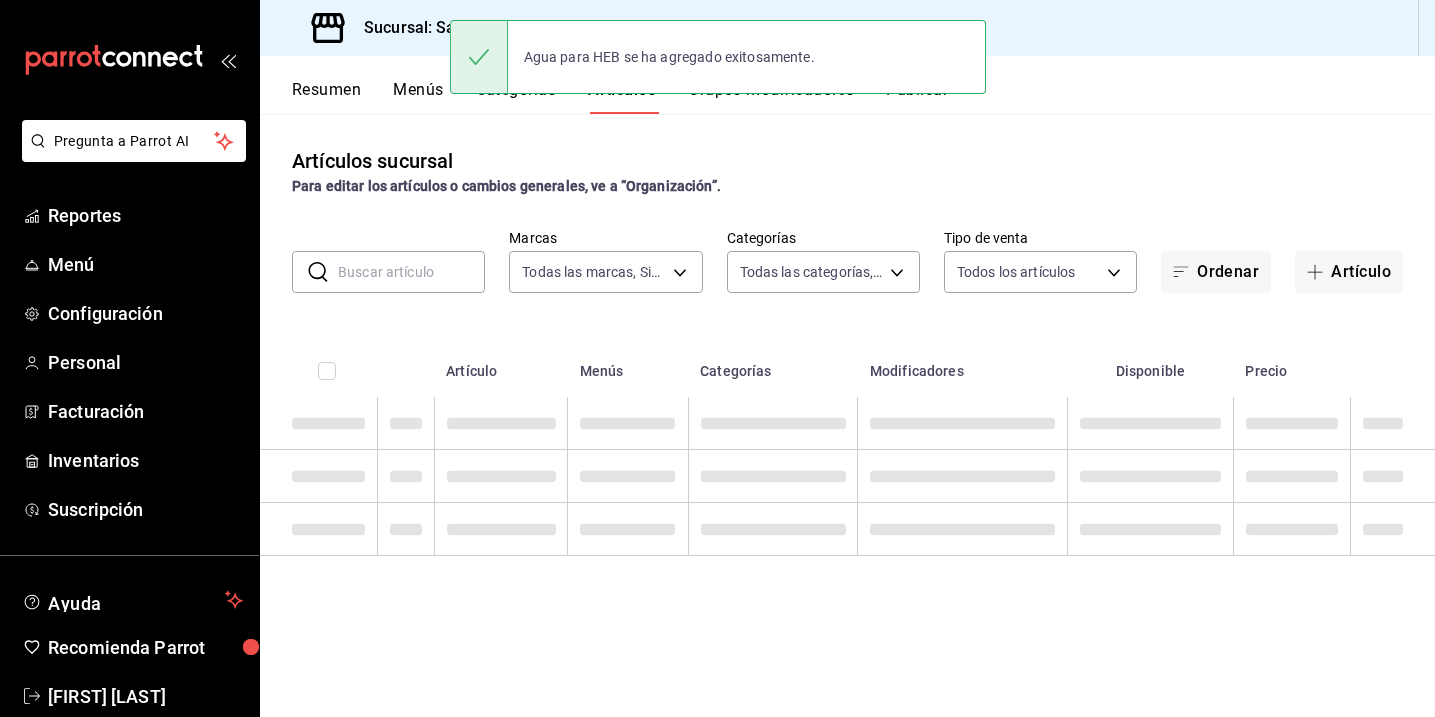 scroll, scrollTop: 0, scrollLeft: 0, axis: both 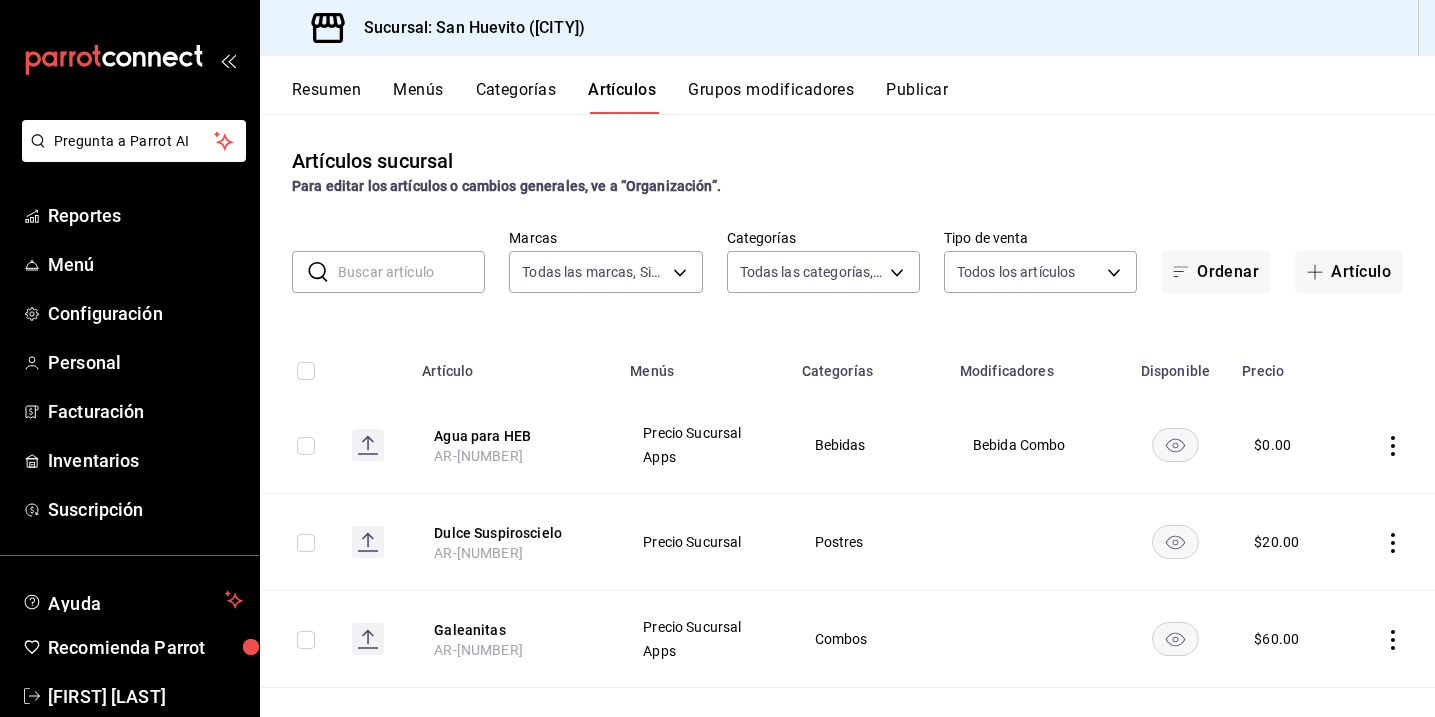 click 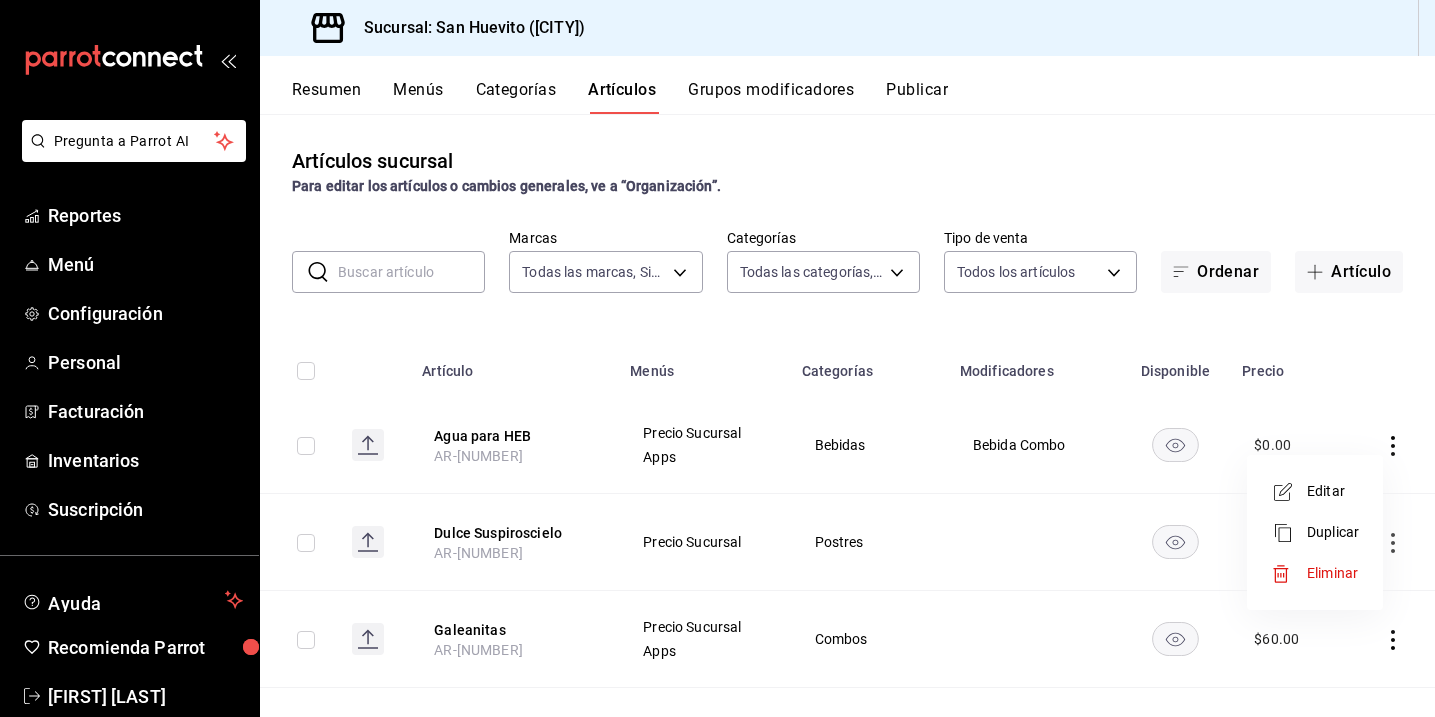 click on "Editar" at bounding box center [1333, 491] 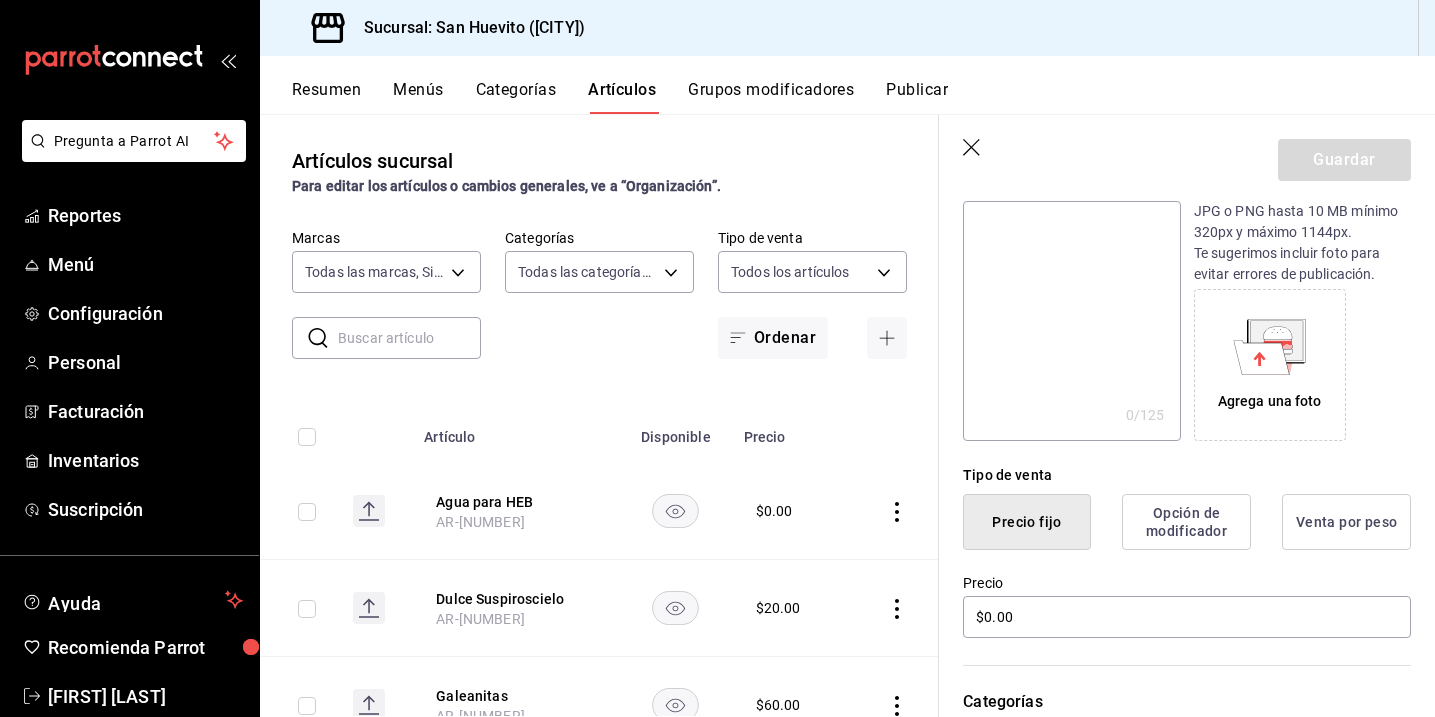 scroll, scrollTop: 0, scrollLeft: 0, axis: both 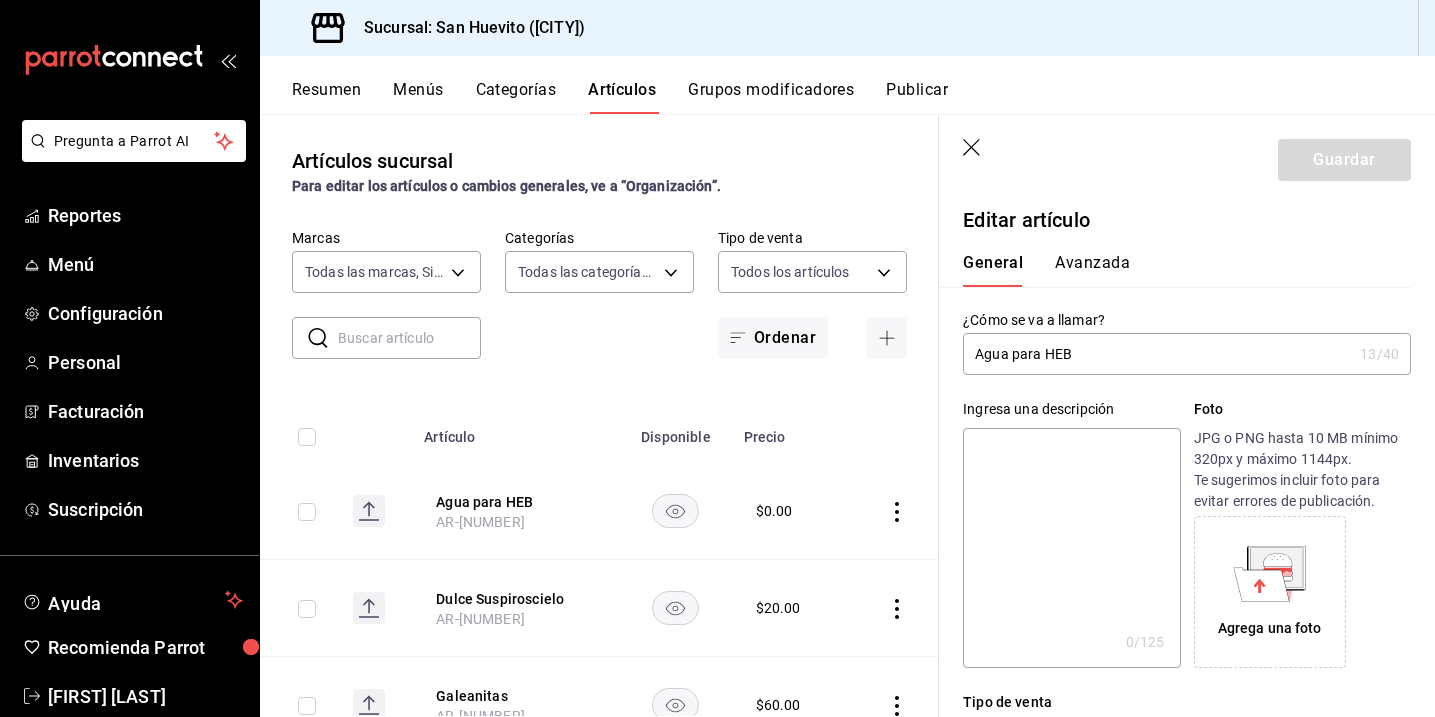 click on "Avanzada" at bounding box center (1092, 270) 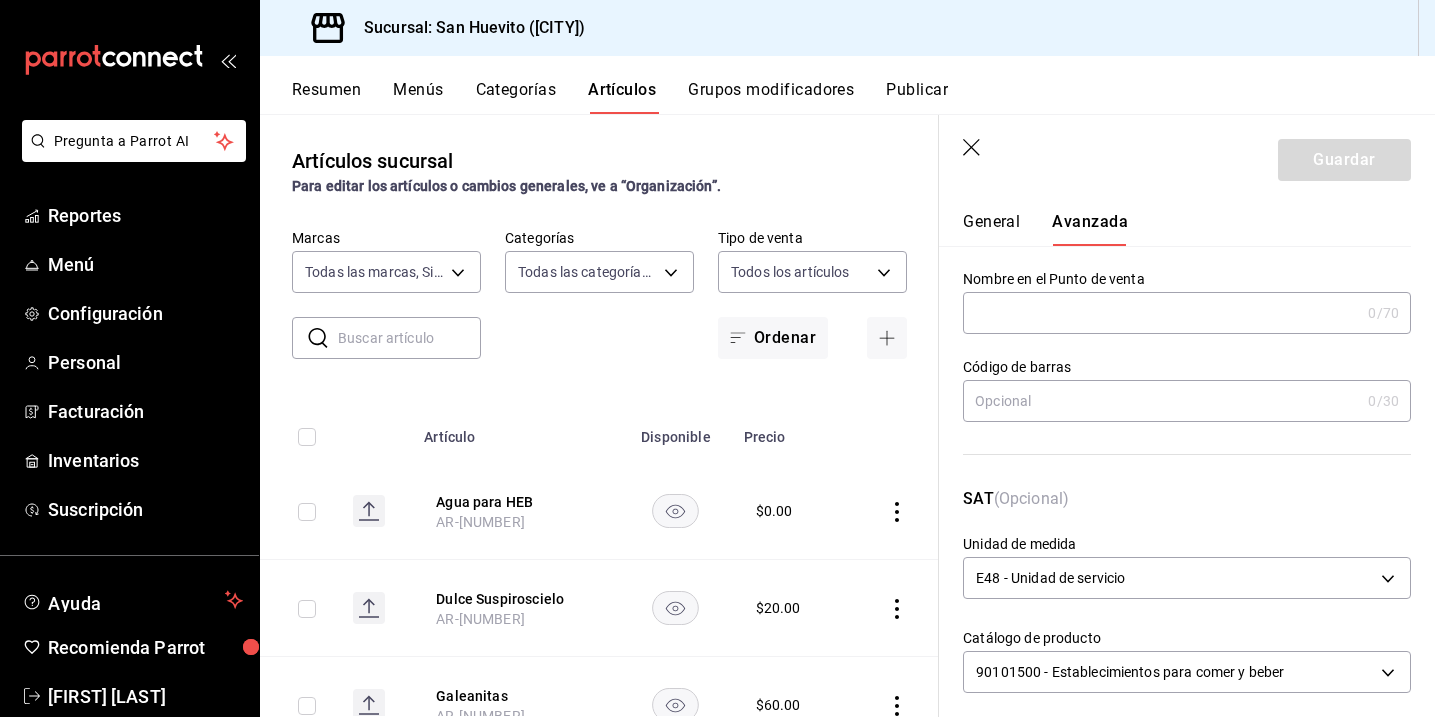 scroll, scrollTop: 0, scrollLeft: 0, axis: both 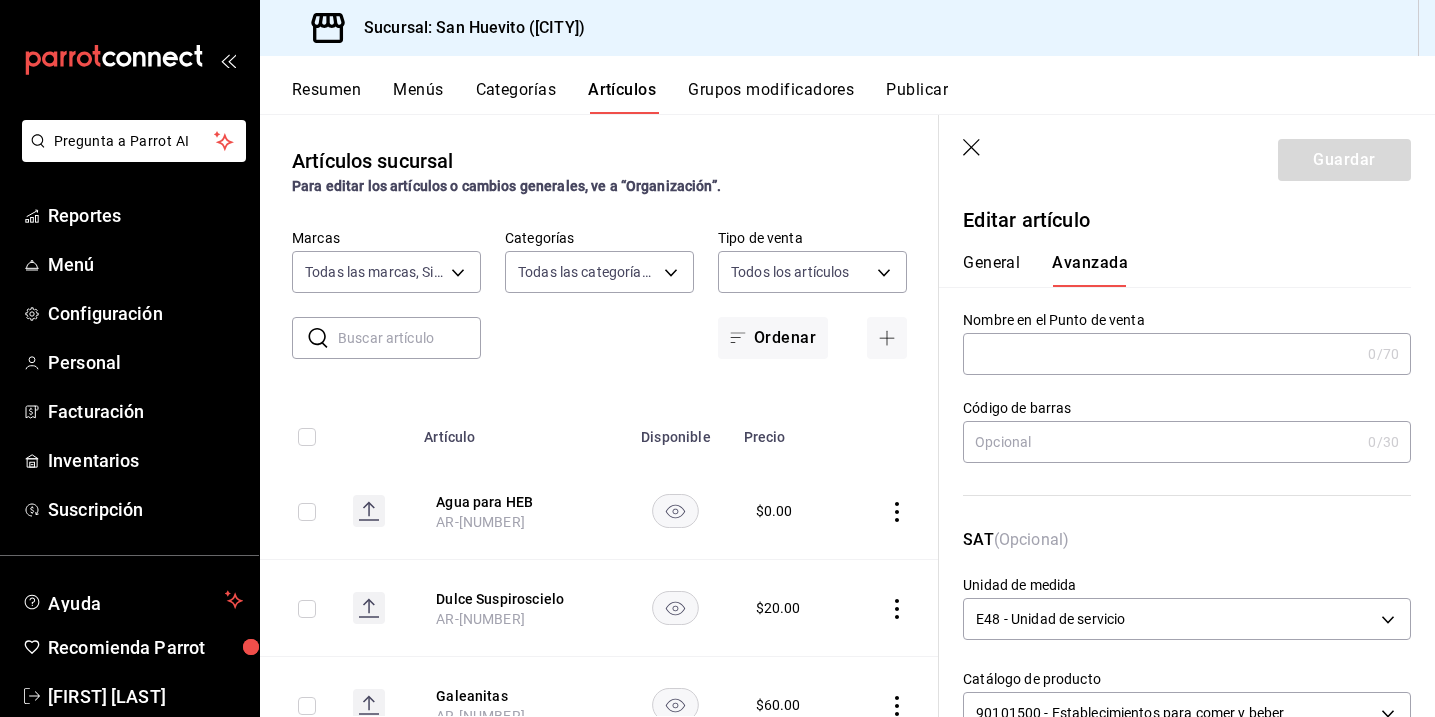 click 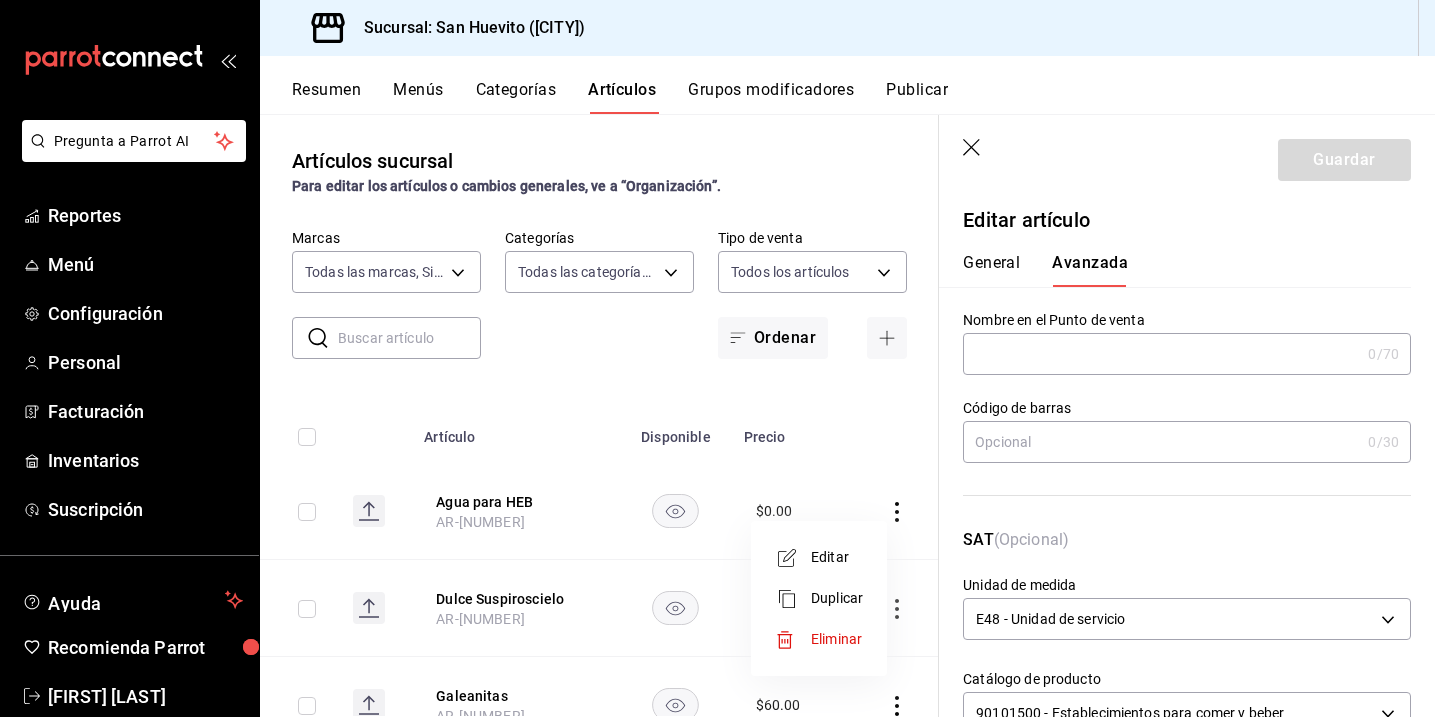 click on "Editar" at bounding box center (837, 557) 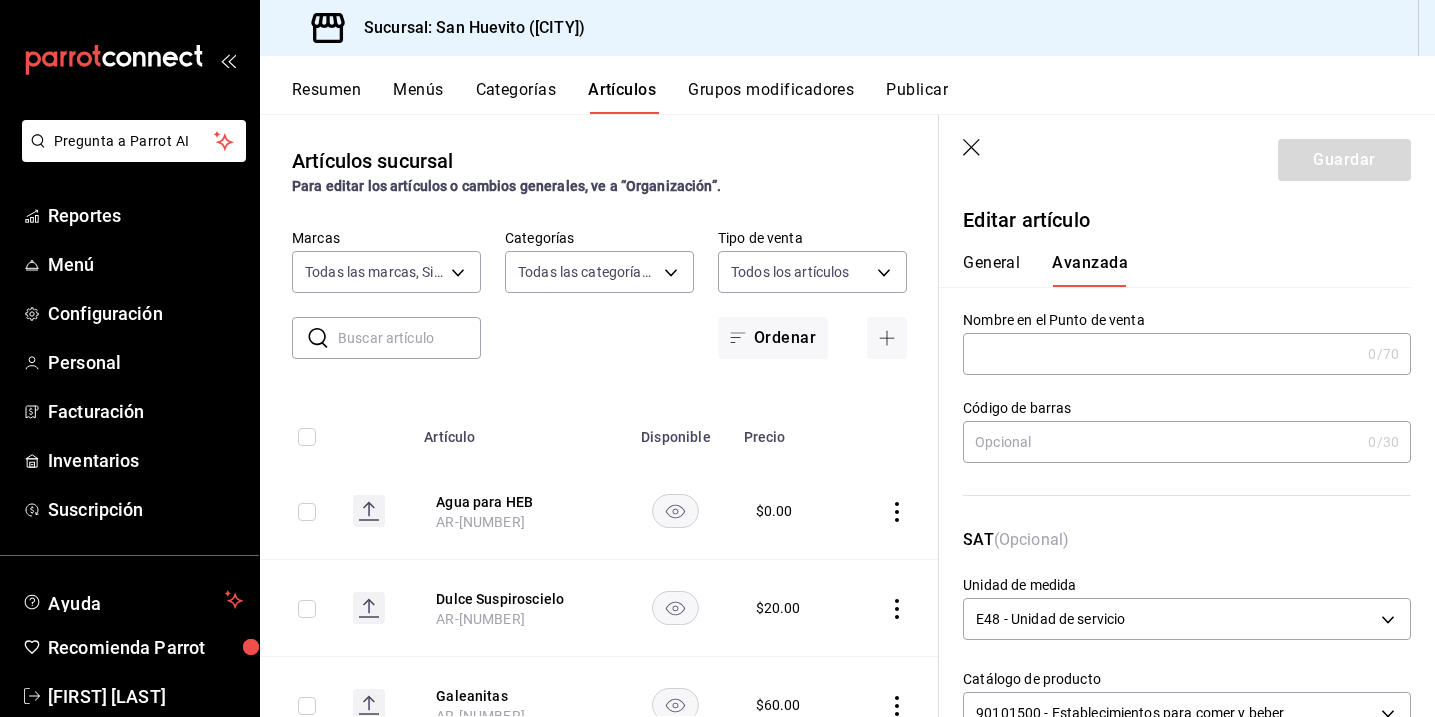 click on "General" at bounding box center (991, 270) 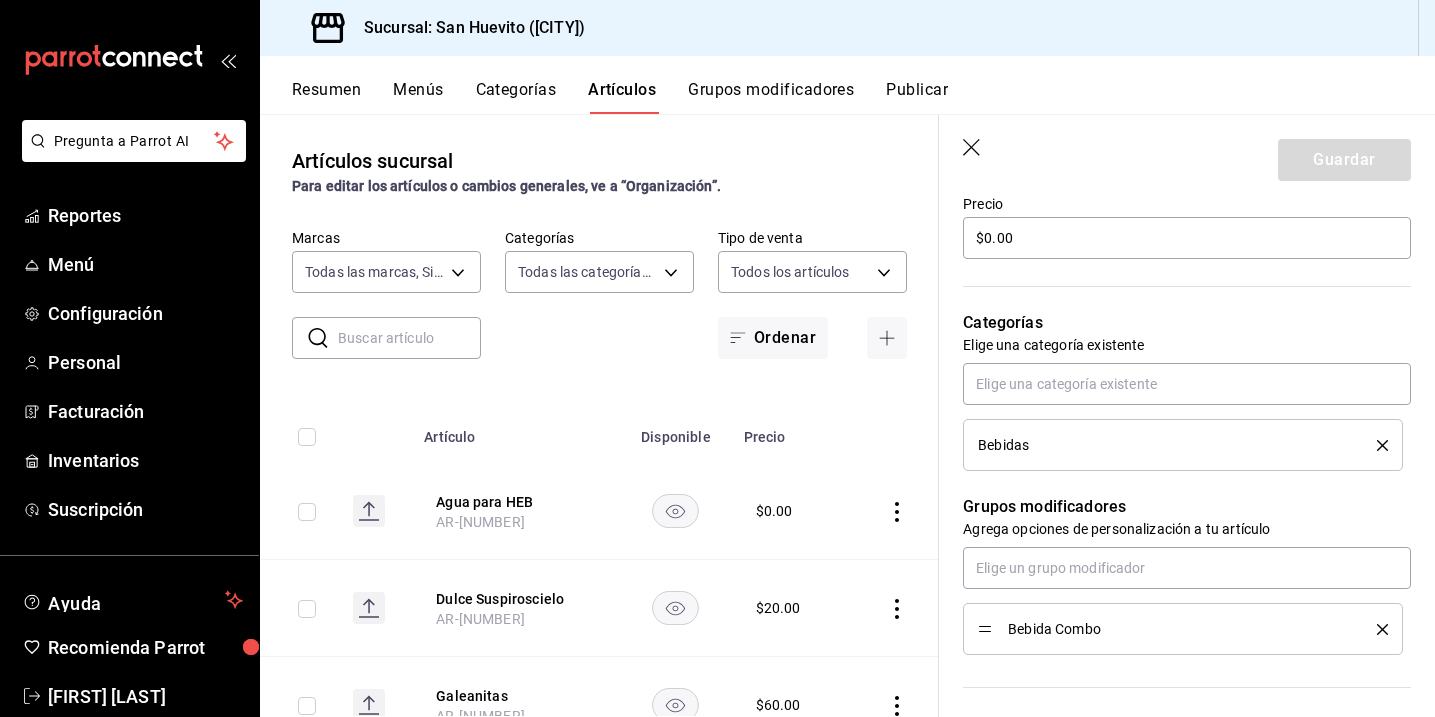 scroll, scrollTop: 614, scrollLeft: 0, axis: vertical 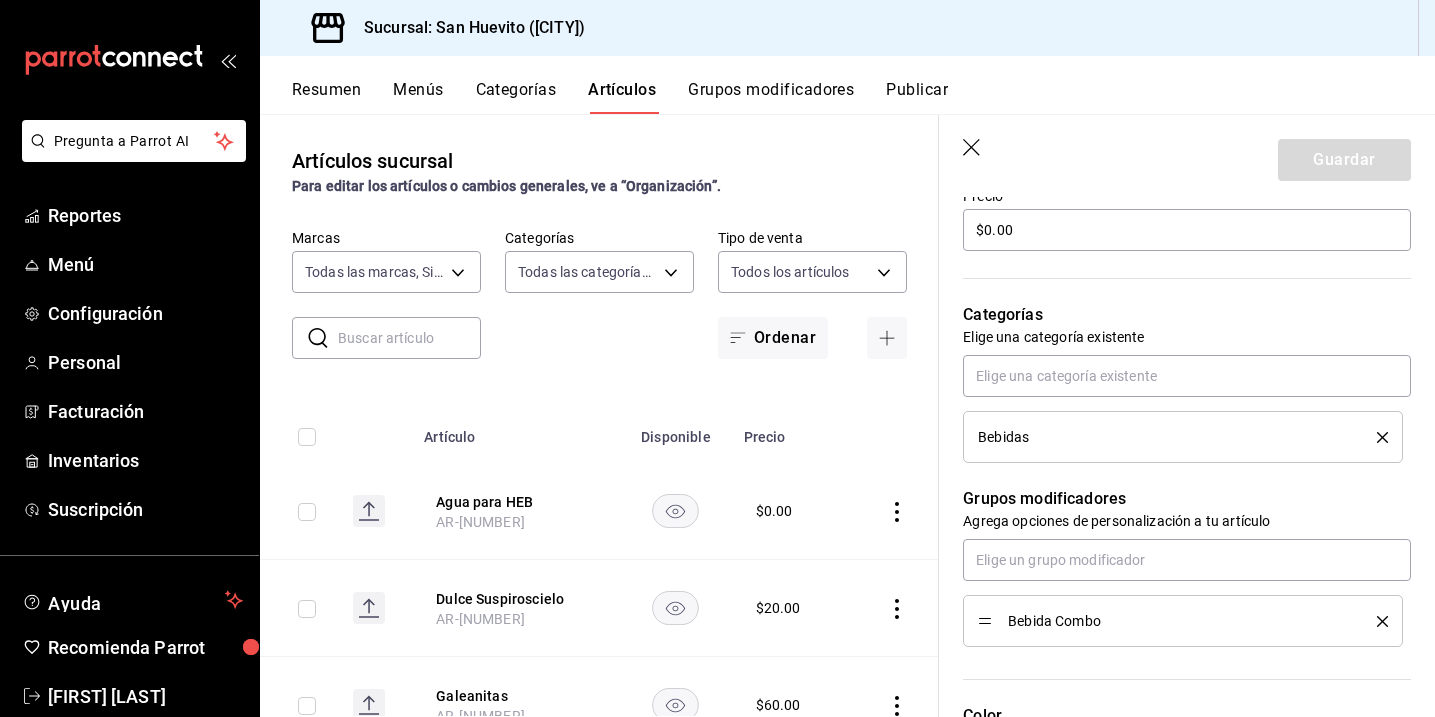 click 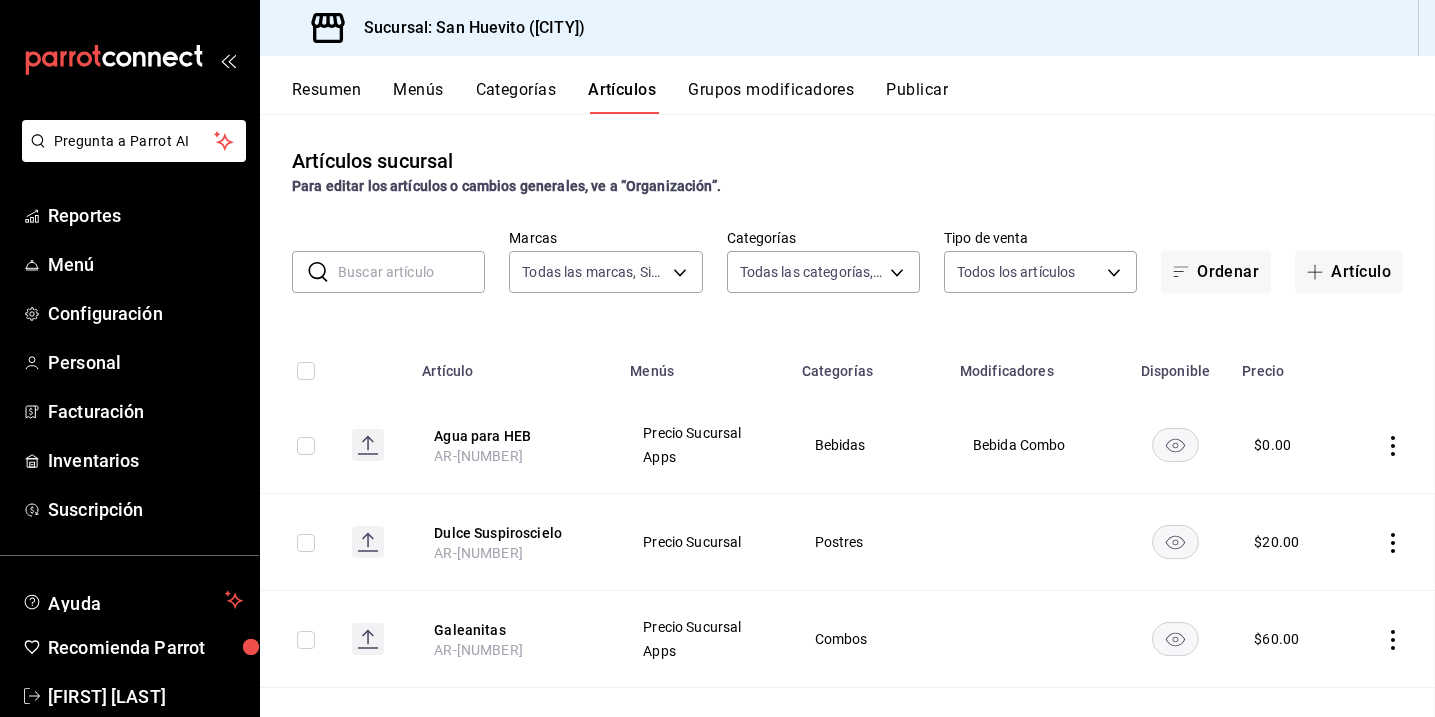 scroll, scrollTop: 0, scrollLeft: 0, axis: both 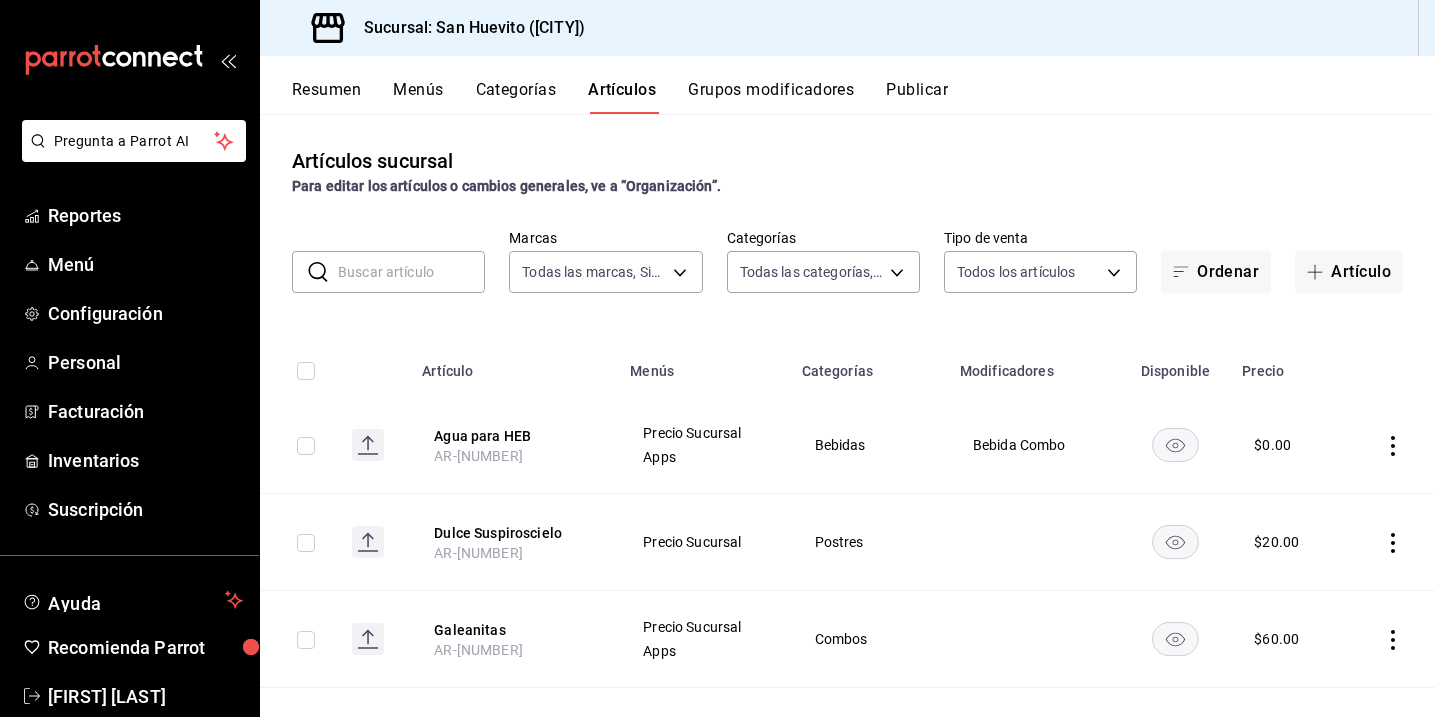 click on "Precio Sucursal Apps" at bounding box center [703, 445] 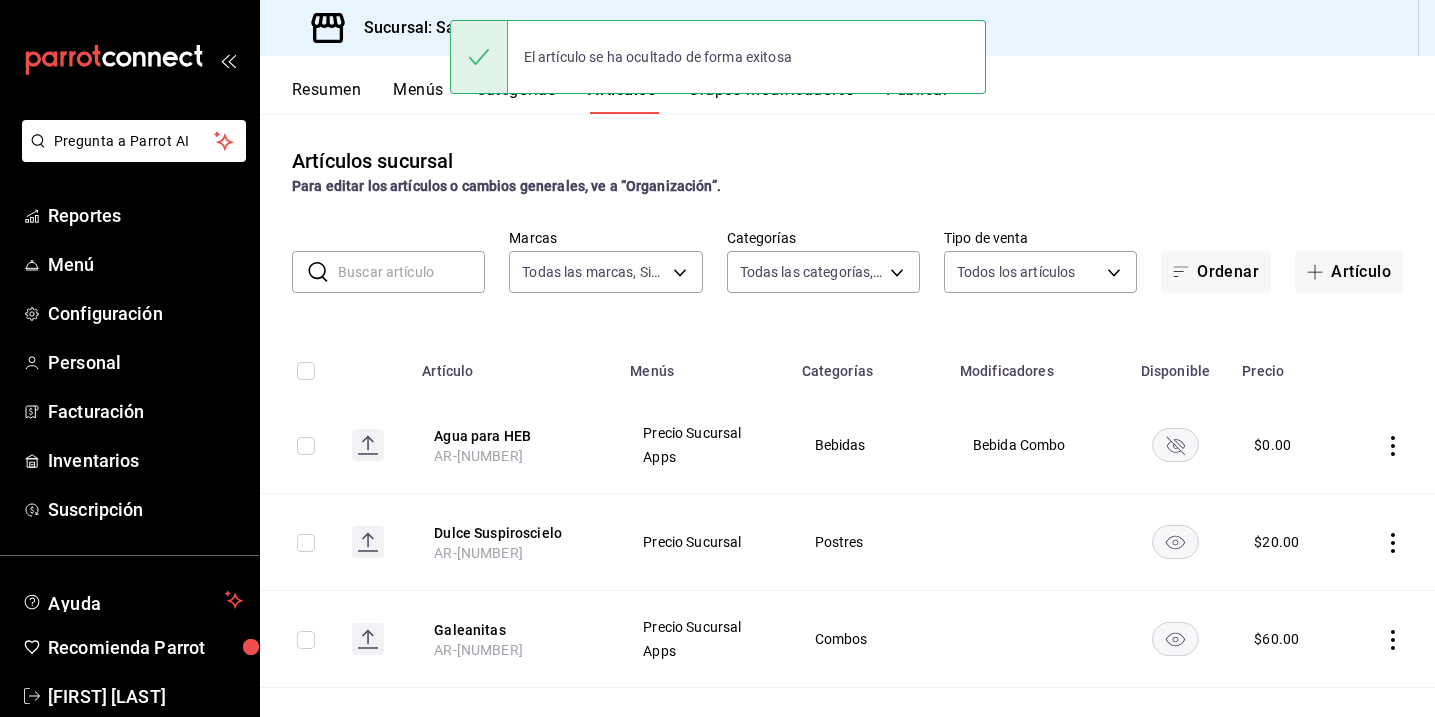 click 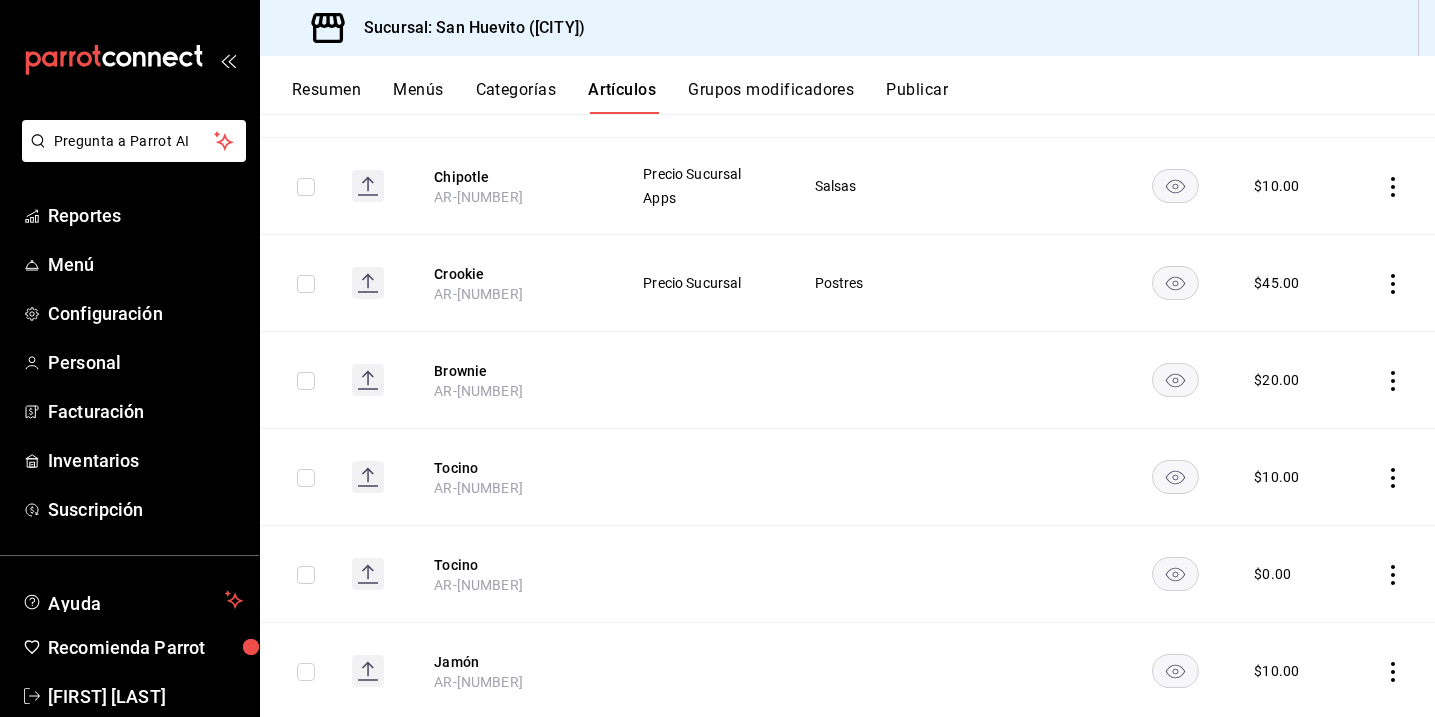 scroll, scrollTop: 0, scrollLeft: 0, axis: both 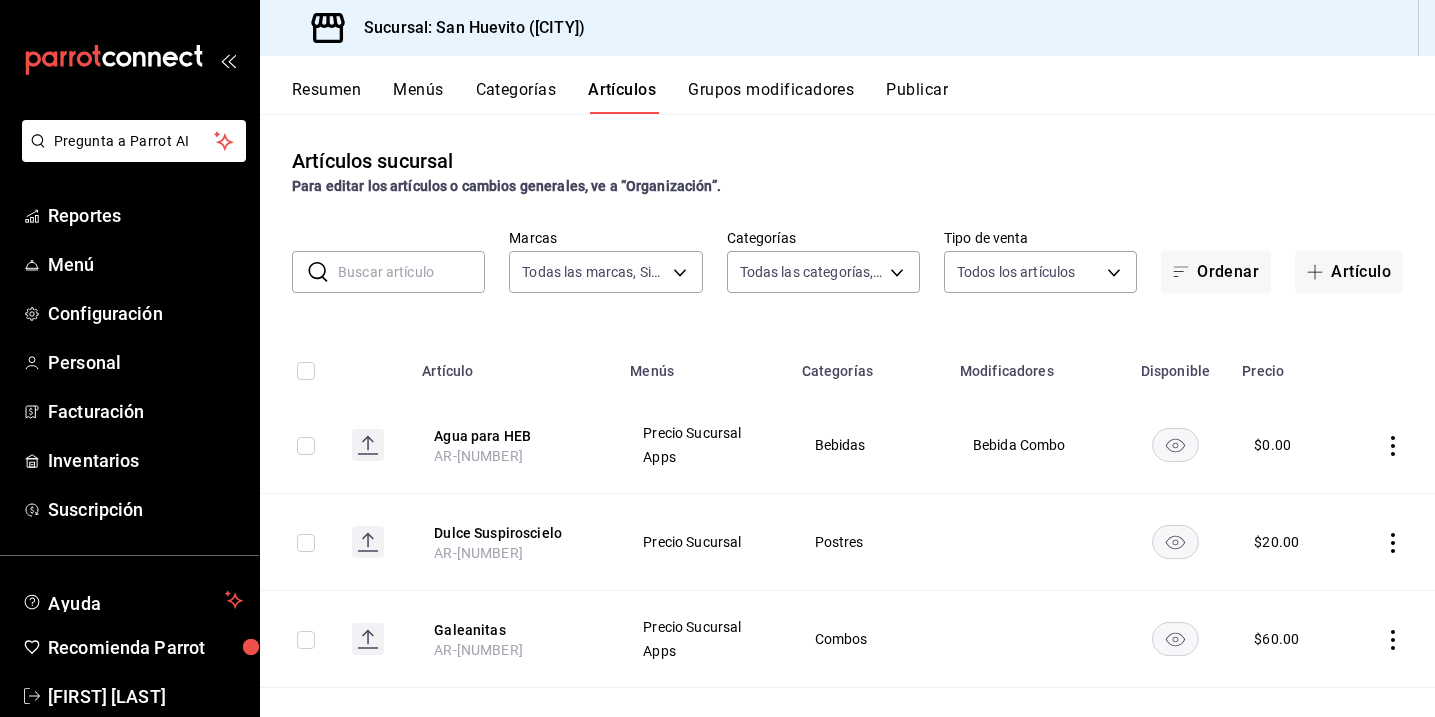 click 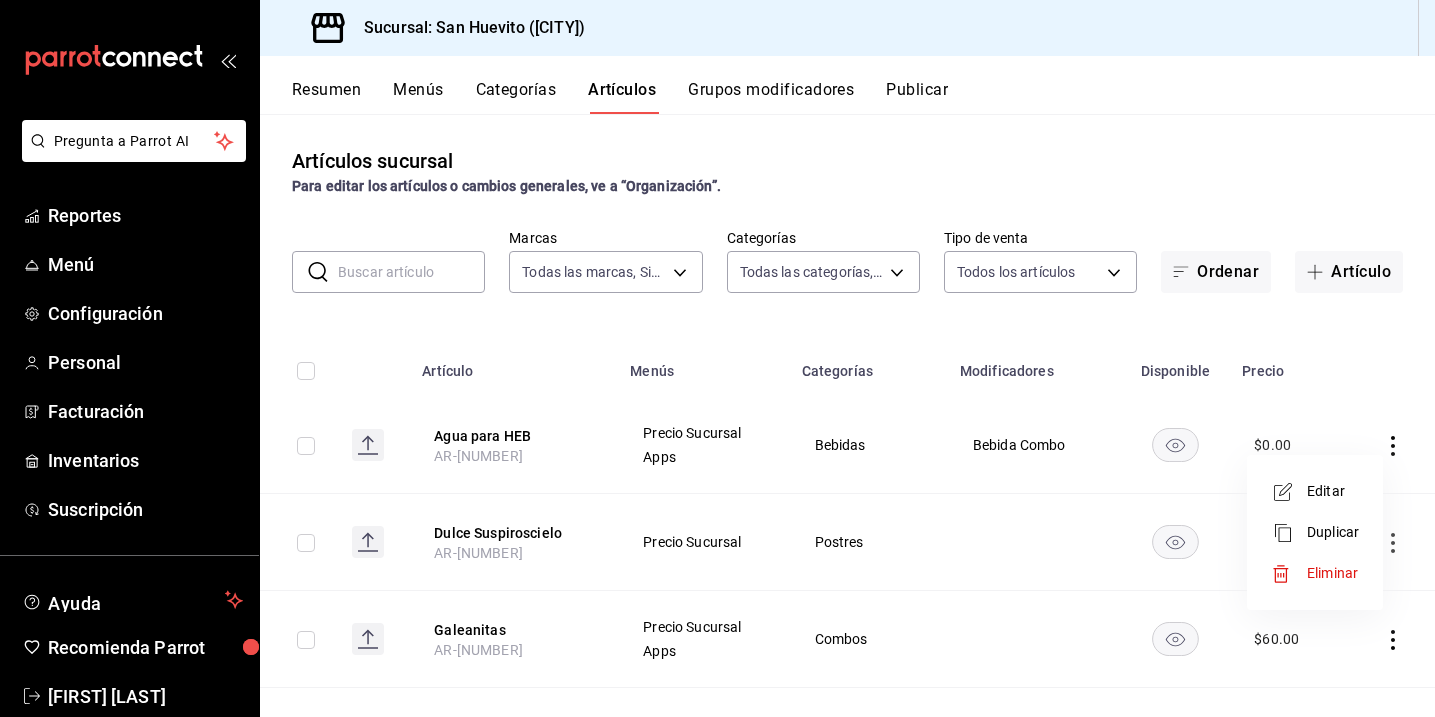 click on "Editar" at bounding box center [1333, 491] 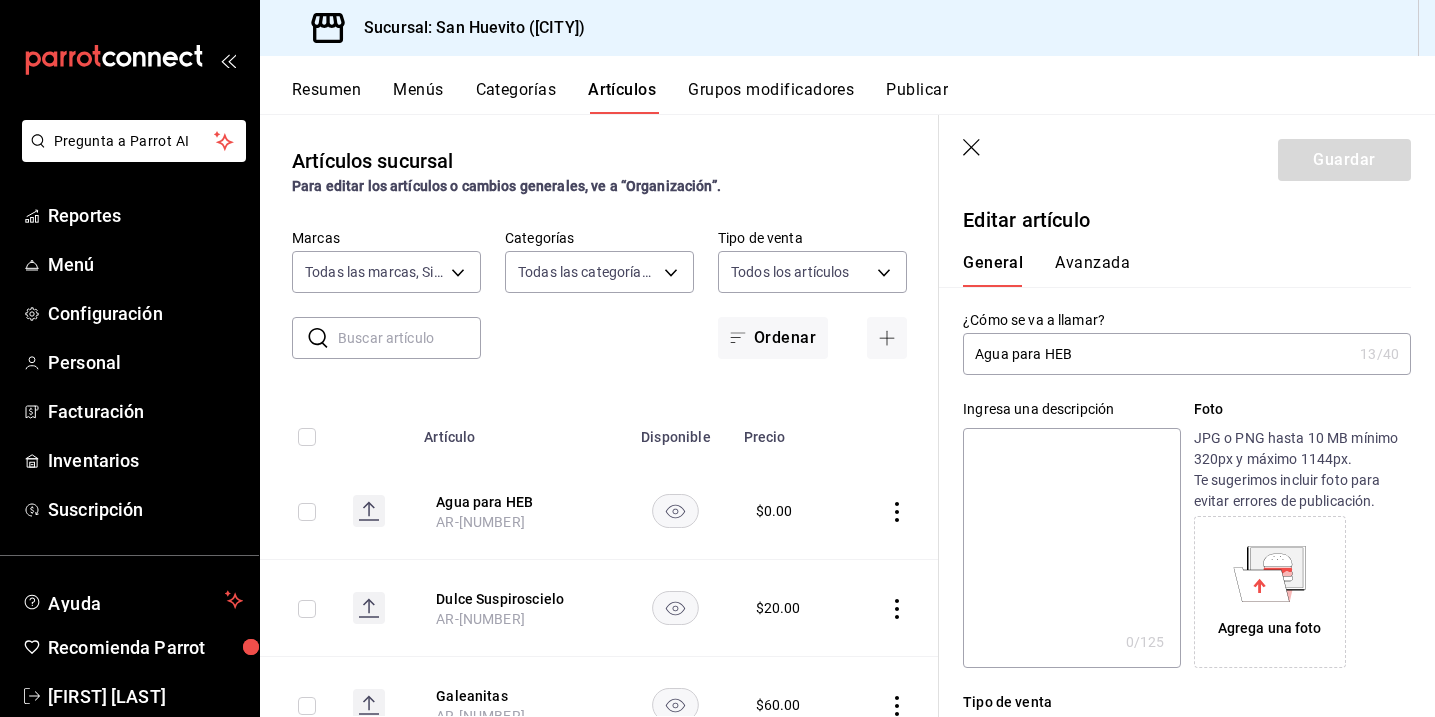 click on "Ingresa una descripción x 0 /125 ​ Foto JPG o PNG hasta 10 MB mínimo 320px y máximo 1144px. Te sugerimos incluir foto para evitar errores de publicación. Agrega una foto" at bounding box center (1175, 521) 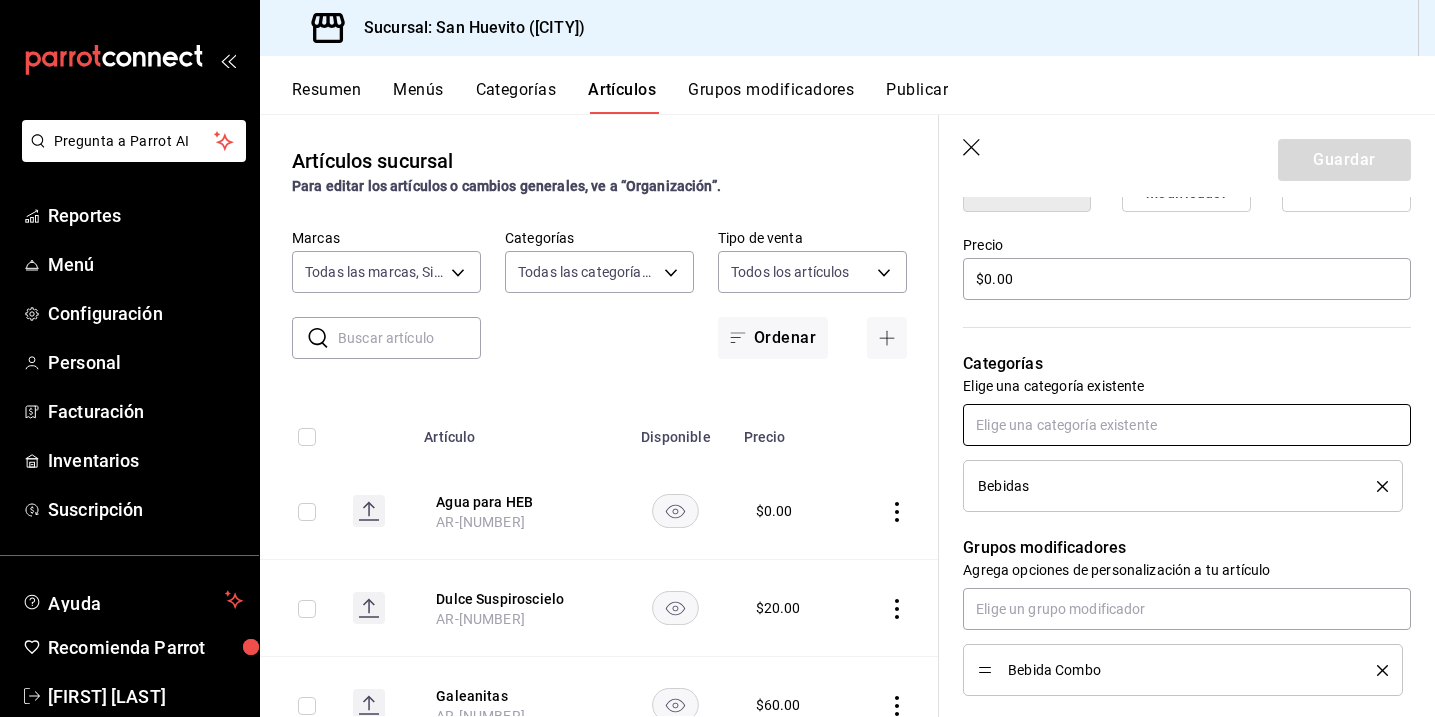 scroll, scrollTop: 569, scrollLeft: 0, axis: vertical 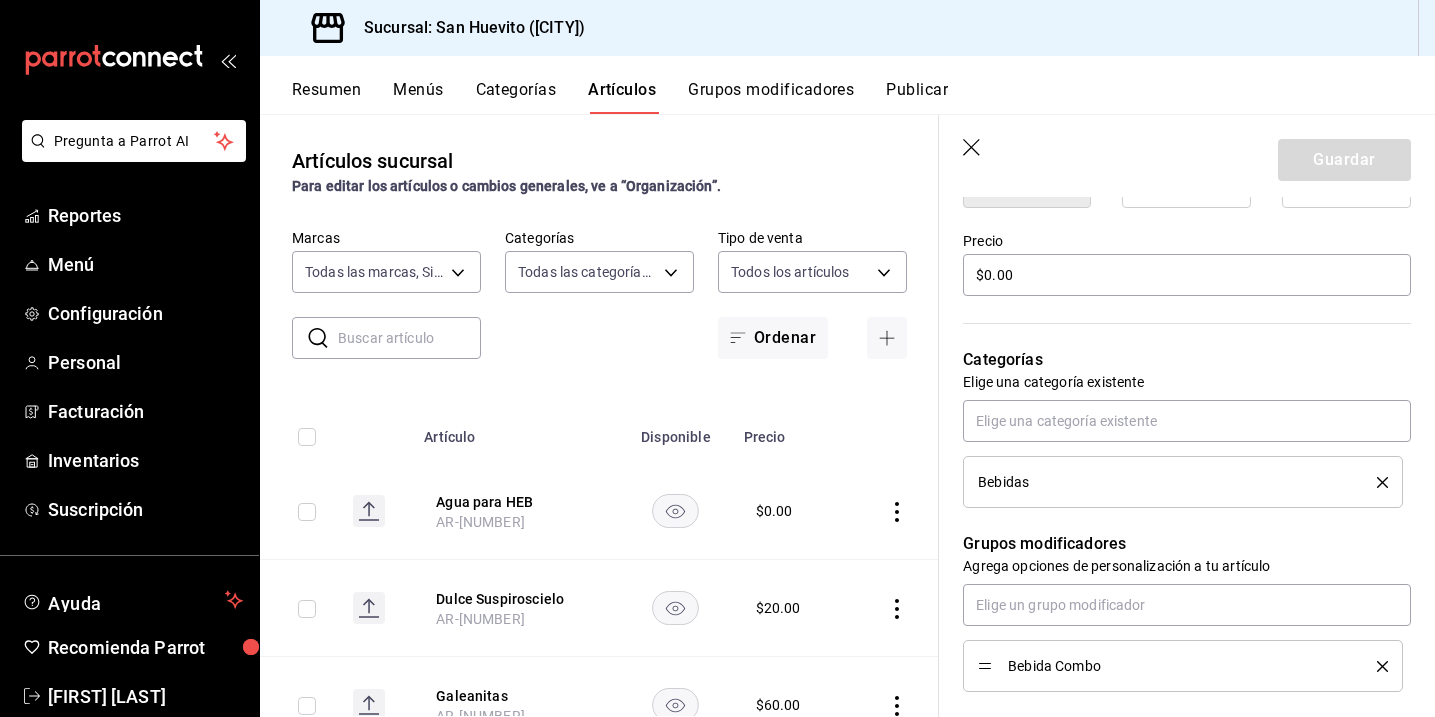 click 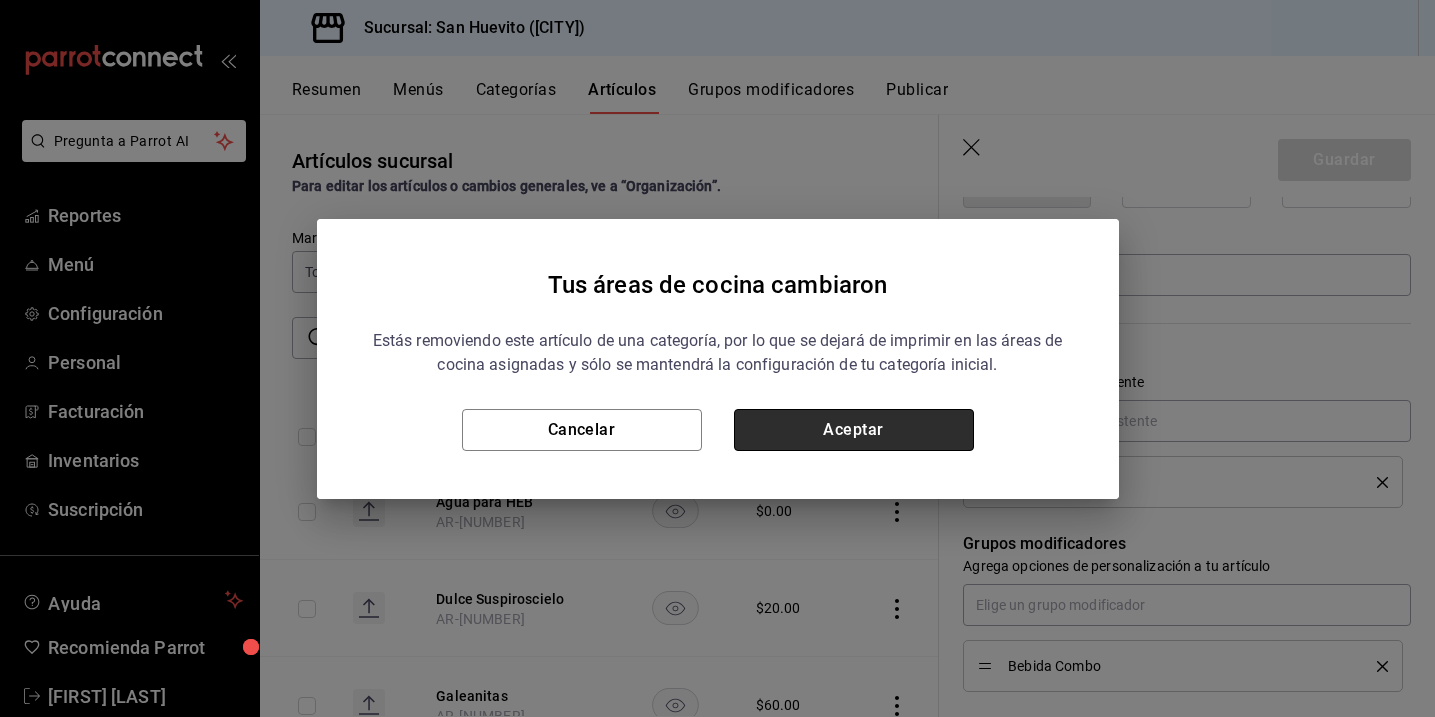 click on "Aceptar" at bounding box center [854, 430] 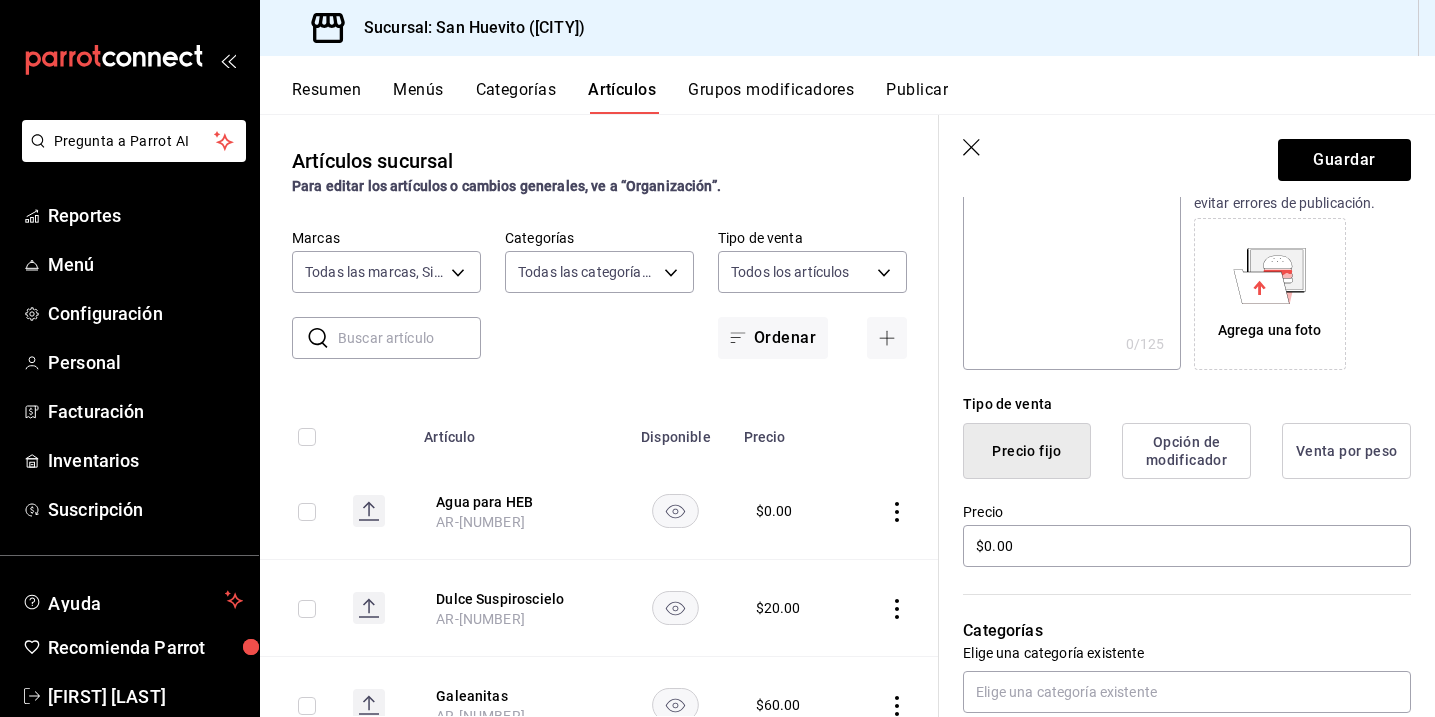scroll, scrollTop: 0, scrollLeft: 0, axis: both 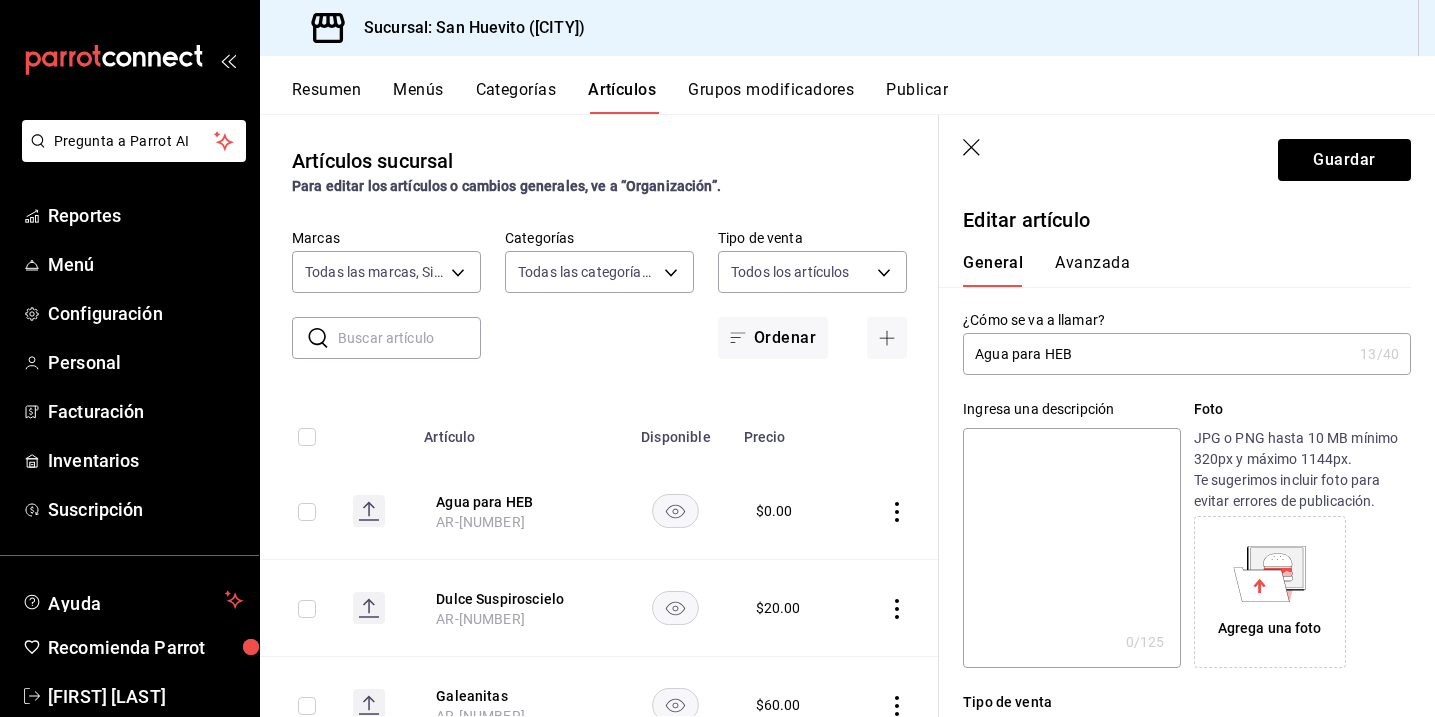 click on "Avanzada" at bounding box center [1092, 270] 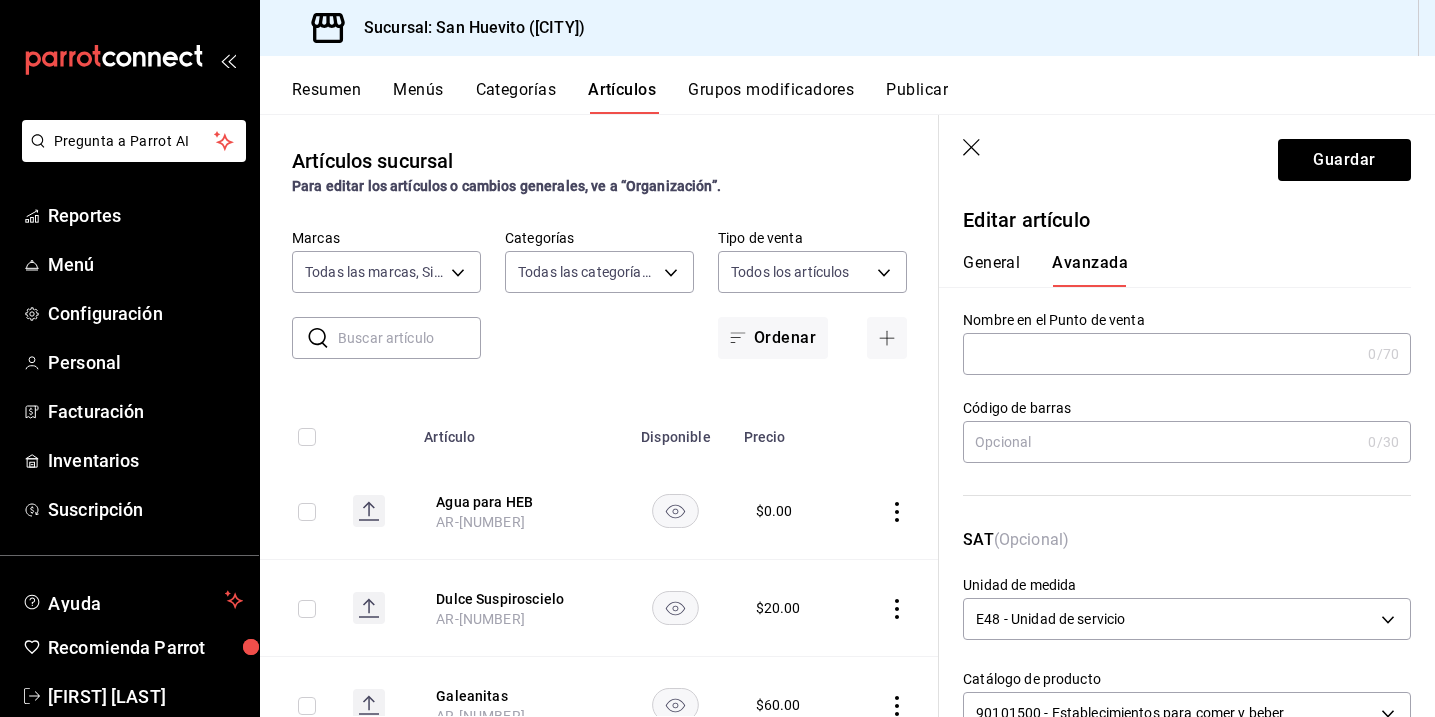 click at bounding box center [1161, 354] 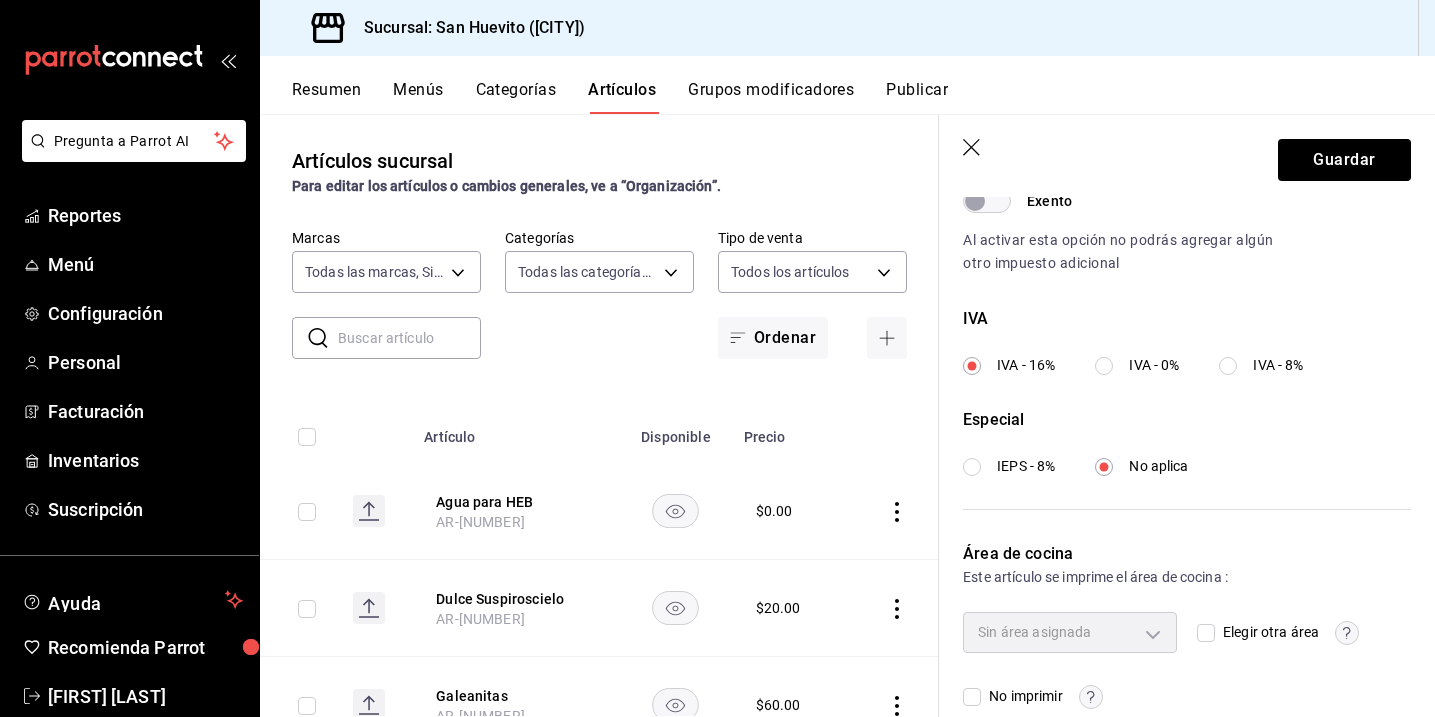 scroll, scrollTop: 695, scrollLeft: 0, axis: vertical 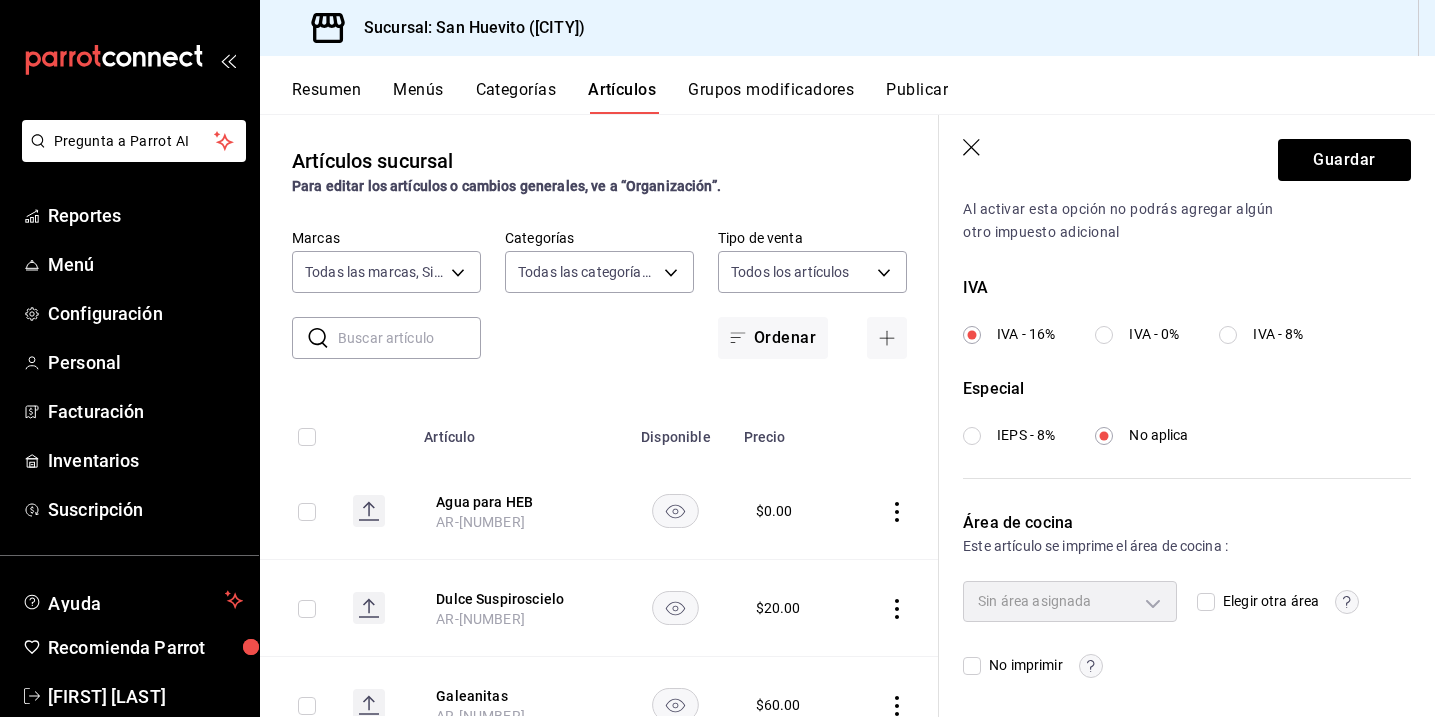 click on "Elegir otra área" at bounding box center (1206, 602) 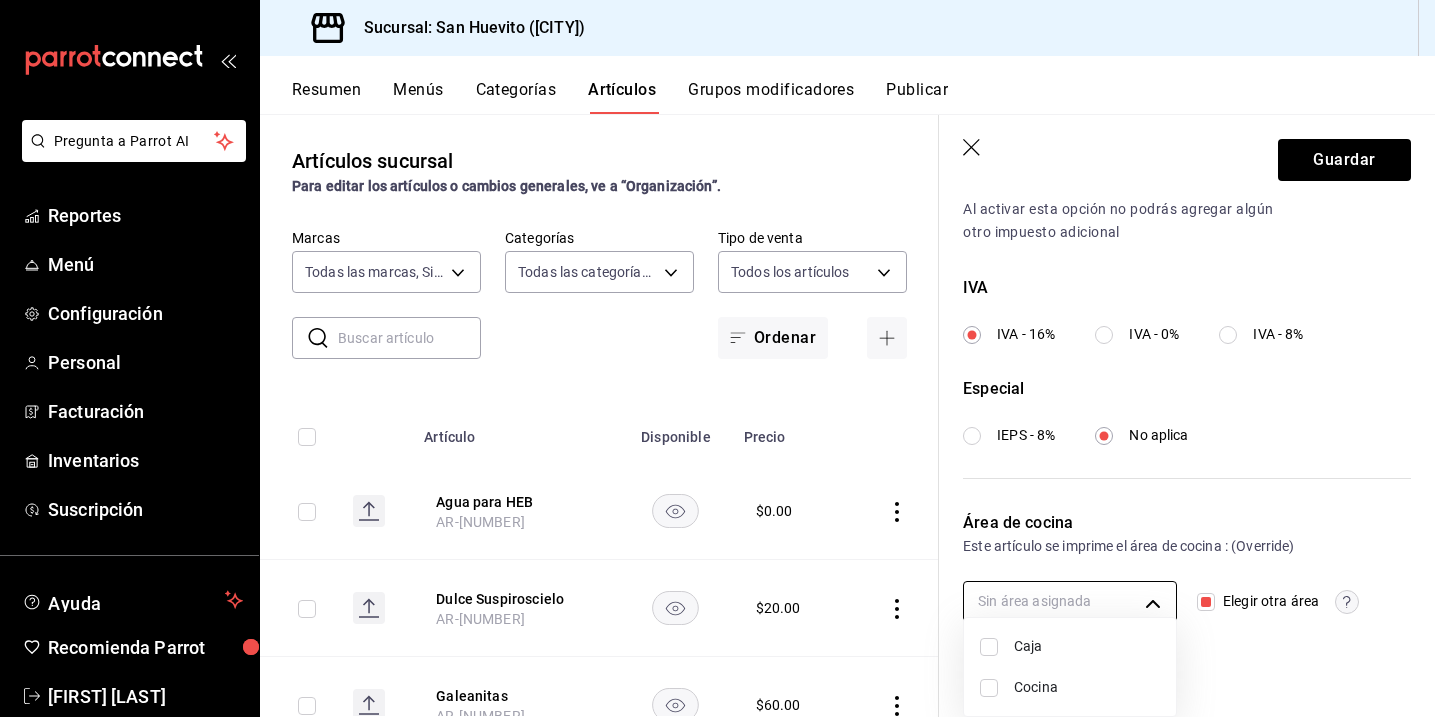 click on "Pregunta a Parrot AI Reportes Menú Configuración Personal Facturación Inventarios Suscripción Ayuda Recomienda Parrot [FIRST] [LAST] Sugerir nueva función Sucursal: San Huevito ([CITY]) Resumen Menús Categorías Artículos Grupos modificadores Publicar Artículos sucursal Para editar los artículos o cambios generales, ve a “Organización”. Marcas Todas las marcas, Sin marca [UUID] Categorías Todas las categorías, Sin categoría [UUID],[UUID],[UUID],[UUID],[UUID],[UUID],[UUID] Tipo de venta Todos los artículos ALL Ordenar Artículo Disponible Precio Agua para HEB AR-[NUMBER] $ 0.00 Dulce Suspiroscielo AR-[NUMBER] $ 20.00 Galeanitas AR-[NUMBER] $ 60.00 Chipotle AR-[NUMBER] $ 10.00 Crookie AR-[NUMBER] $ 45.00 $" at bounding box center [717, 358] 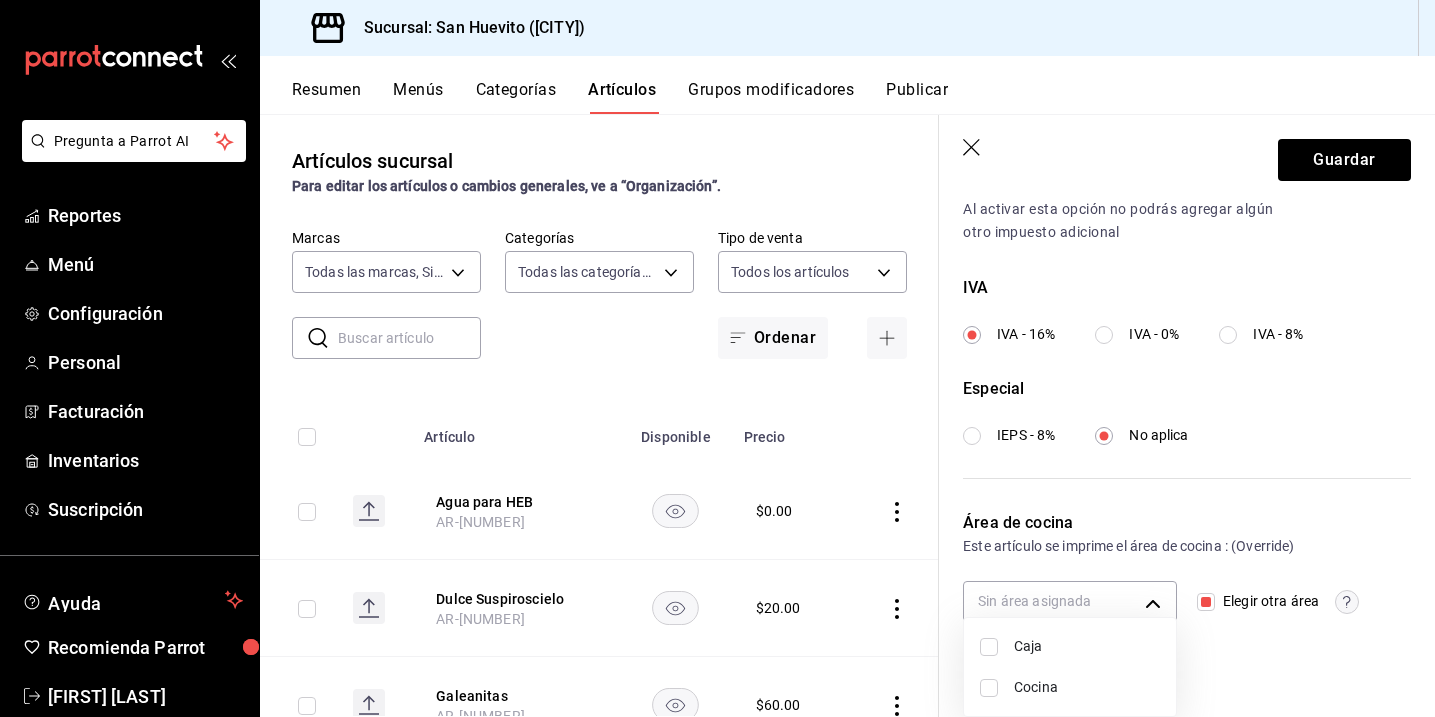 click at bounding box center [717, 358] 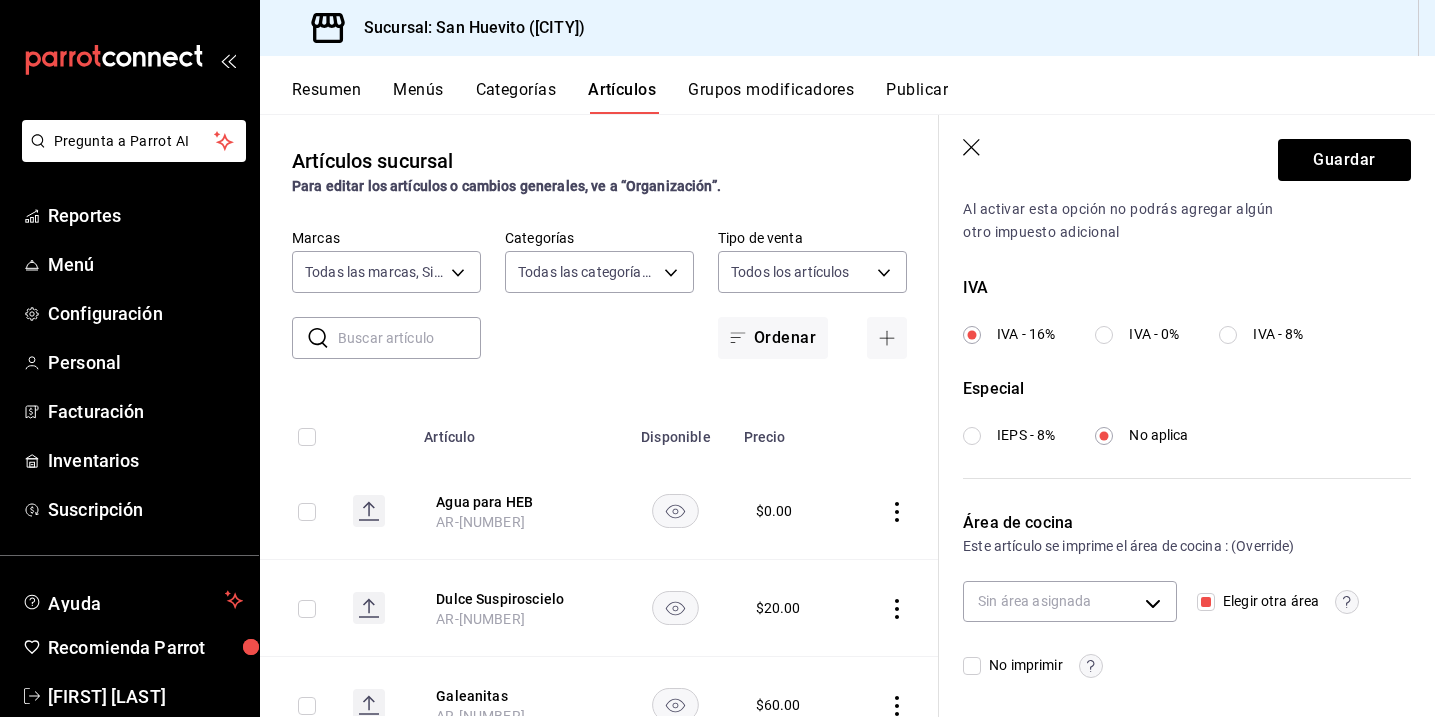 click 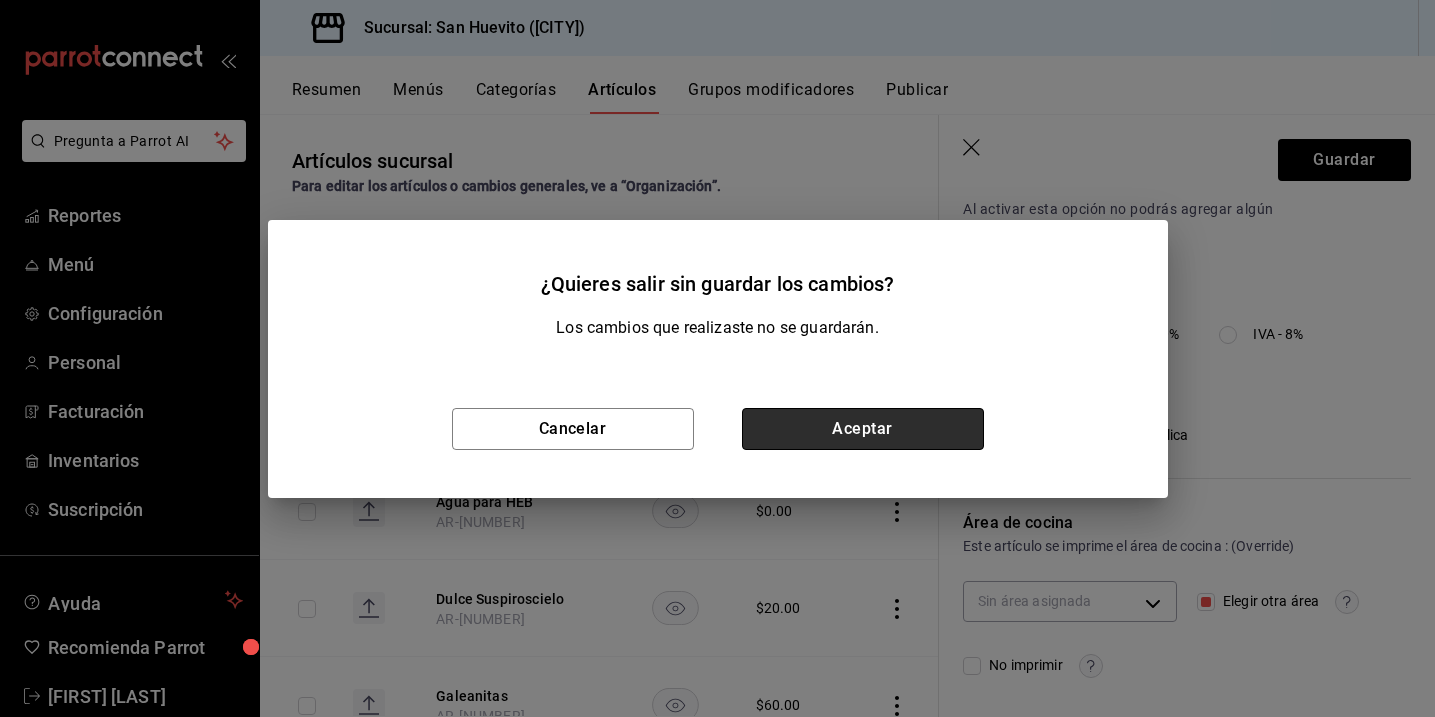 click on "Aceptar" at bounding box center [863, 429] 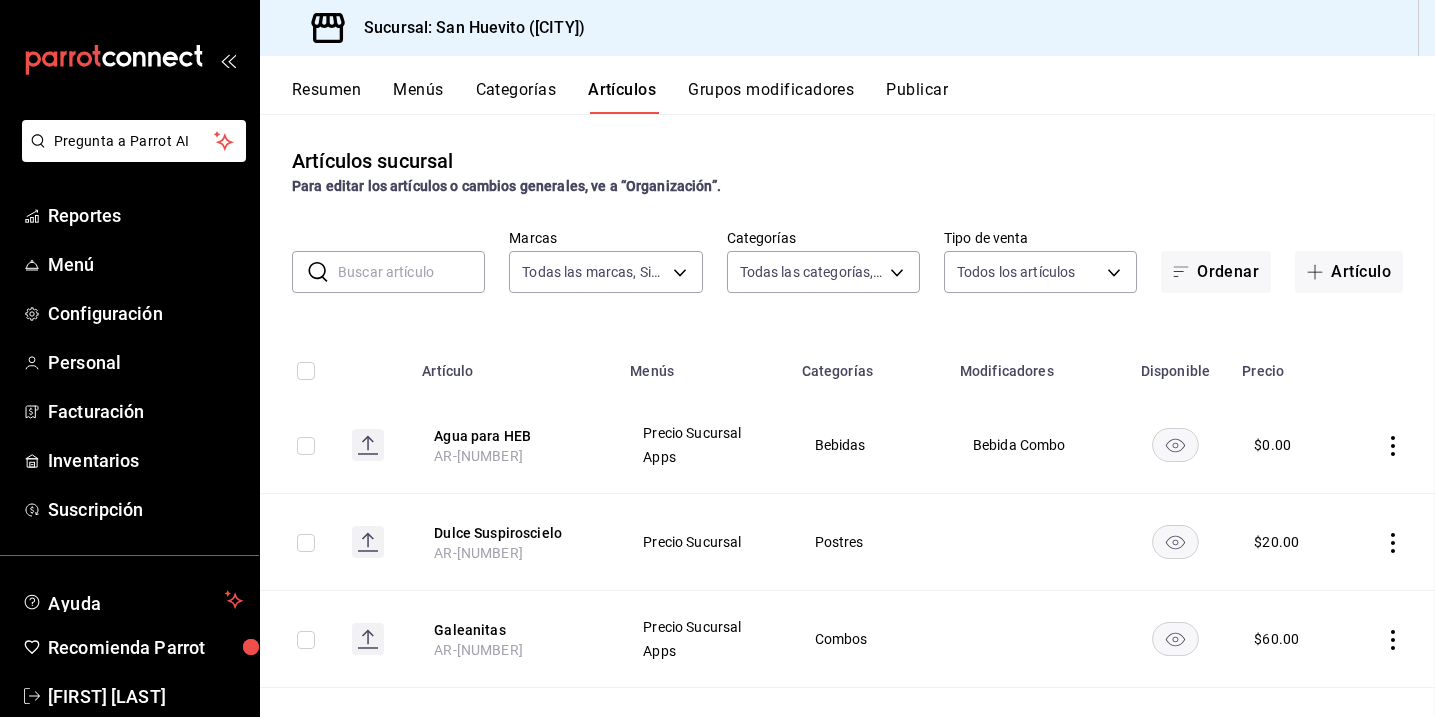 scroll, scrollTop: 0, scrollLeft: 0, axis: both 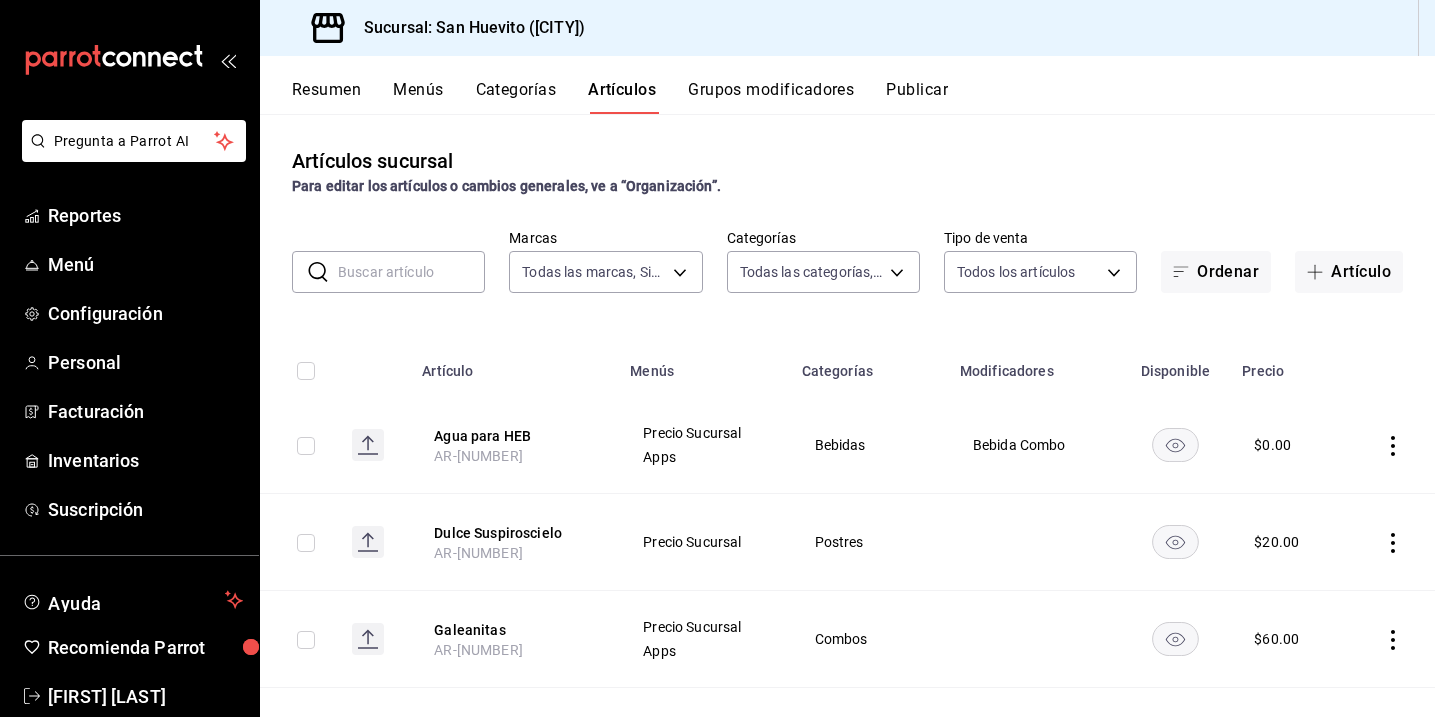 click on "Precio Sucursal Apps" at bounding box center [703, 445] 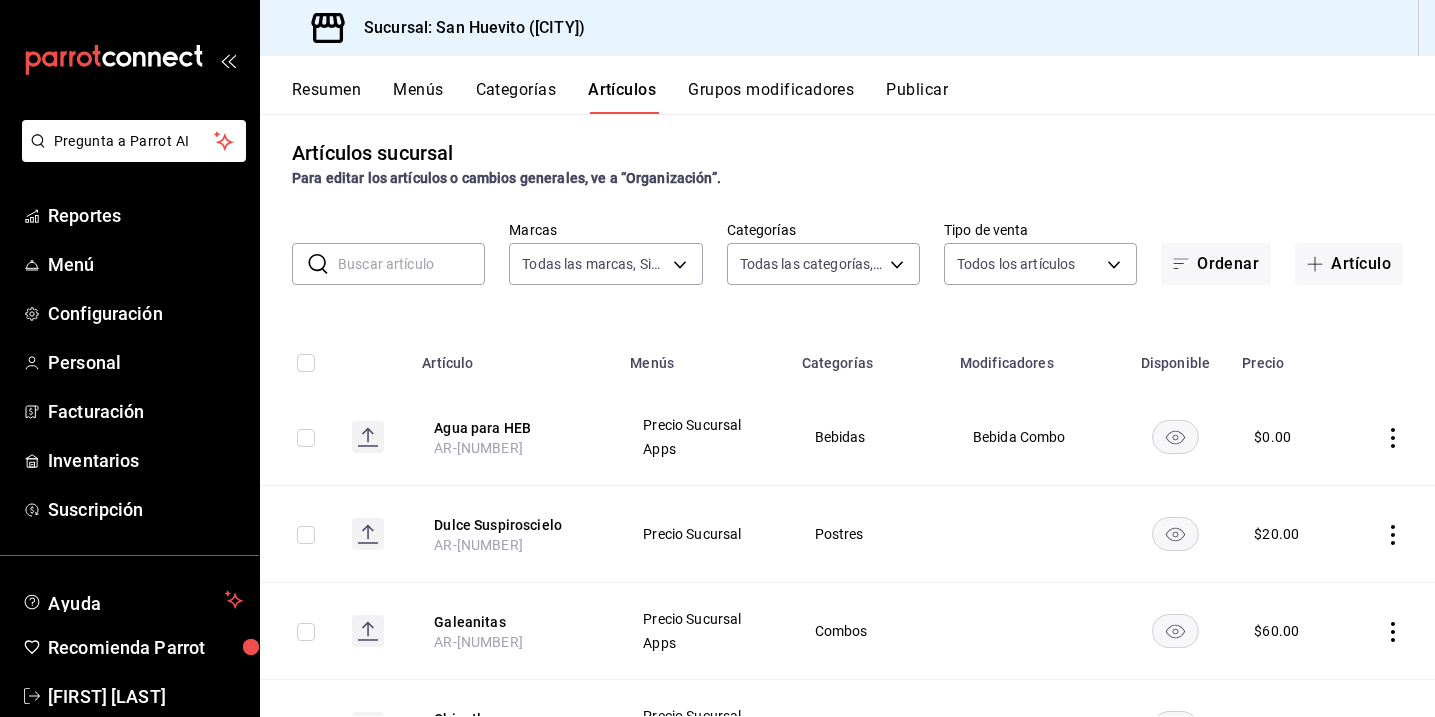 scroll, scrollTop: 0, scrollLeft: 0, axis: both 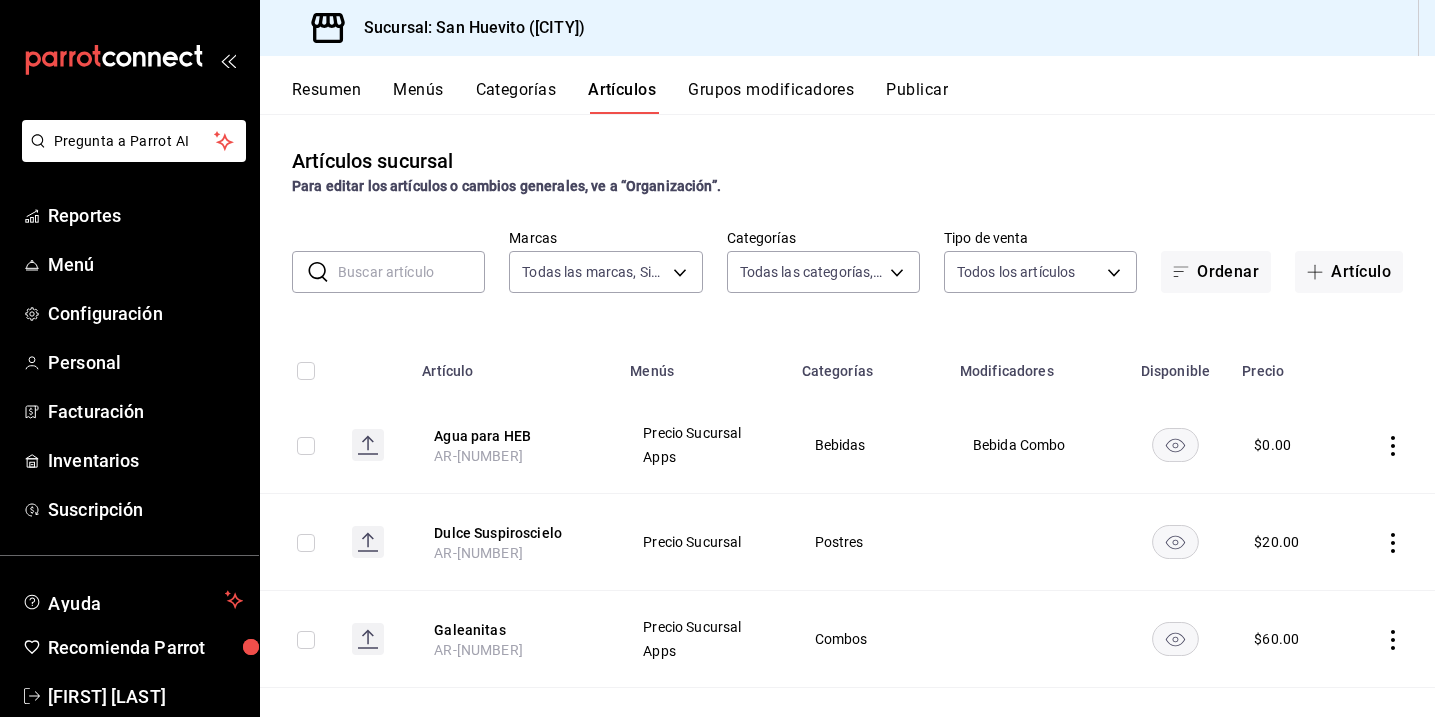 click on "Menús" at bounding box center [418, 97] 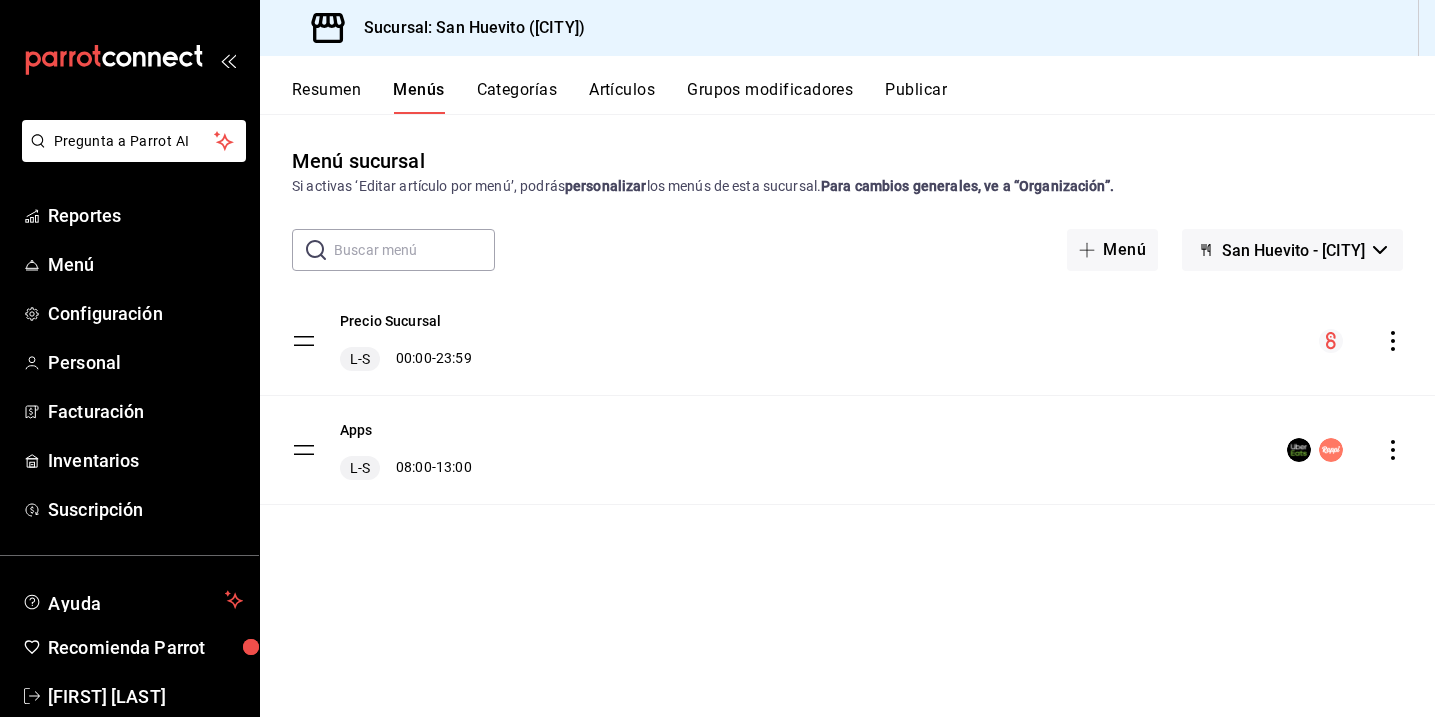 click on "Apps L-S 08:00  -  13:00" at bounding box center (847, 450) 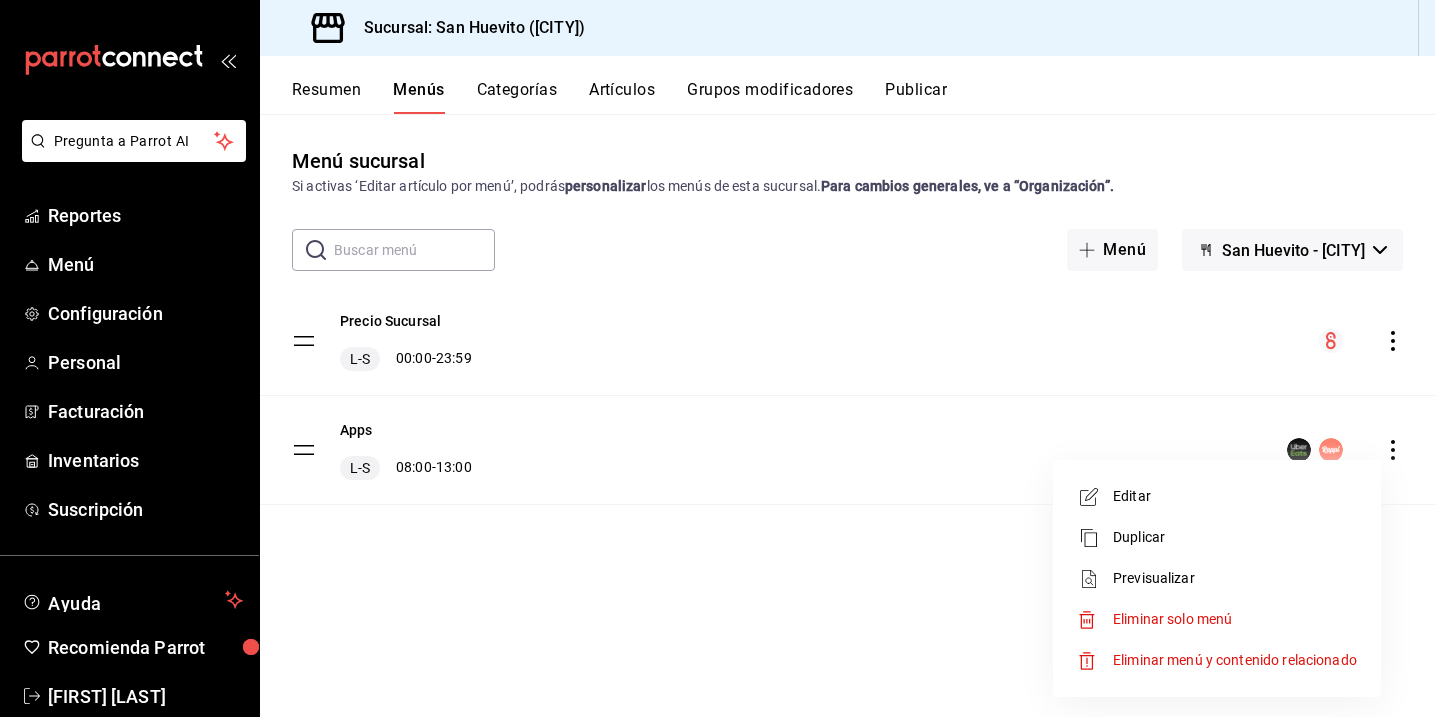 click on "Editar" at bounding box center [1235, 496] 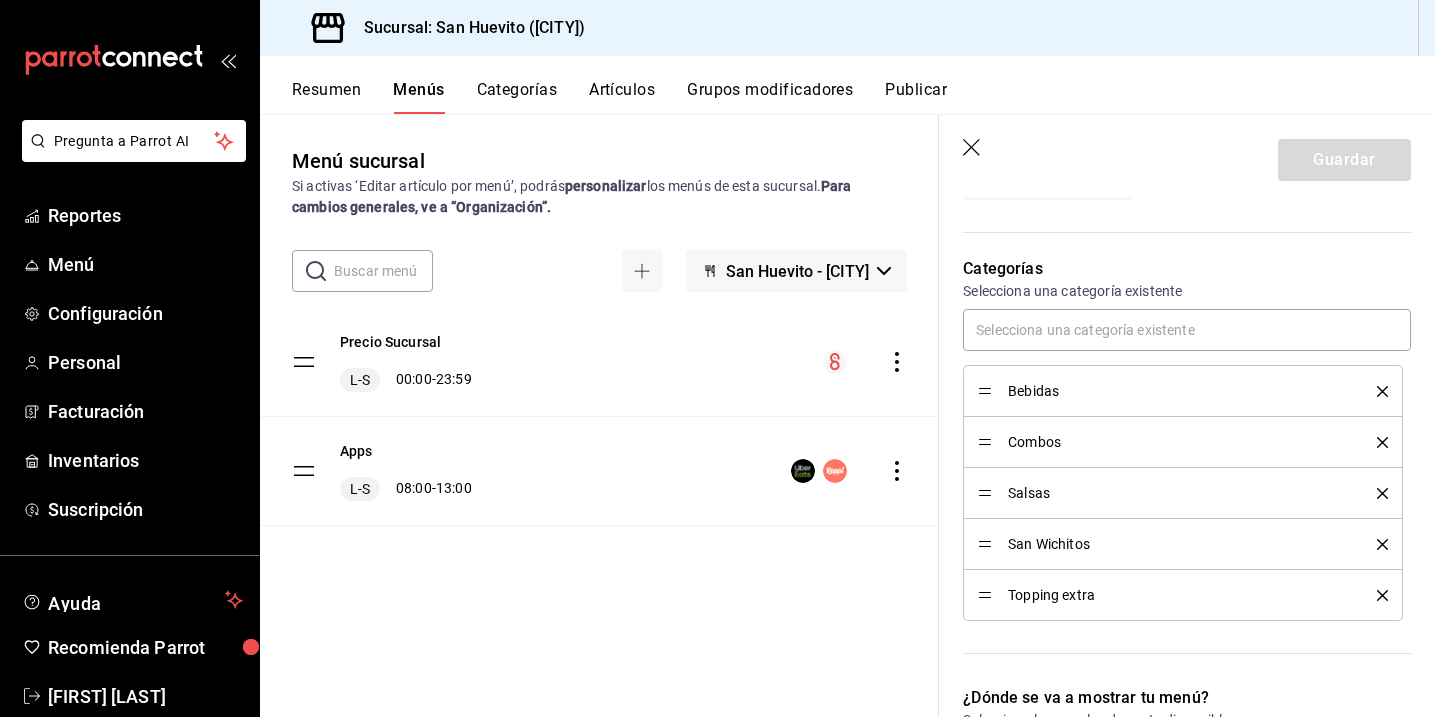 scroll, scrollTop: 503, scrollLeft: 0, axis: vertical 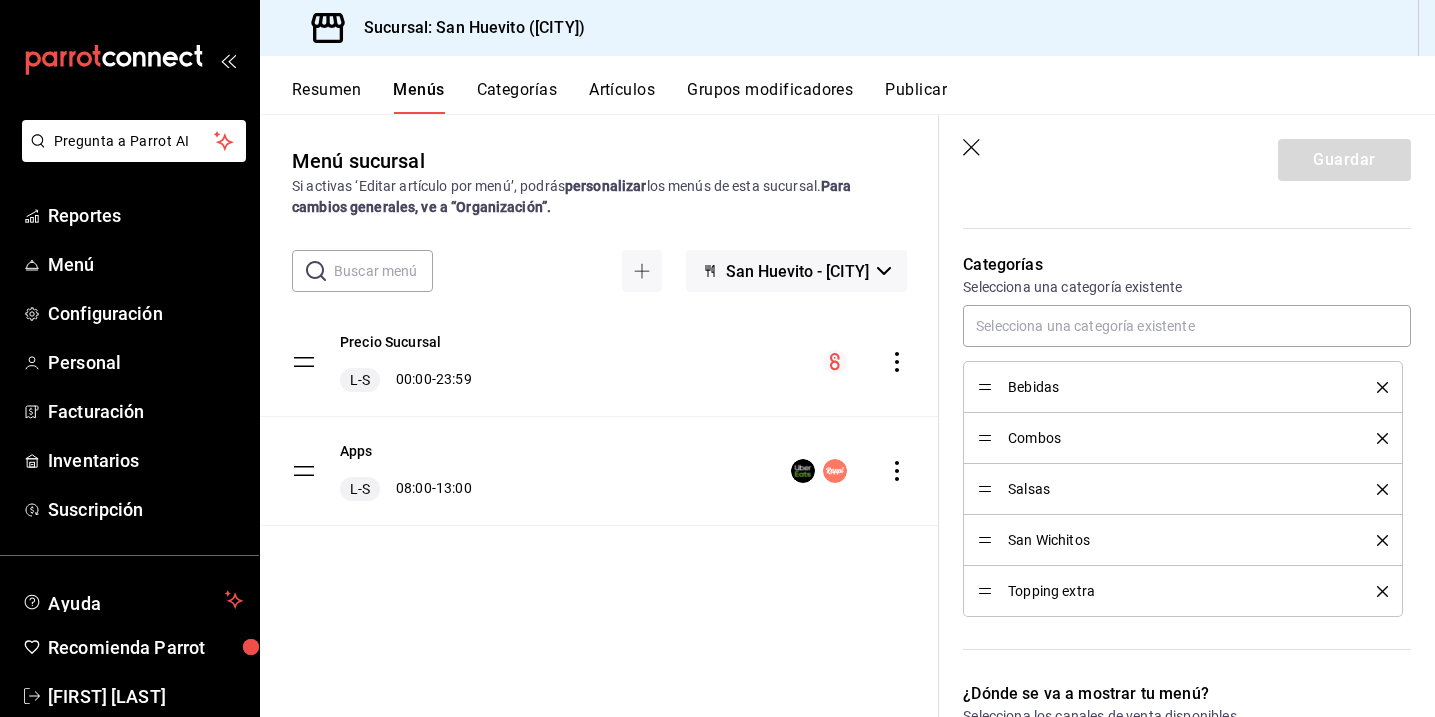 click on "Bebidas" at bounding box center [1177, 387] 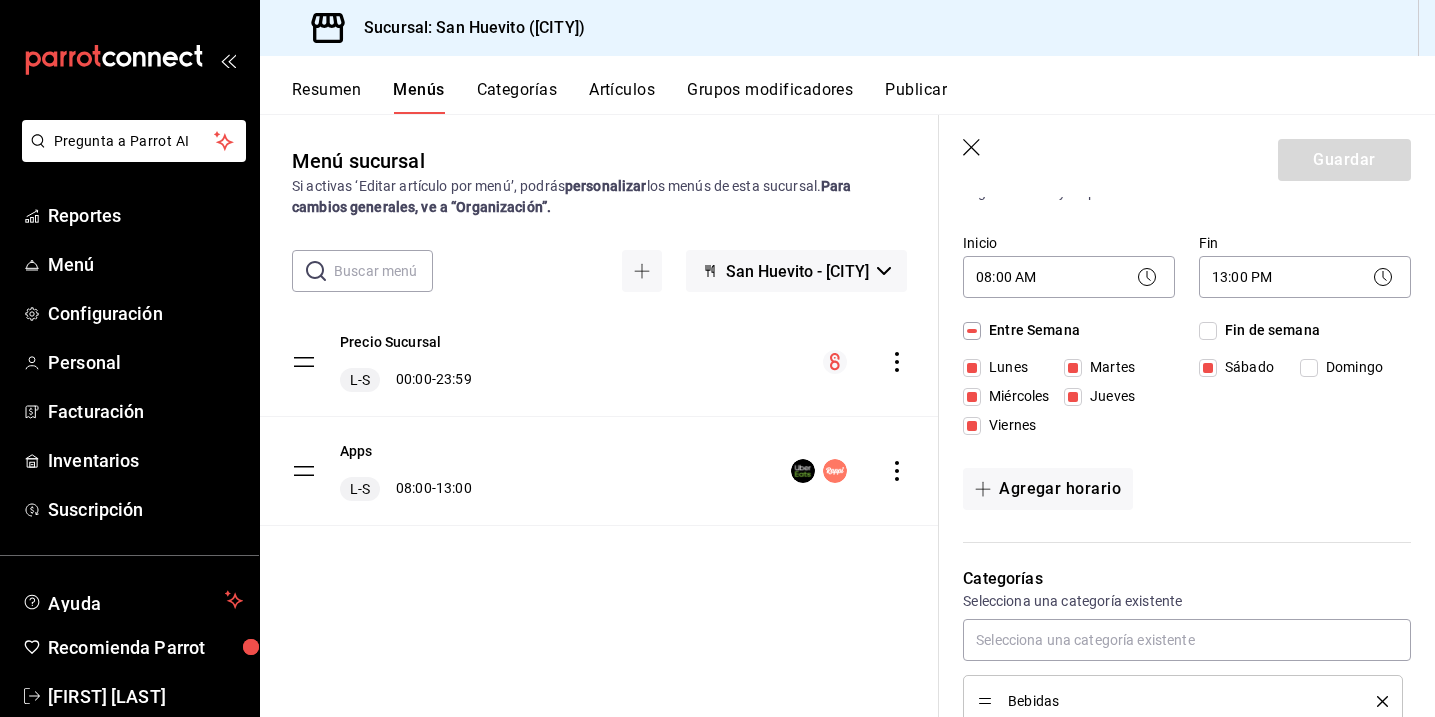 scroll, scrollTop: 63, scrollLeft: 0, axis: vertical 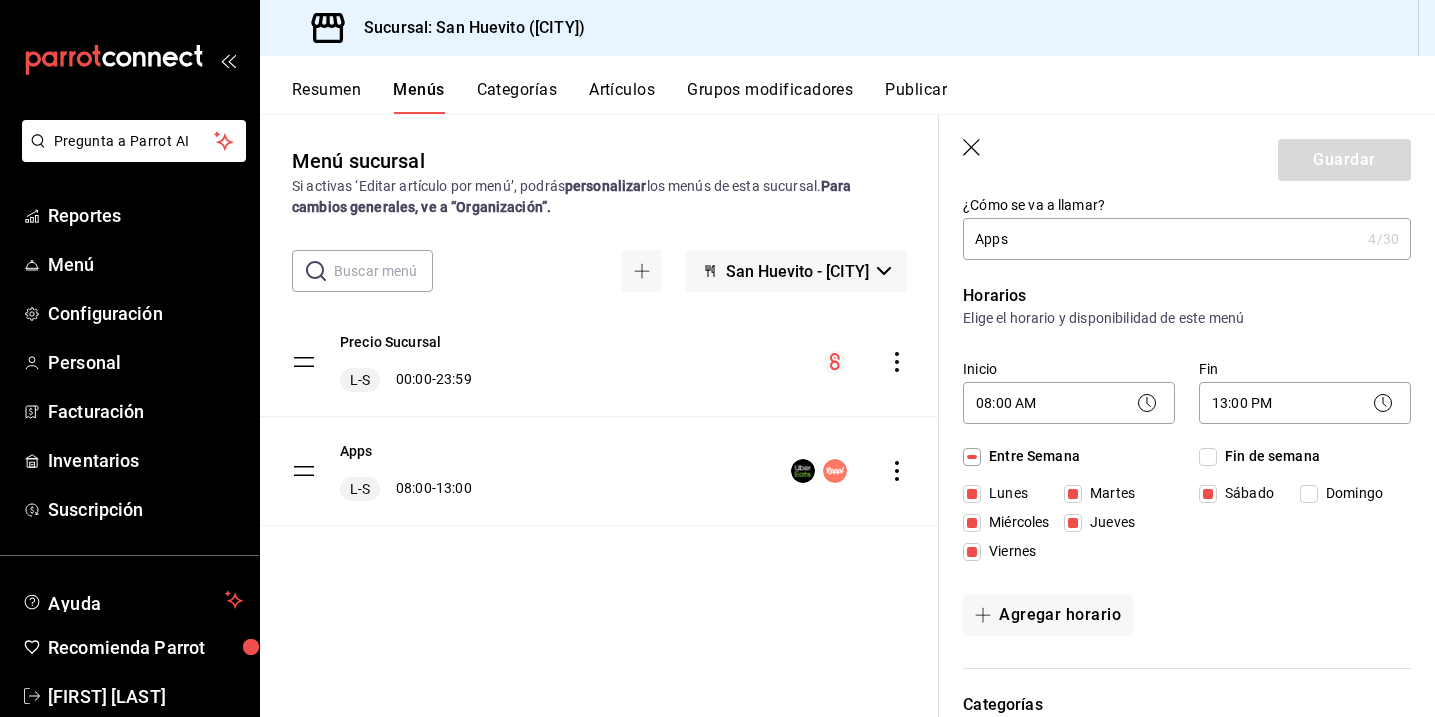 click 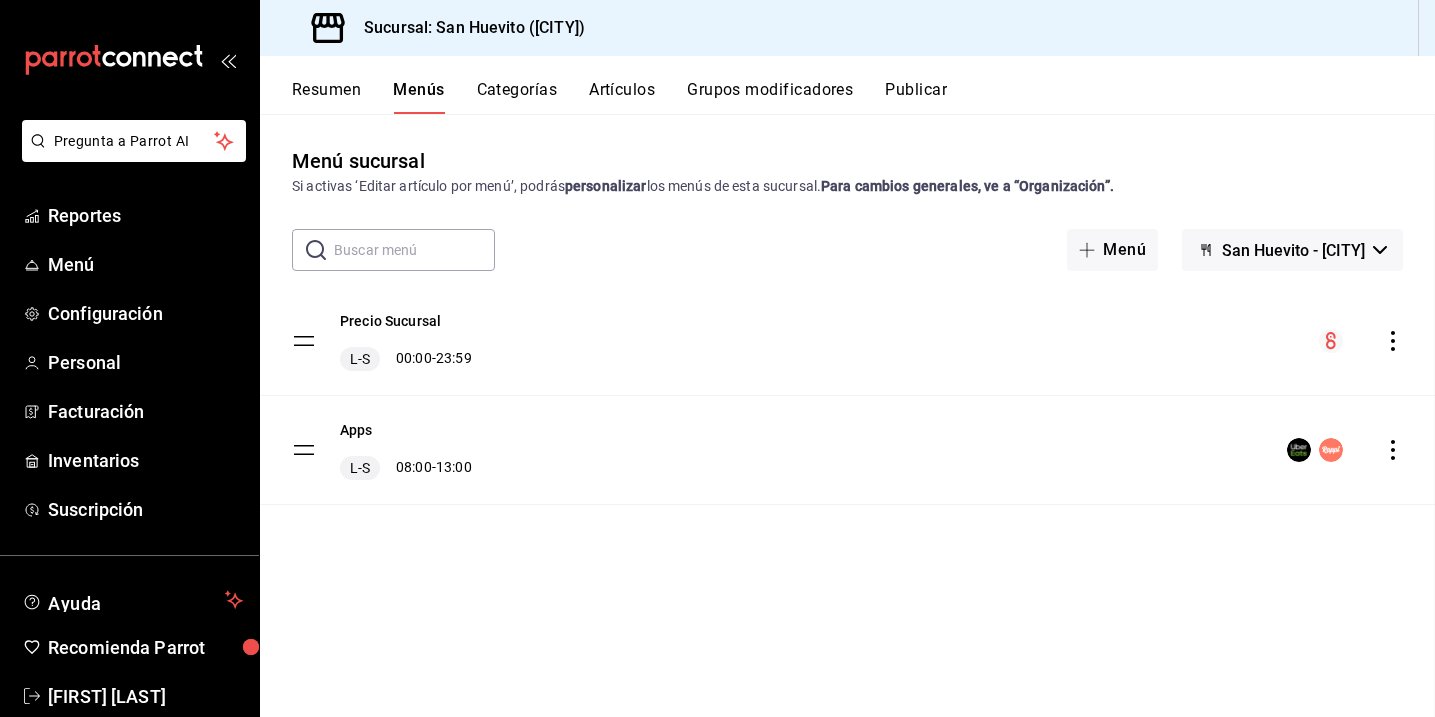 checkbox on "false" 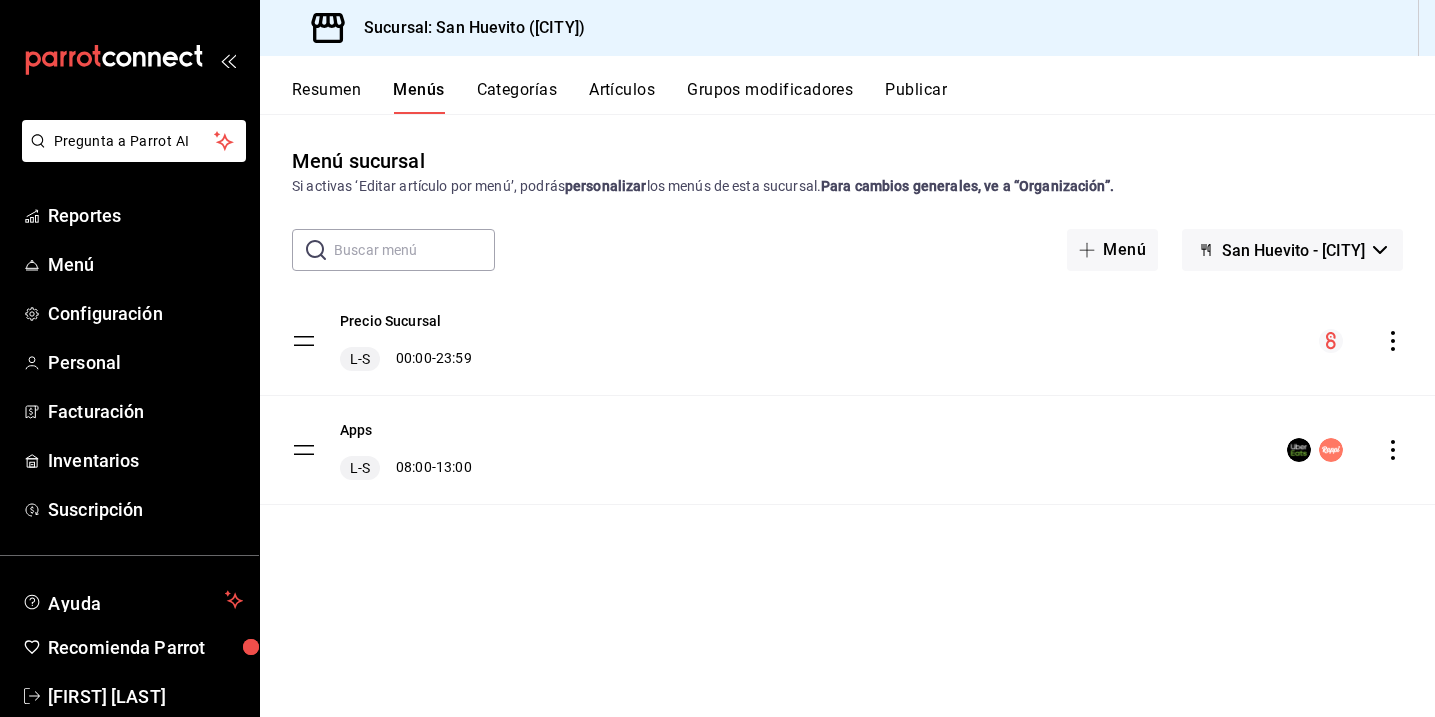 click on "Apps L-S 08:00  -  13:00" at bounding box center (847, 450) 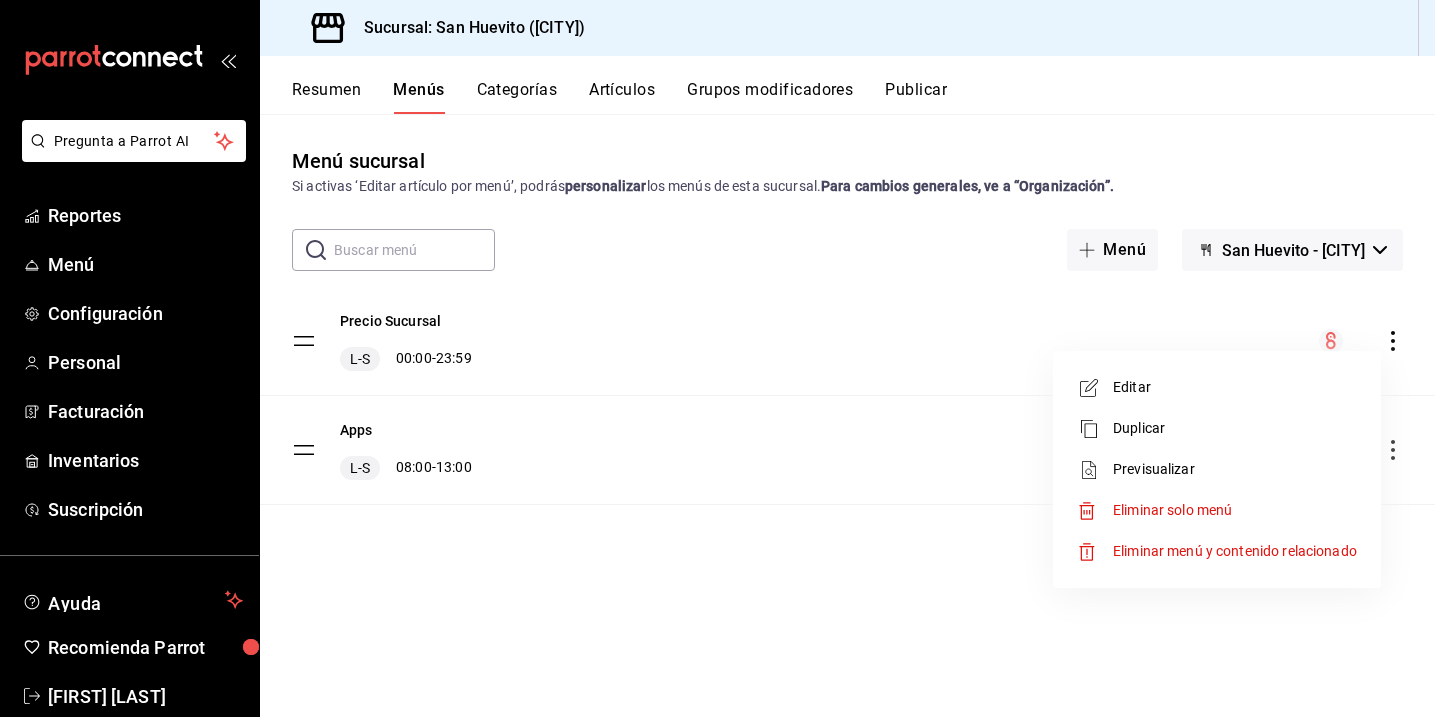 click on "Editar" at bounding box center [1235, 387] 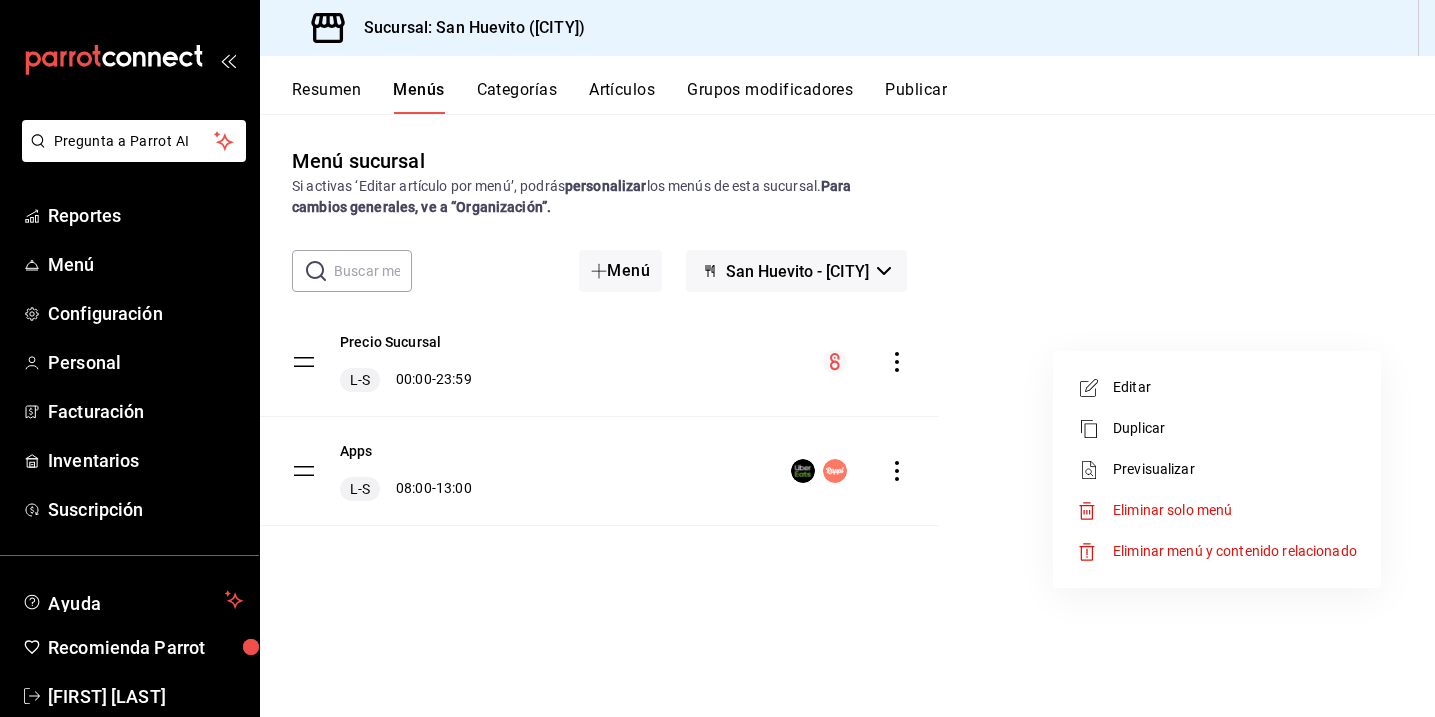 scroll, scrollTop: 0, scrollLeft: 0, axis: both 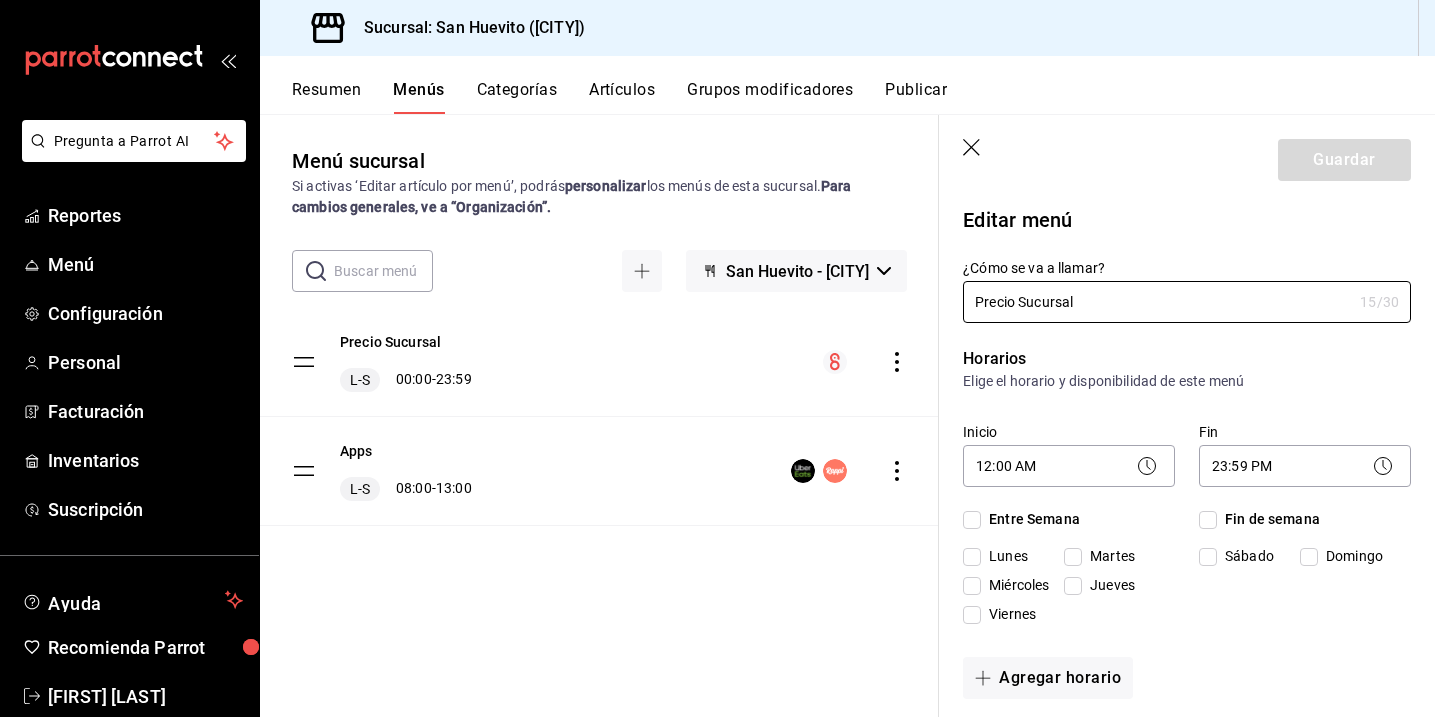 checkbox on "true" 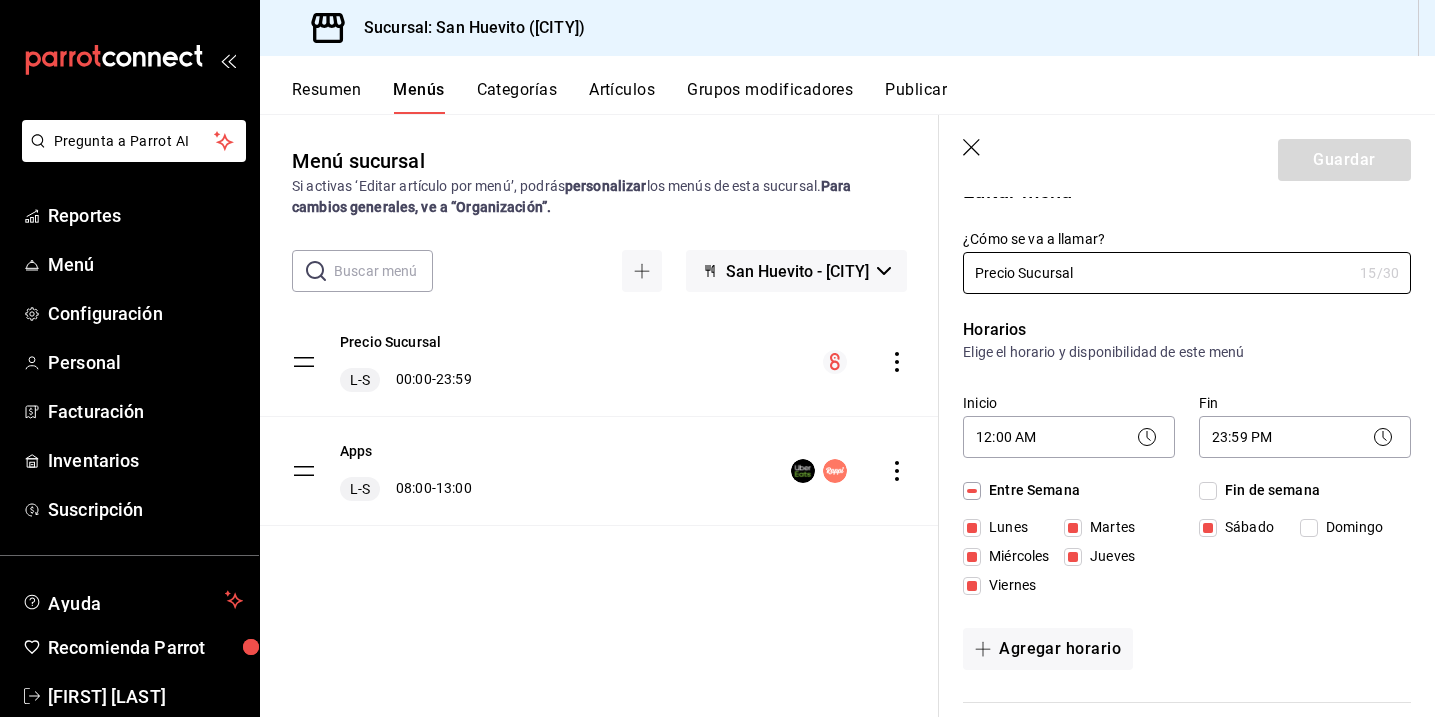 scroll, scrollTop: 0, scrollLeft: 0, axis: both 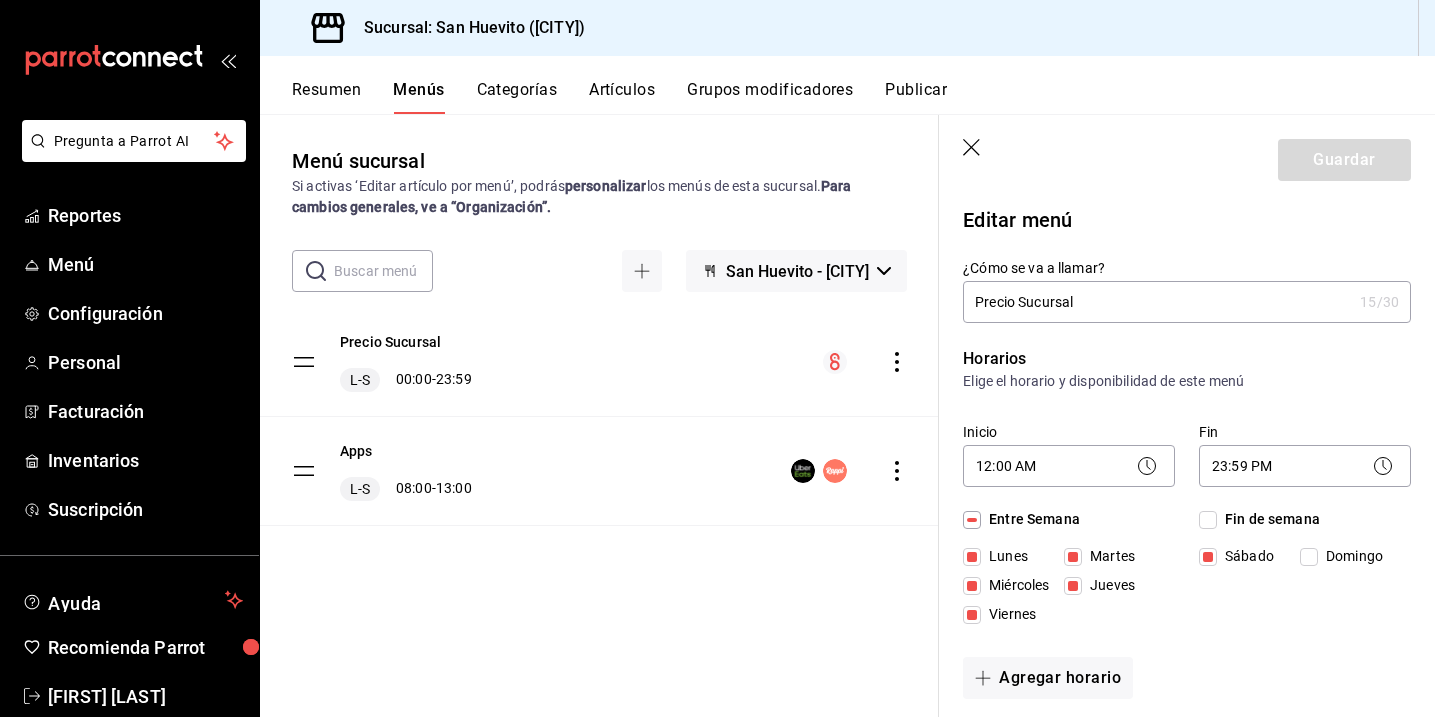 click 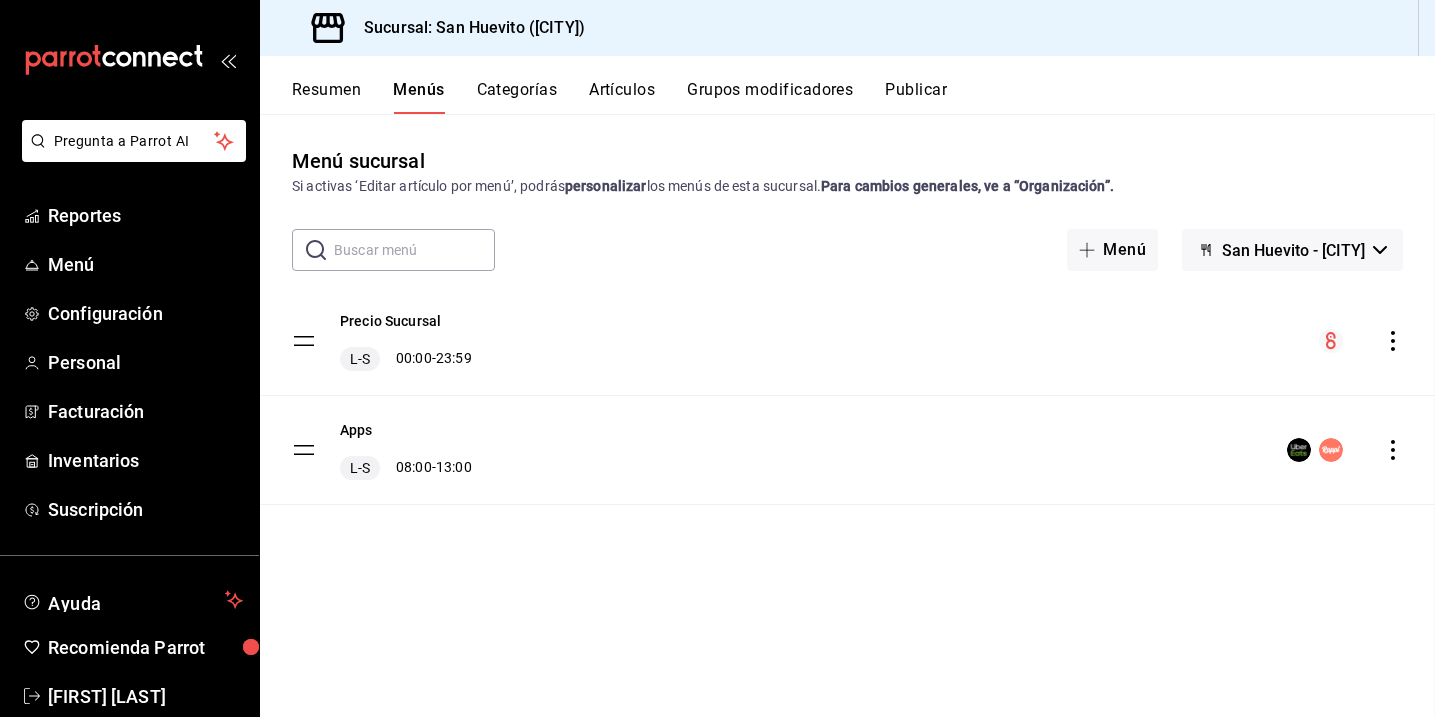 checkbox on "false" 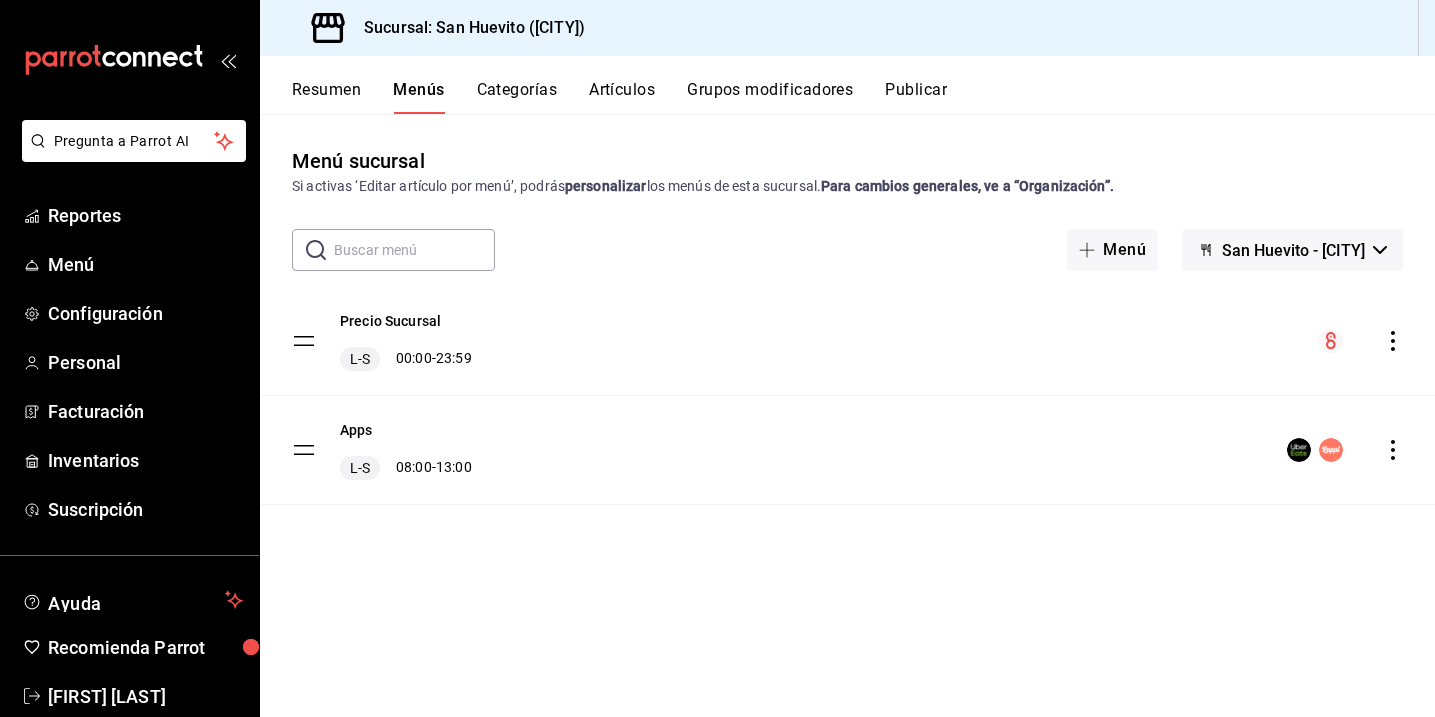 click on "Artículos" at bounding box center (622, 97) 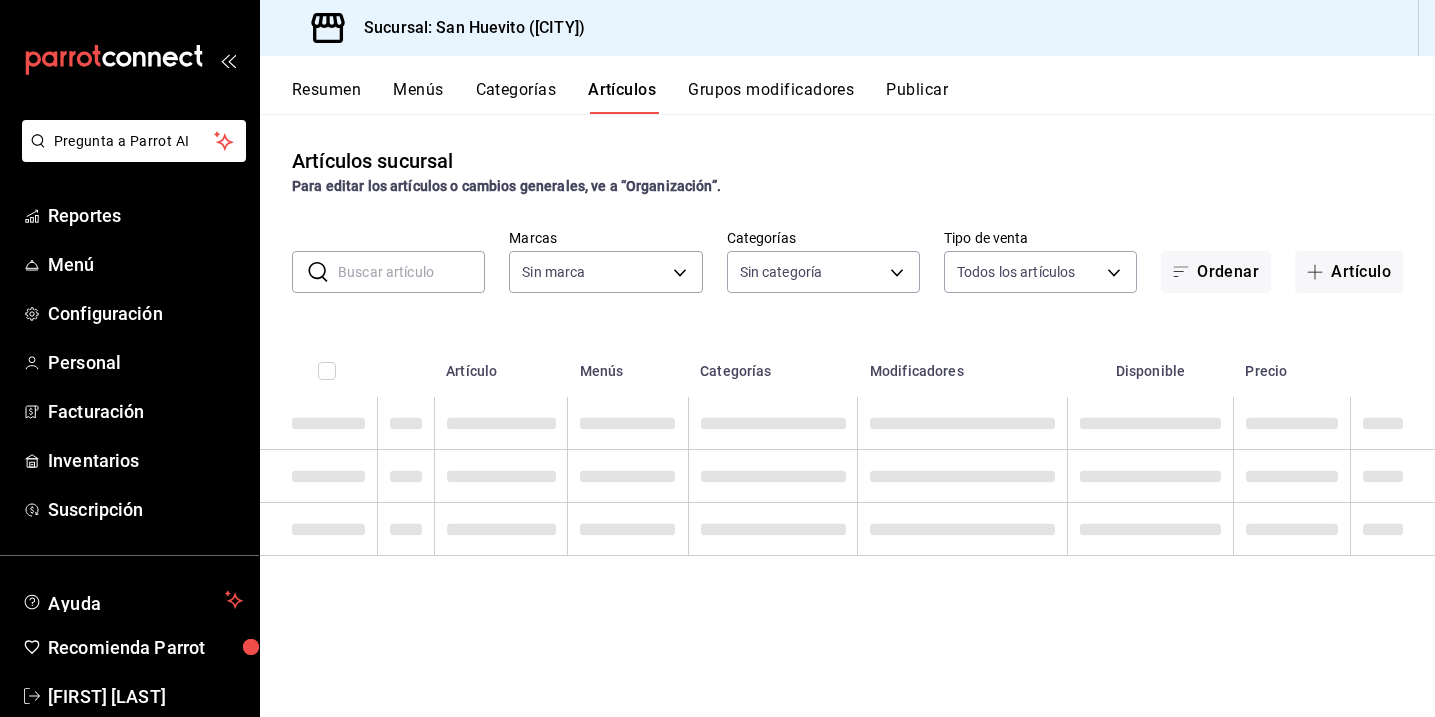 type on "[UUID]" 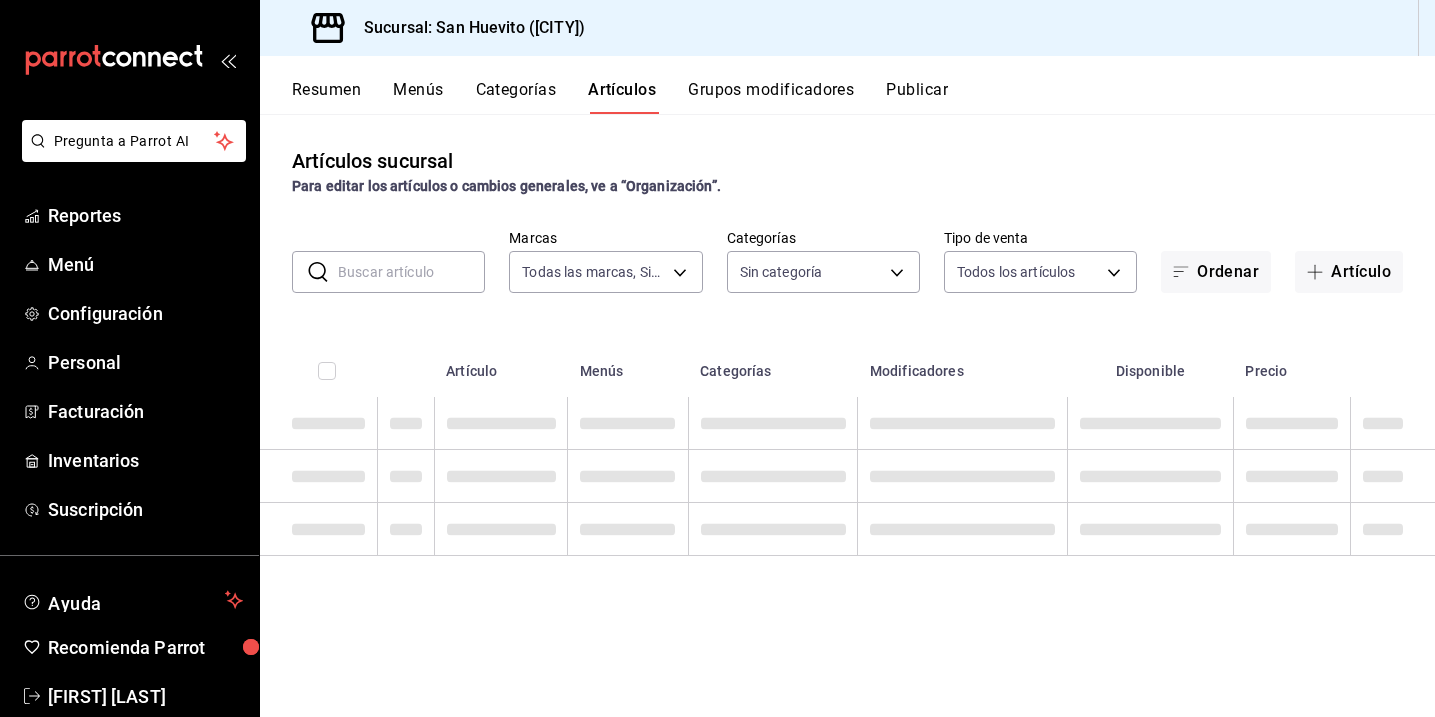 type on "[UUID],[UUID],[UUID],[UUID],[UUID],[UUID],[UUID]" 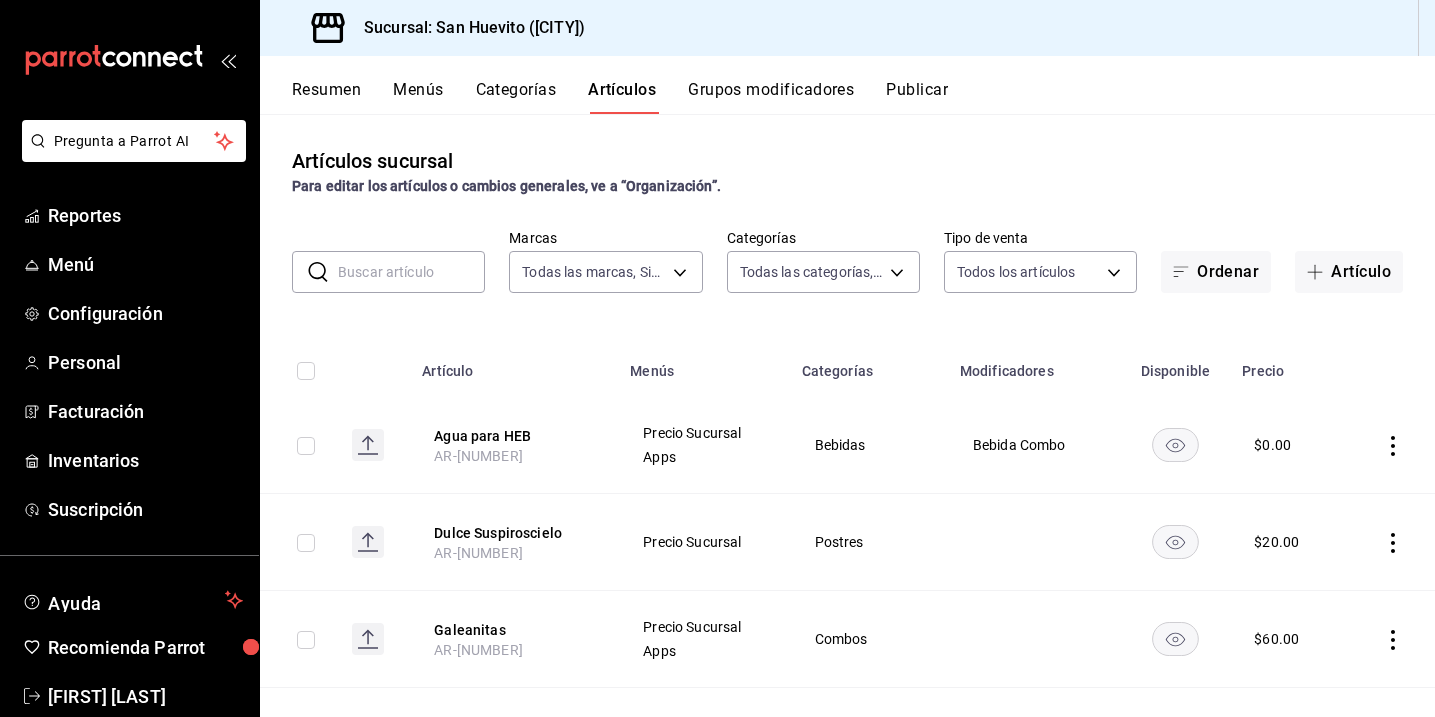 click 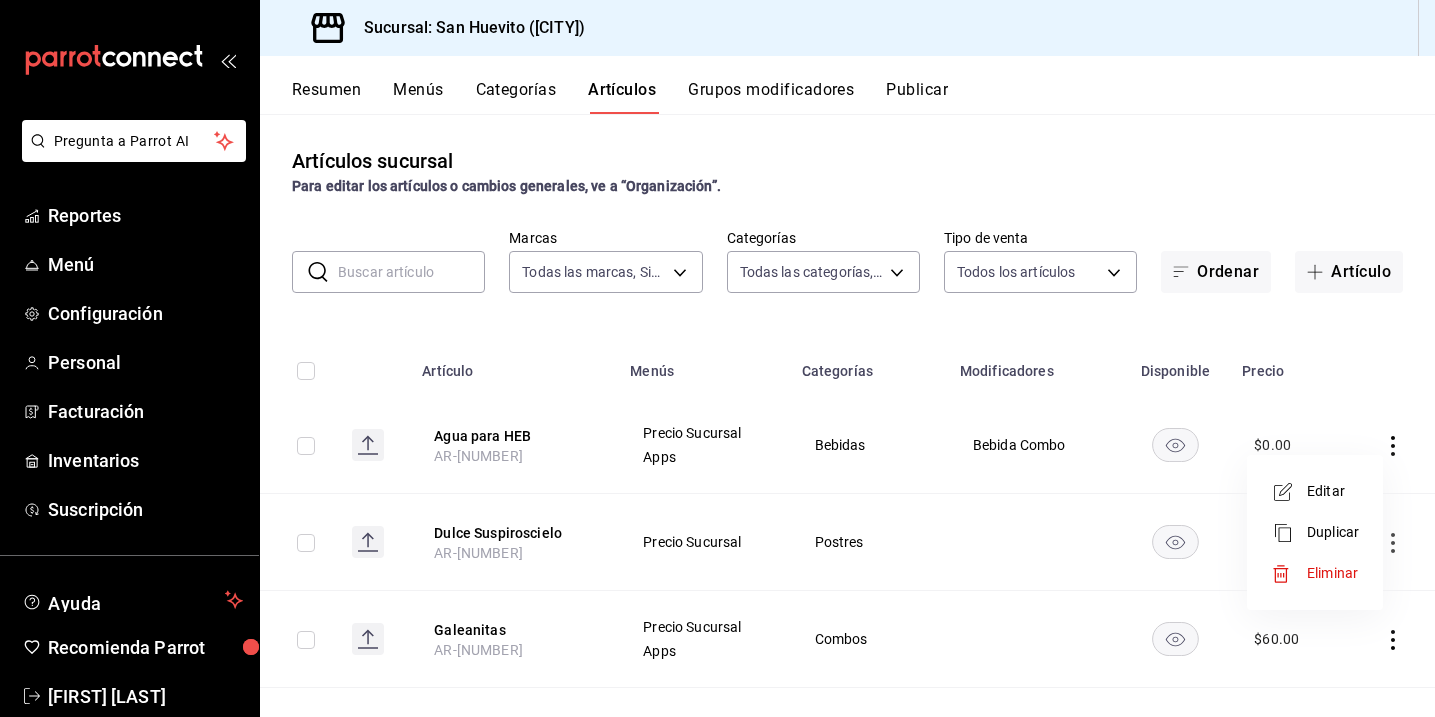 click on "Editar" at bounding box center (1333, 491) 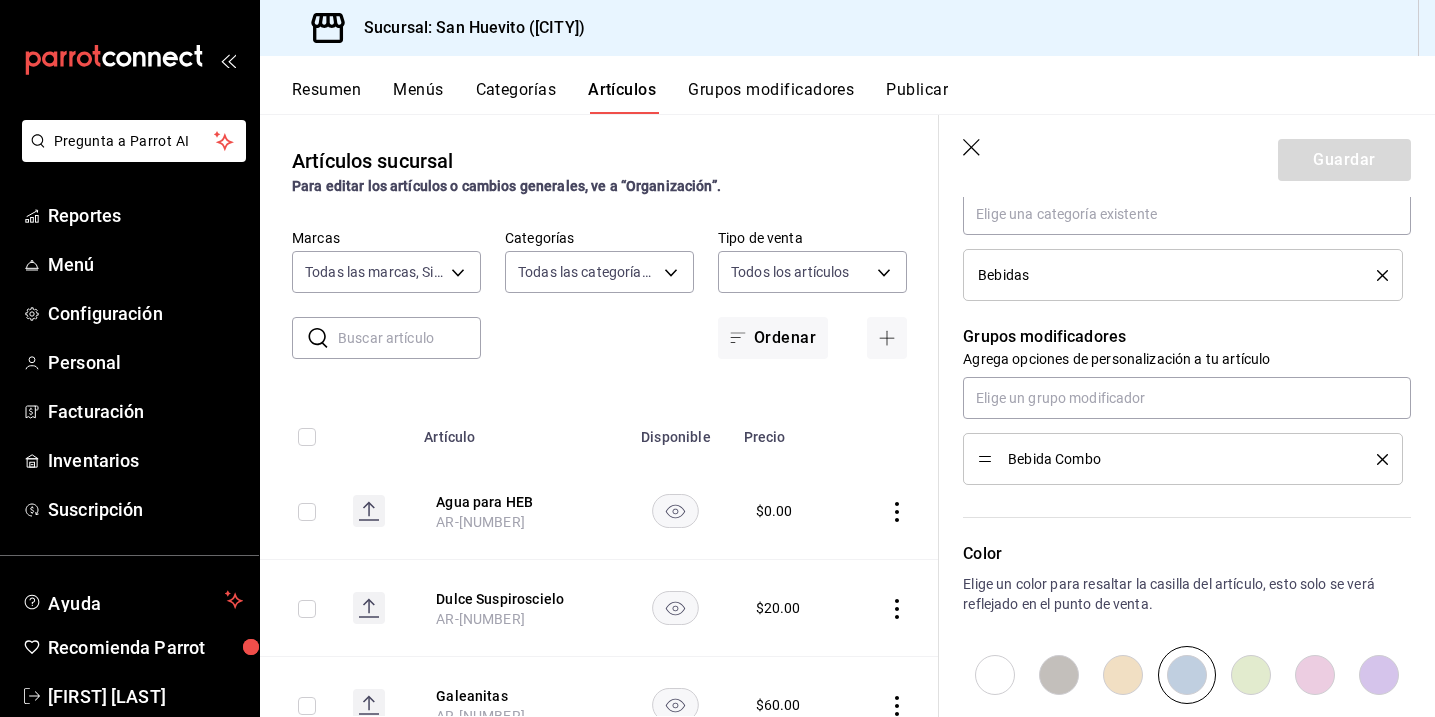 scroll, scrollTop: 770, scrollLeft: 0, axis: vertical 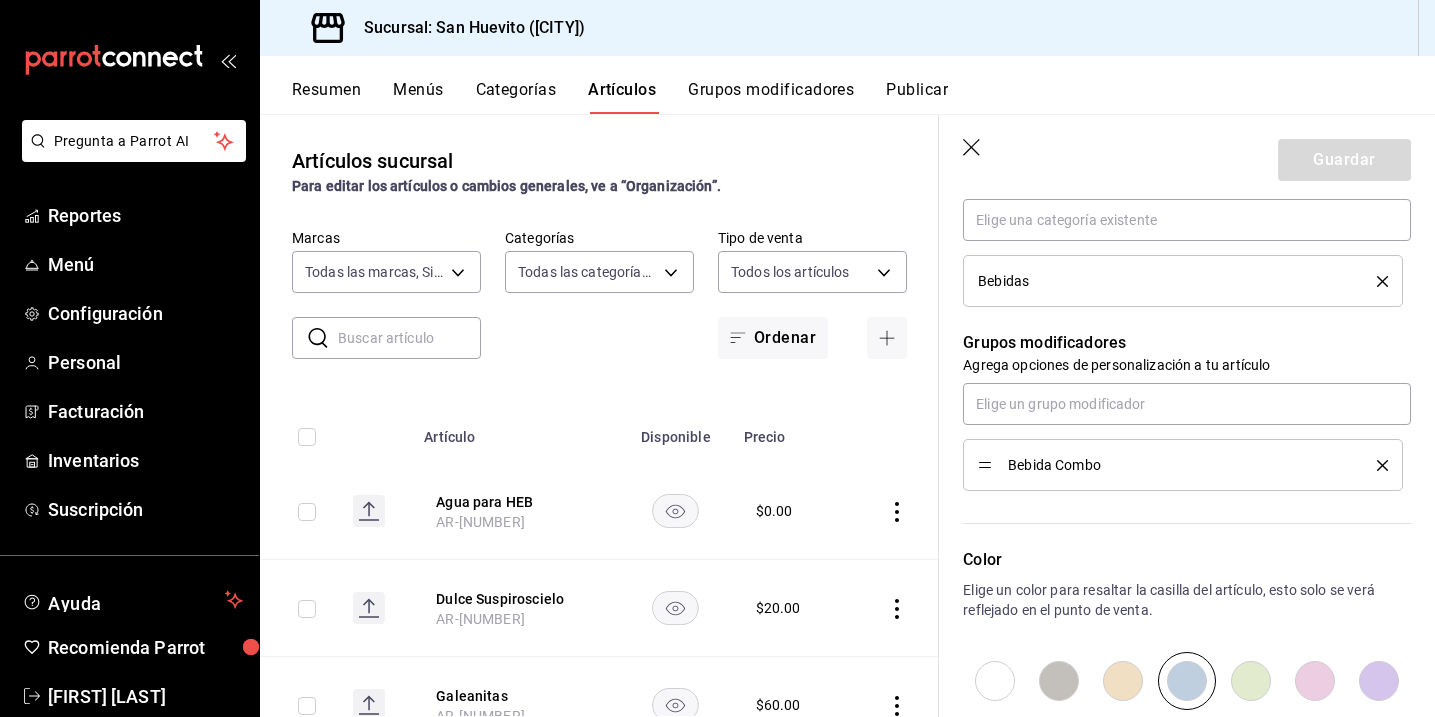 click on "Bebidas" at bounding box center [1183, 281] 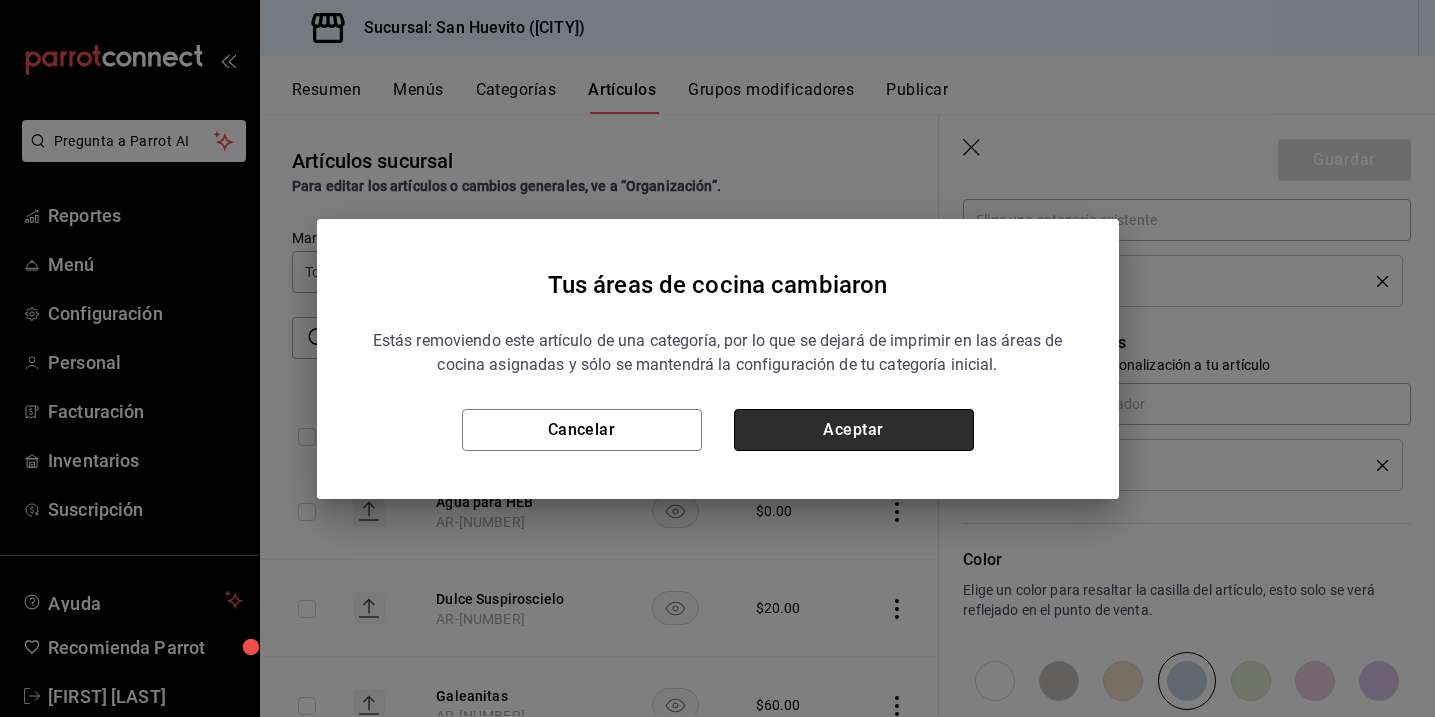 click on "Aceptar" at bounding box center [854, 430] 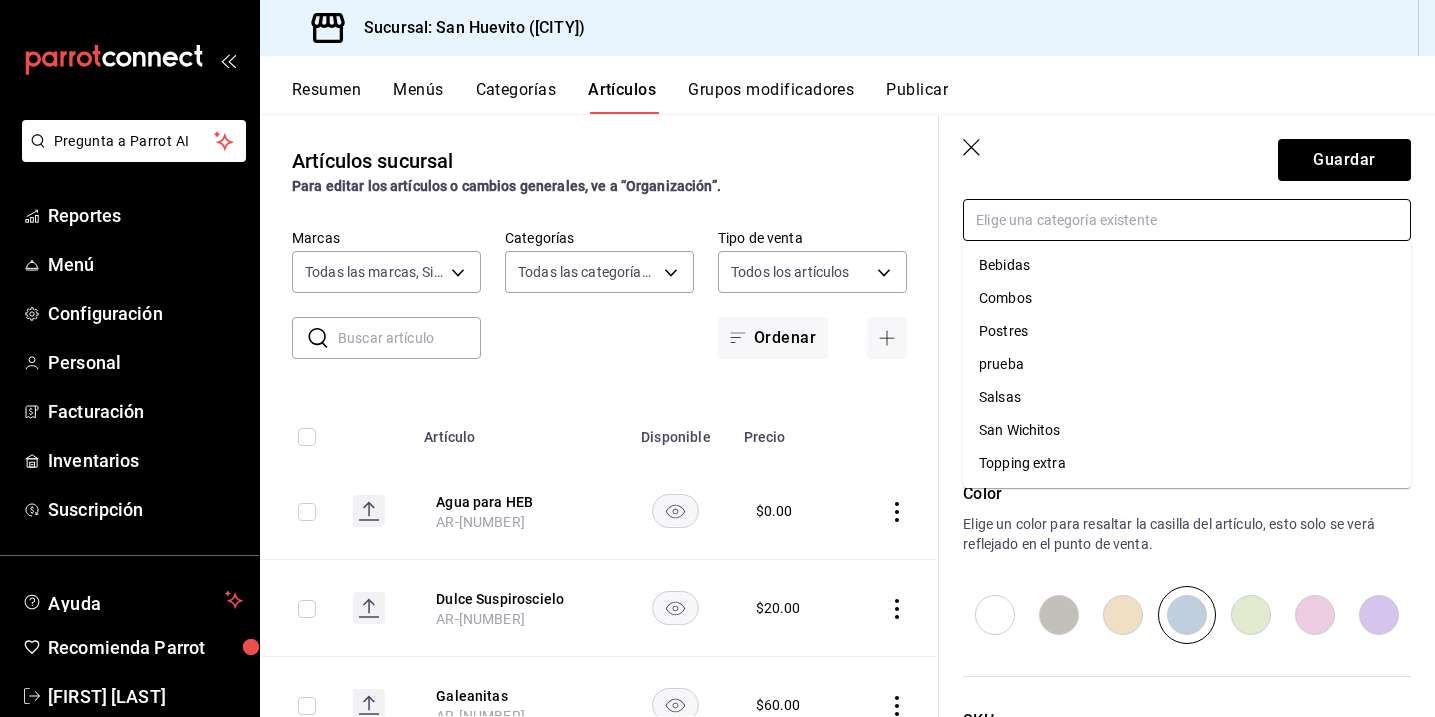 click at bounding box center (1187, 220) 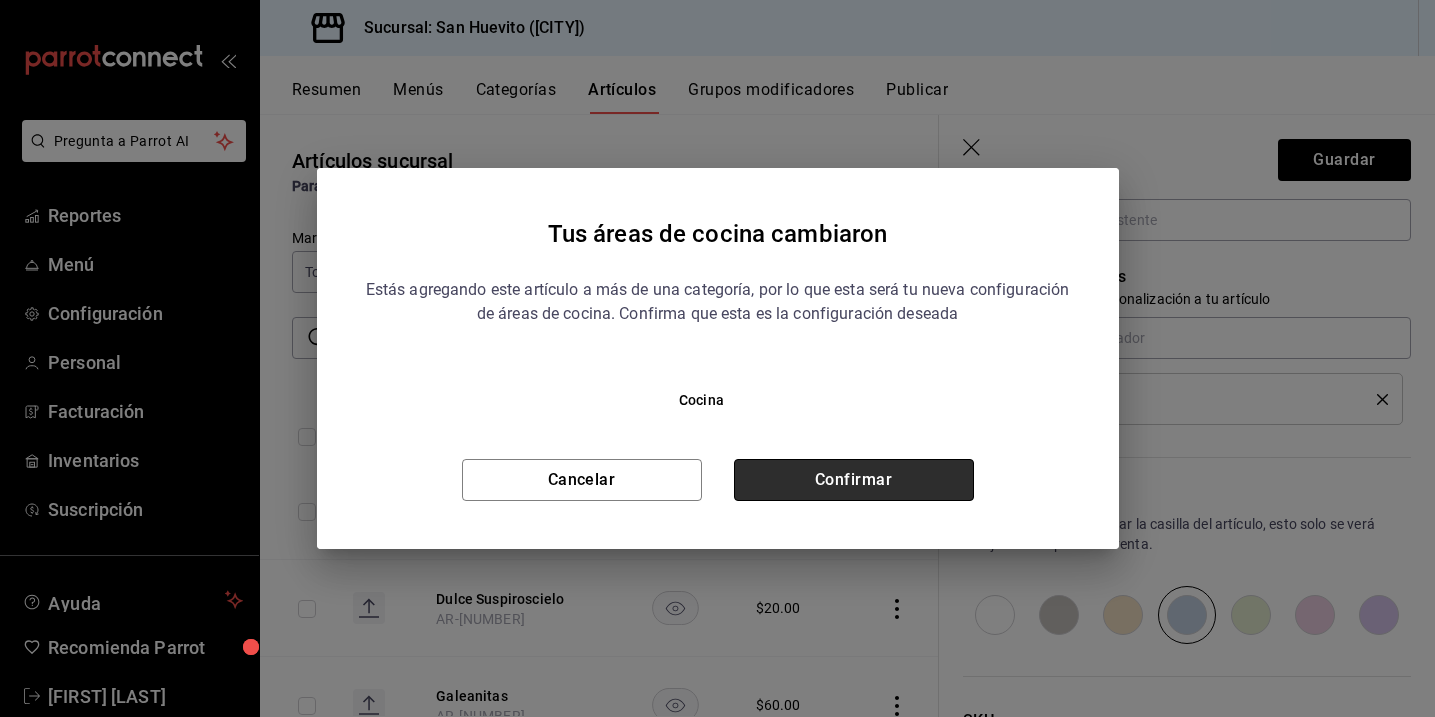 click on "Confirmar" at bounding box center [854, 480] 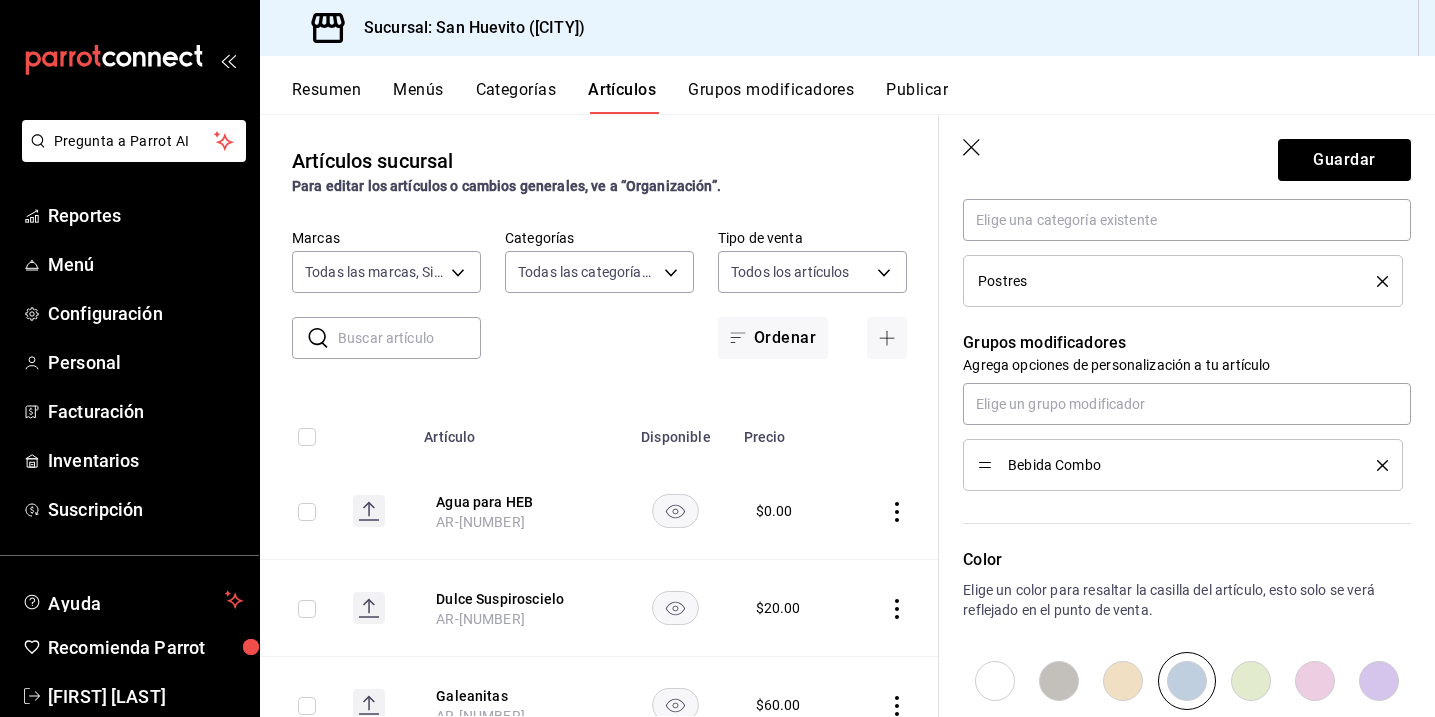click on "Grupos modificadores" at bounding box center [1187, 343] 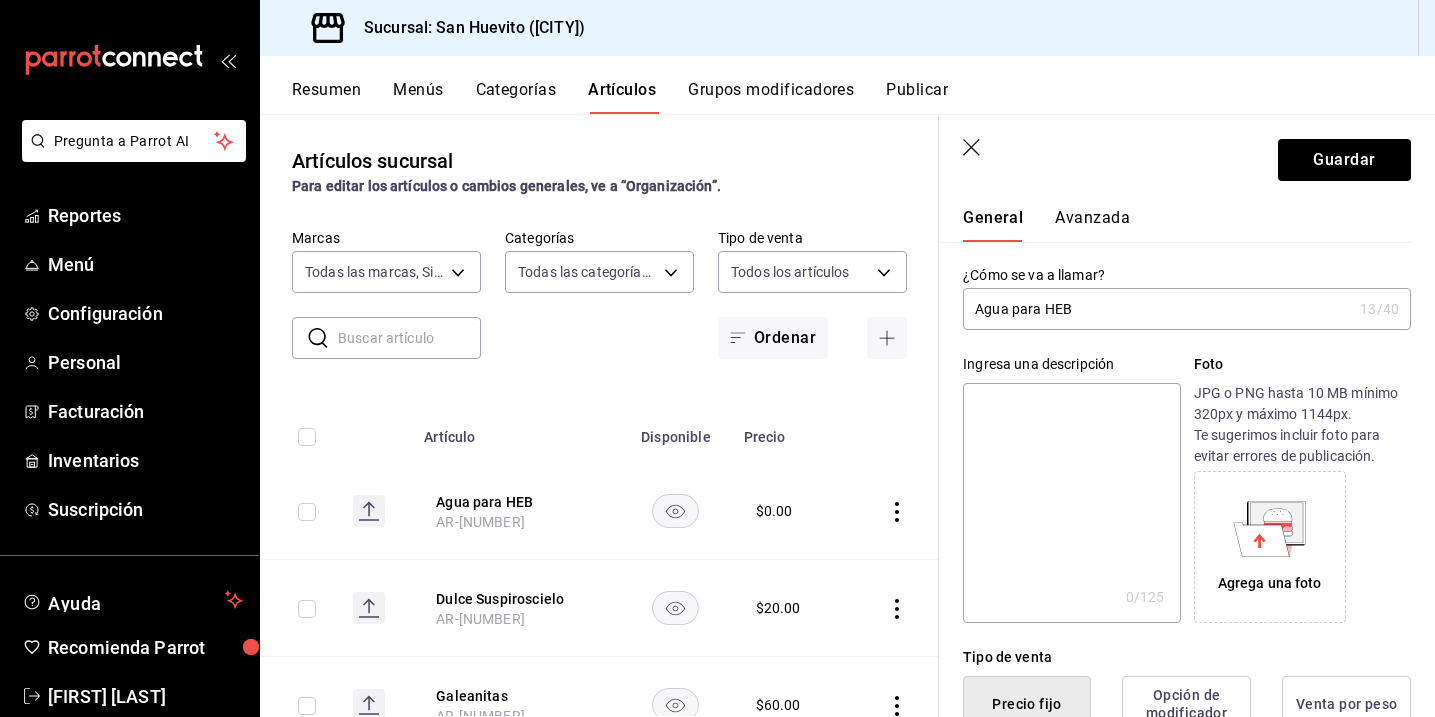 scroll, scrollTop: 0, scrollLeft: 0, axis: both 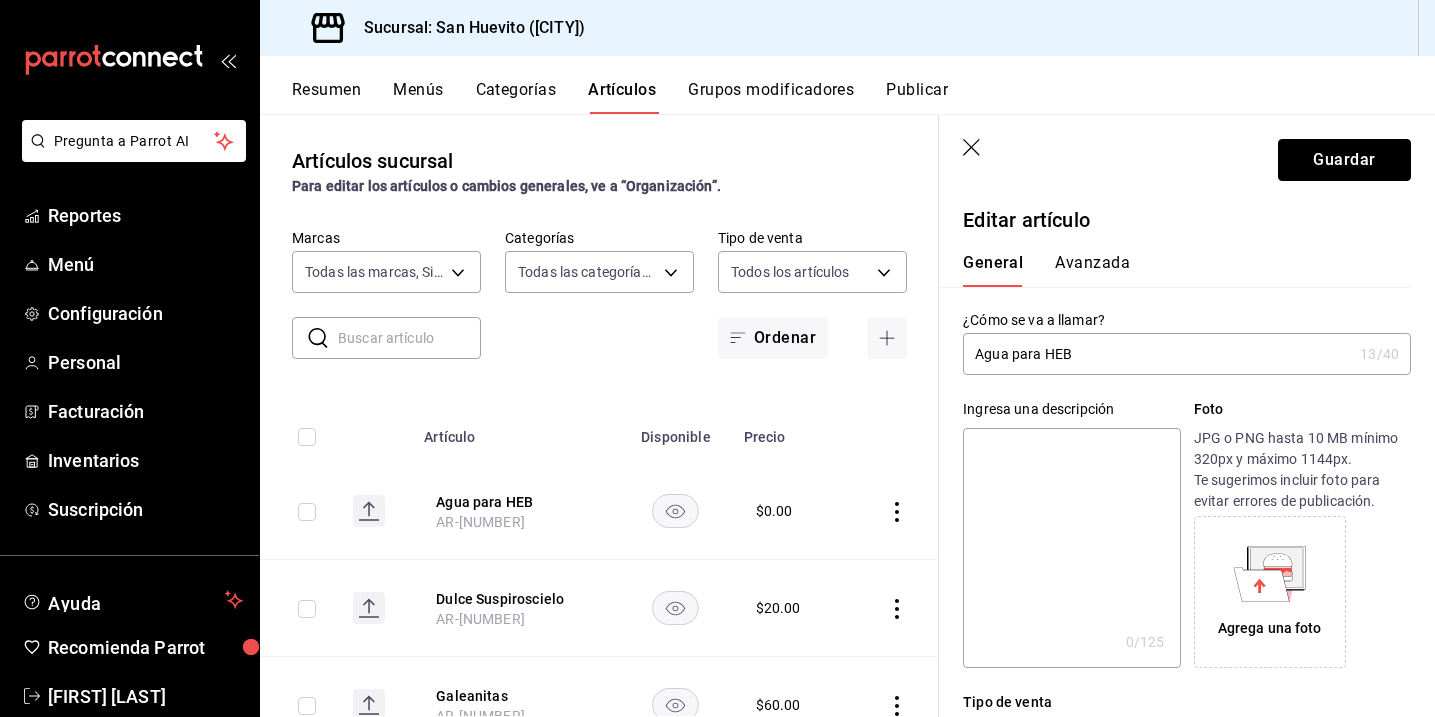 click on "Guardar" at bounding box center [1344, 160] 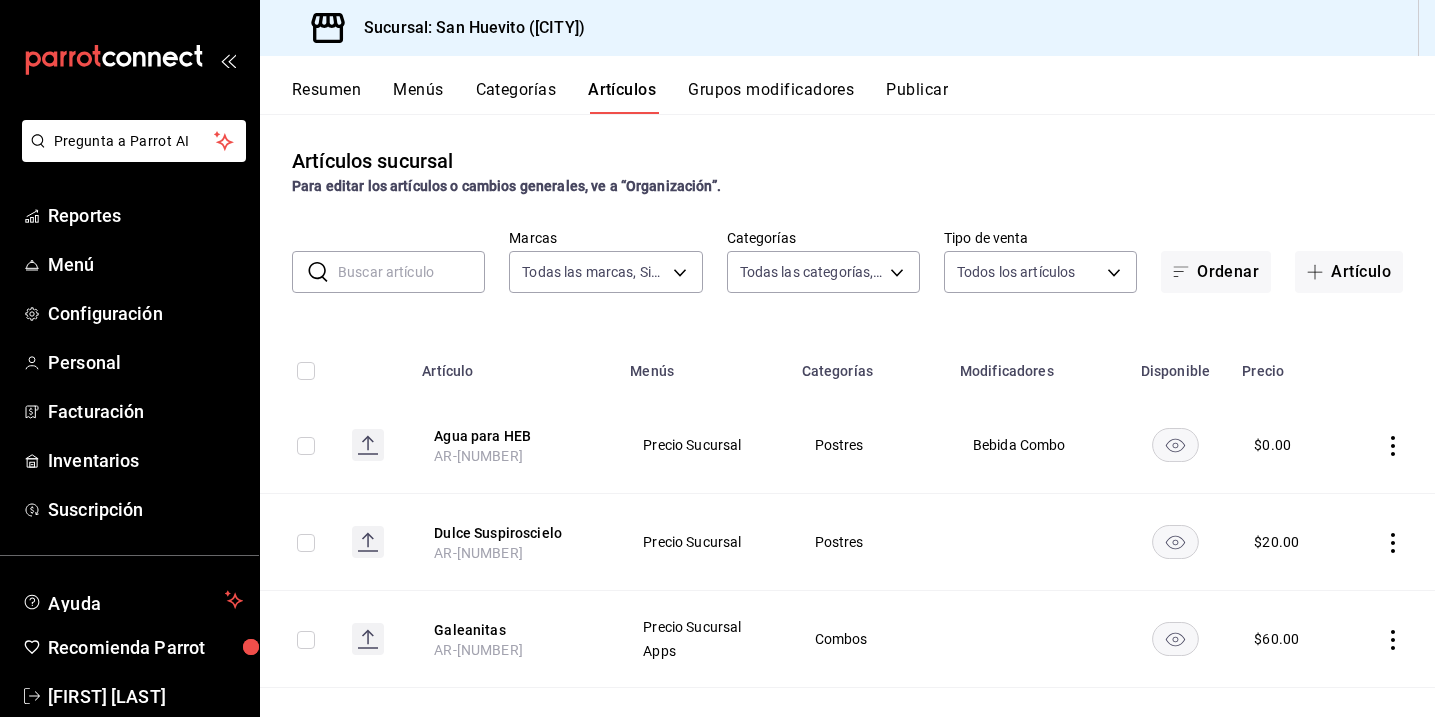 click at bounding box center [1391, 445] 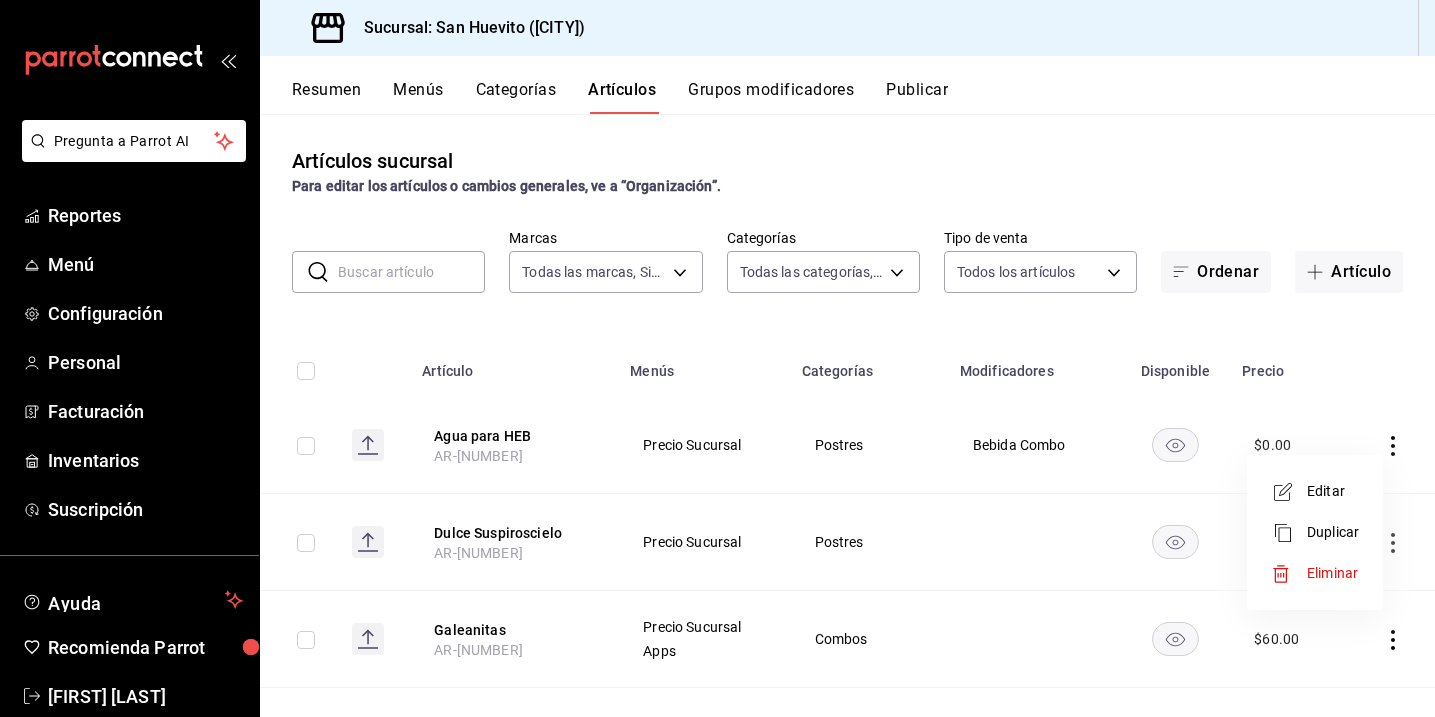 click on "Editar" at bounding box center (1333, 491) 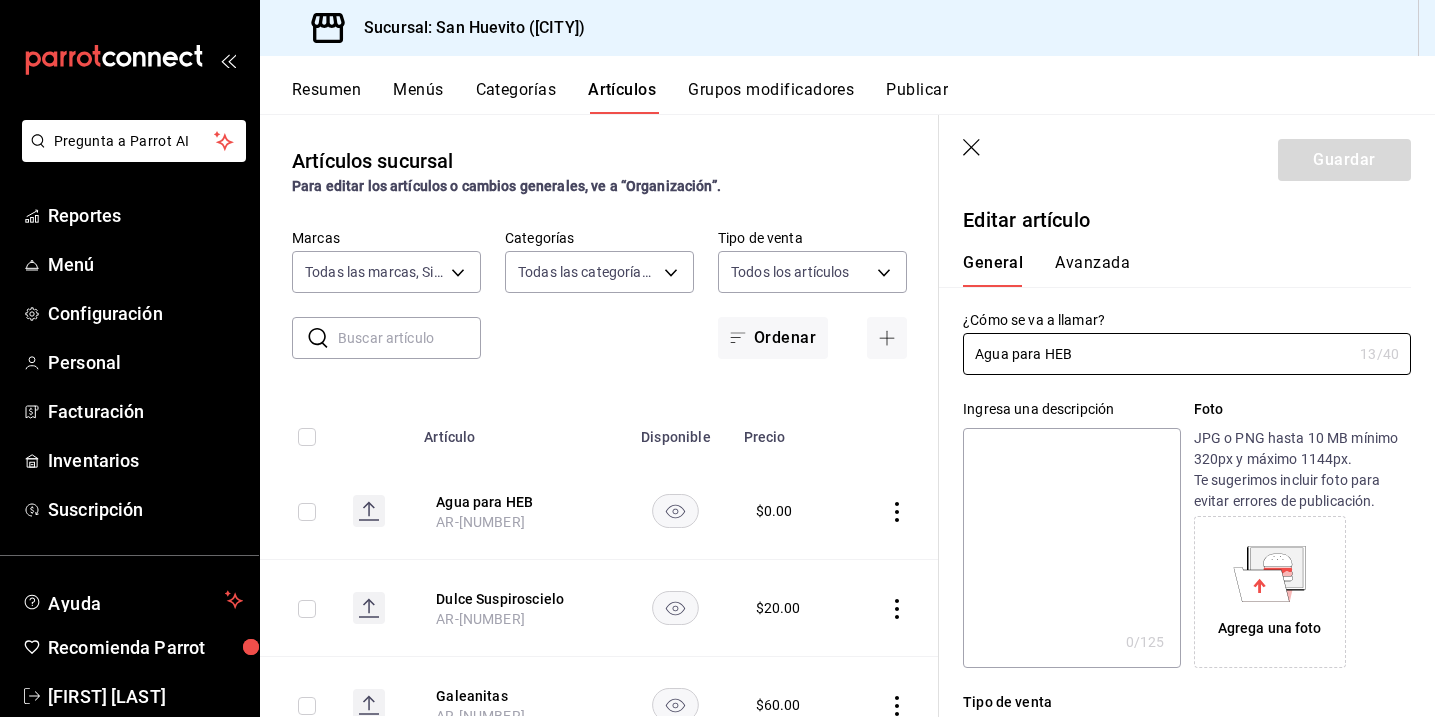 type on "$0.00" 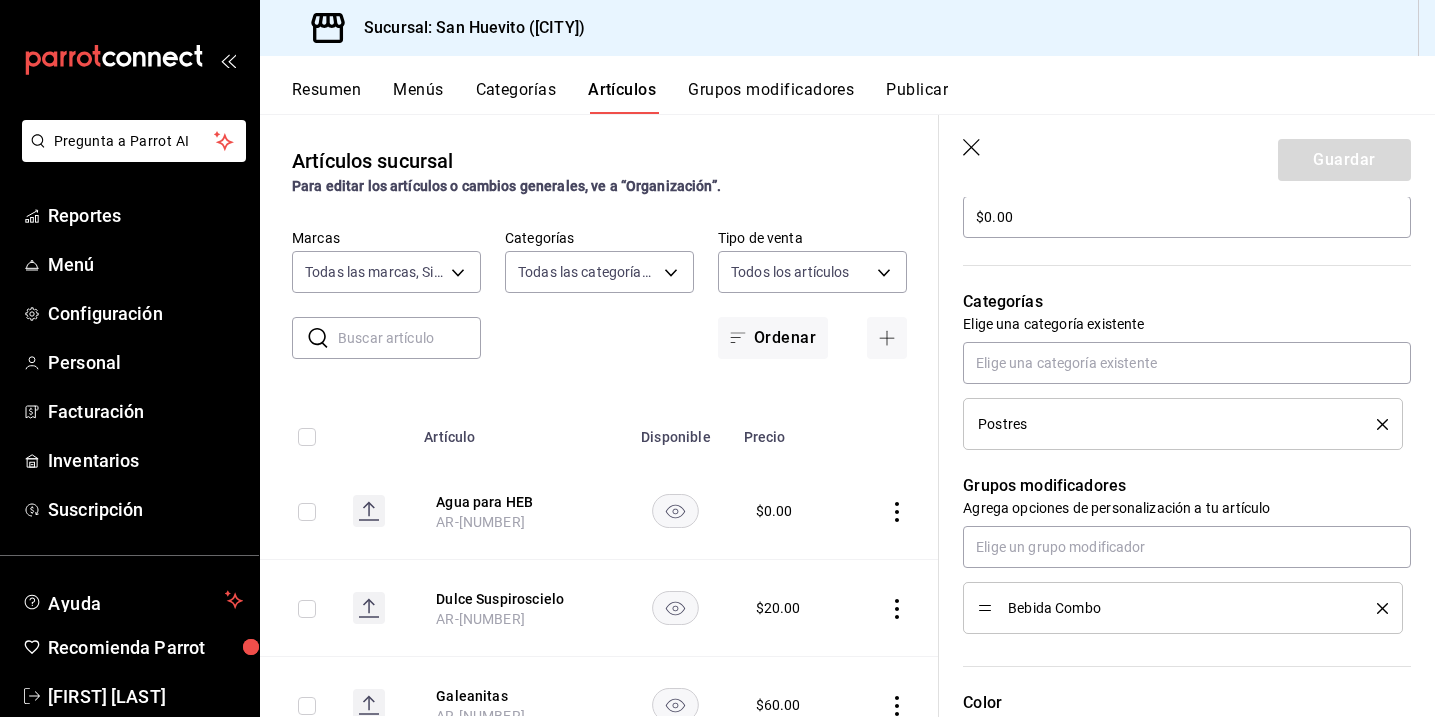scroll, scrollTop: 639, scrollLeft: 0, axis: vertical 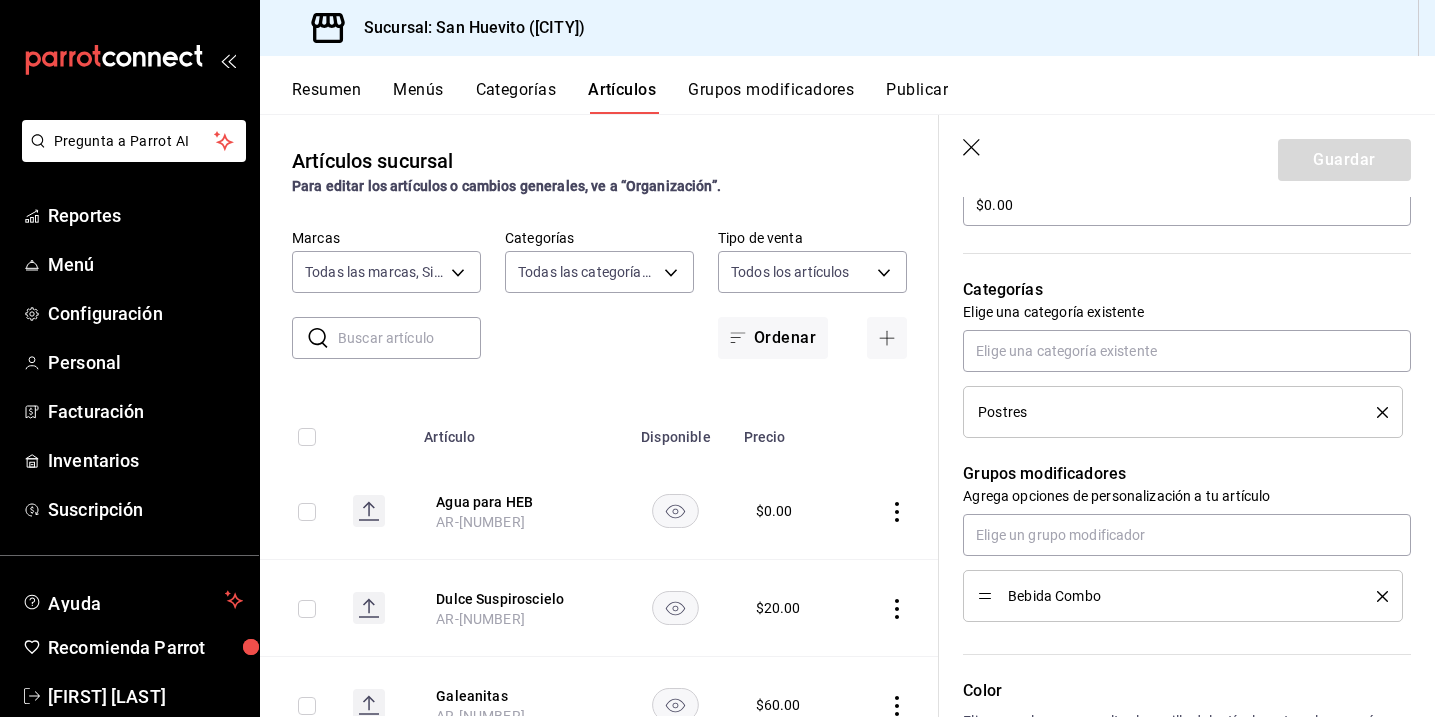 click 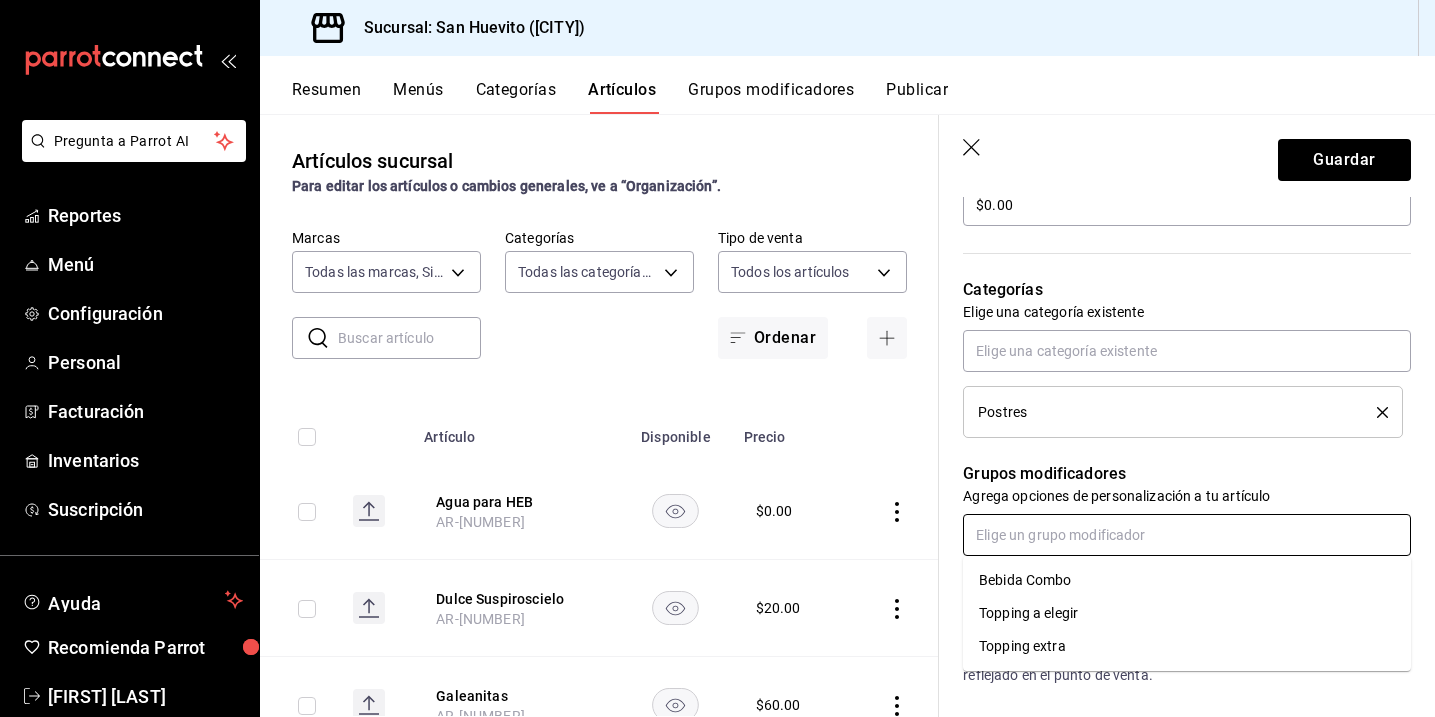 click at bounding box center [1187, 535] 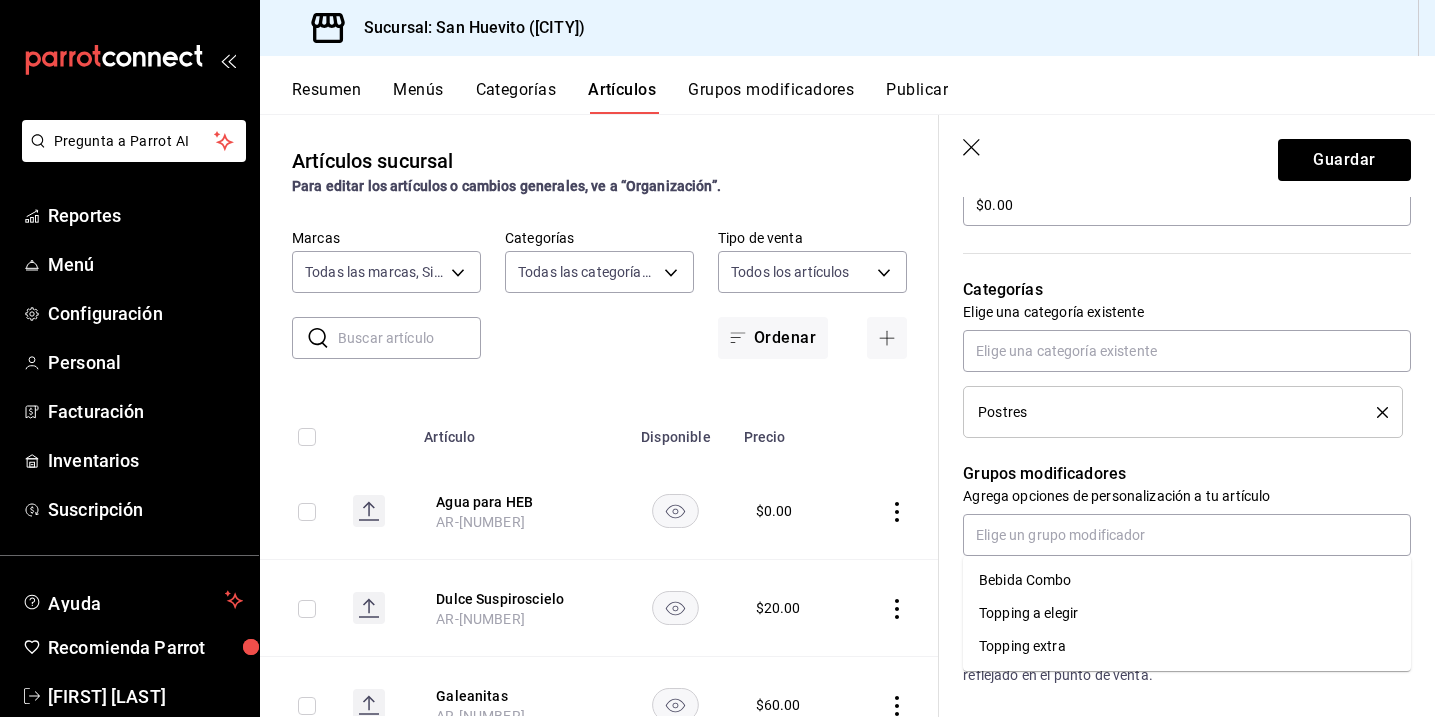 click on "Grupos modificadores" at bounding box center [1187, 474] 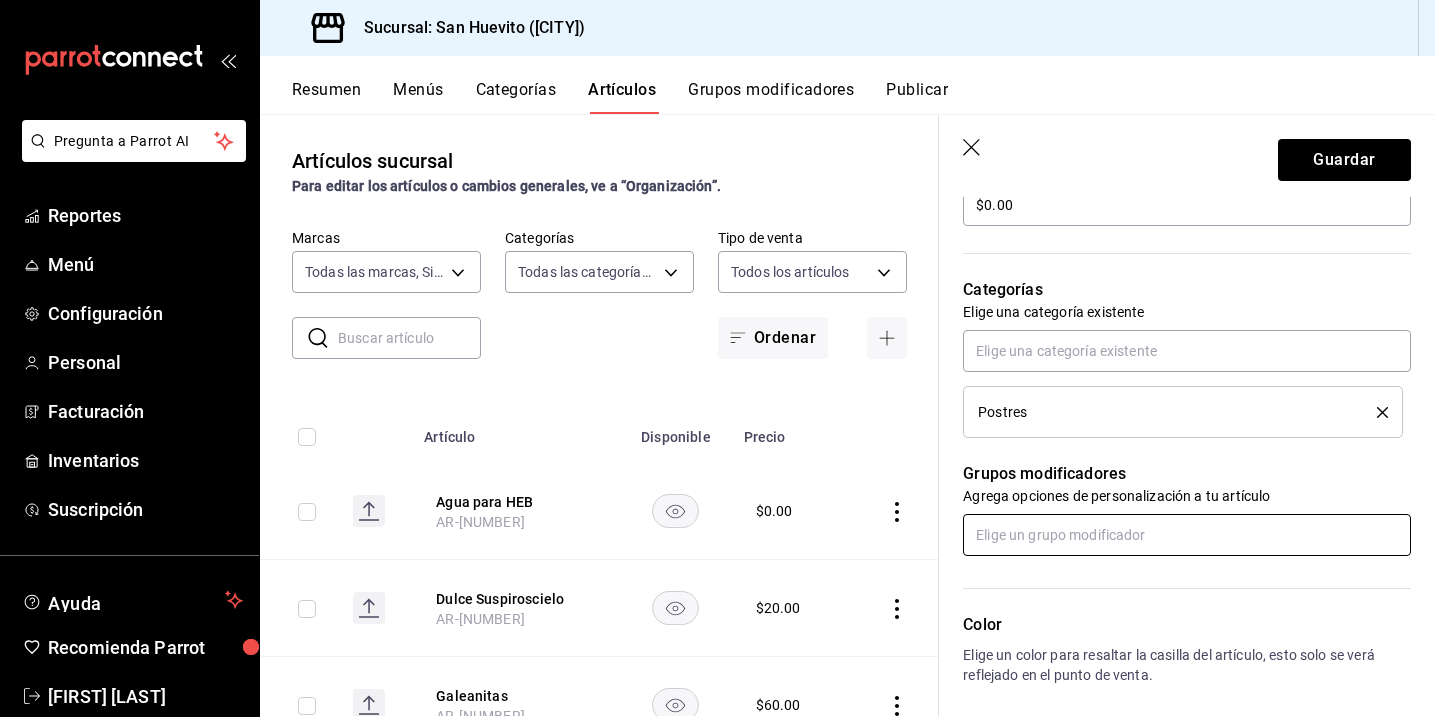 click at bounding box center [1187, 535] 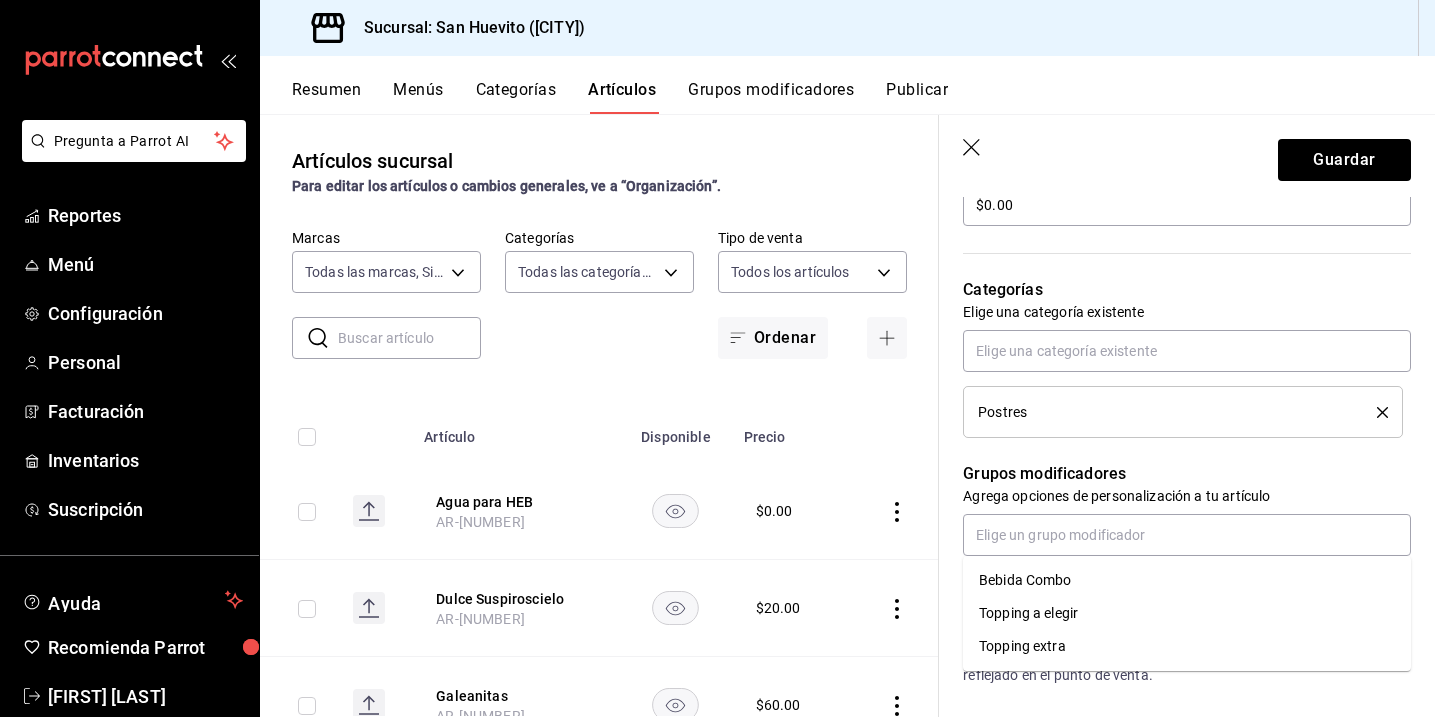 click on "Grupos modificadores" at bounding box center (1187, 474) 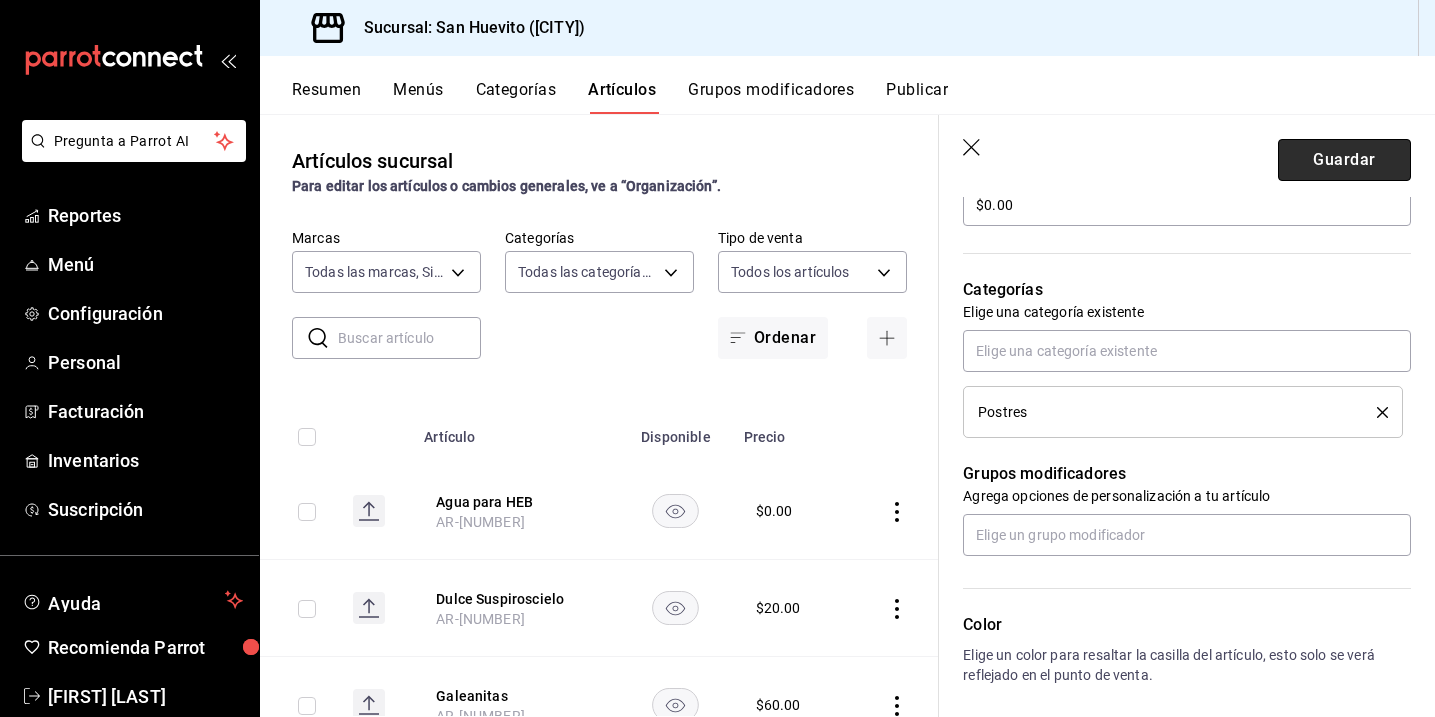 click on "Guardar" at bounding box center (1344, 160) 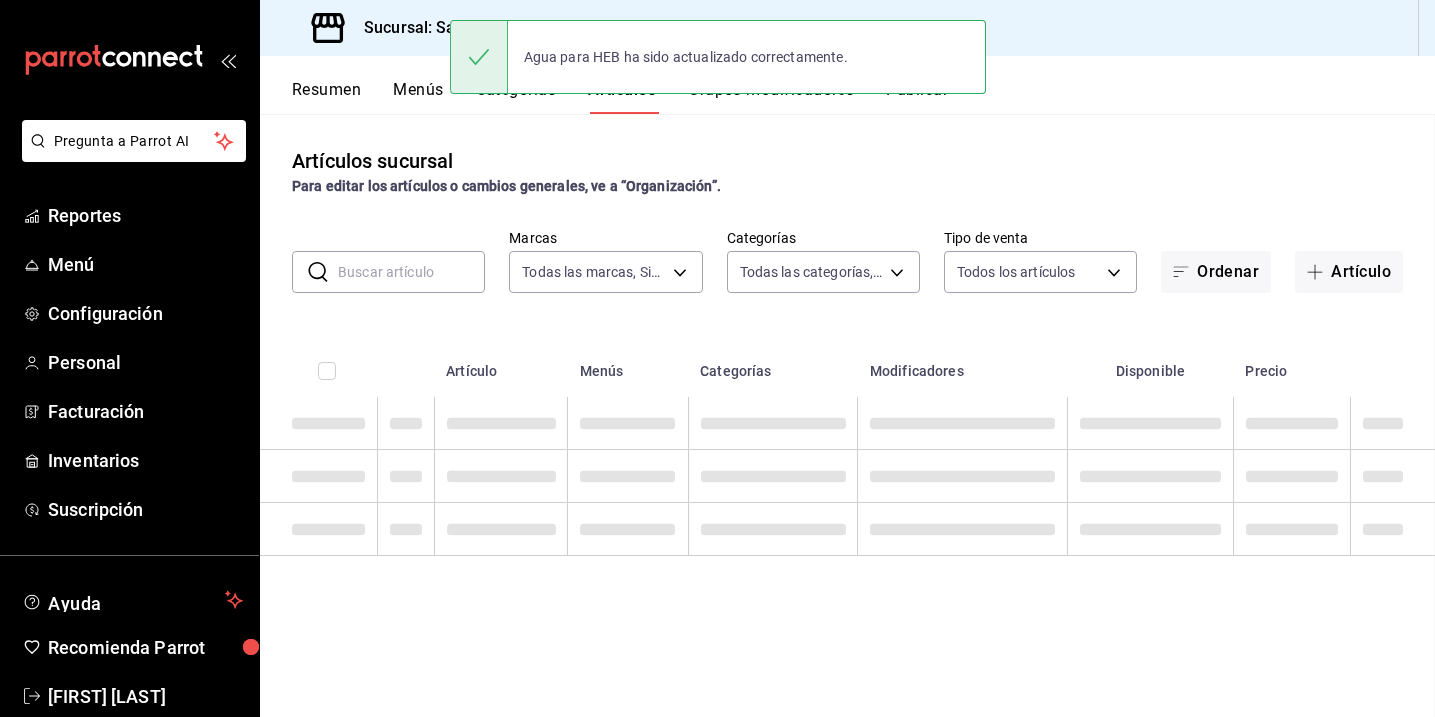 scroll, scrollTop: 0, scrollLeft: 0, axis: both 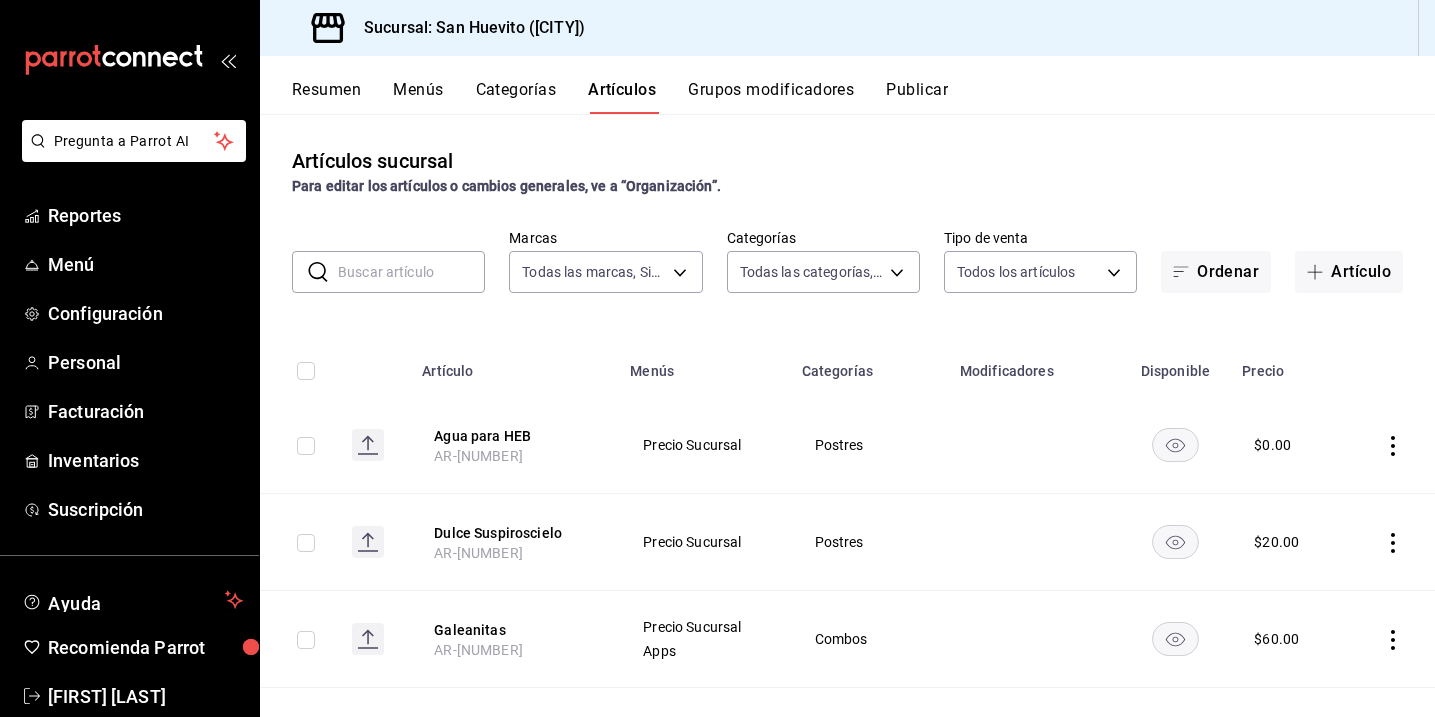 click on "Publicar" at bounding box center (917, 97) 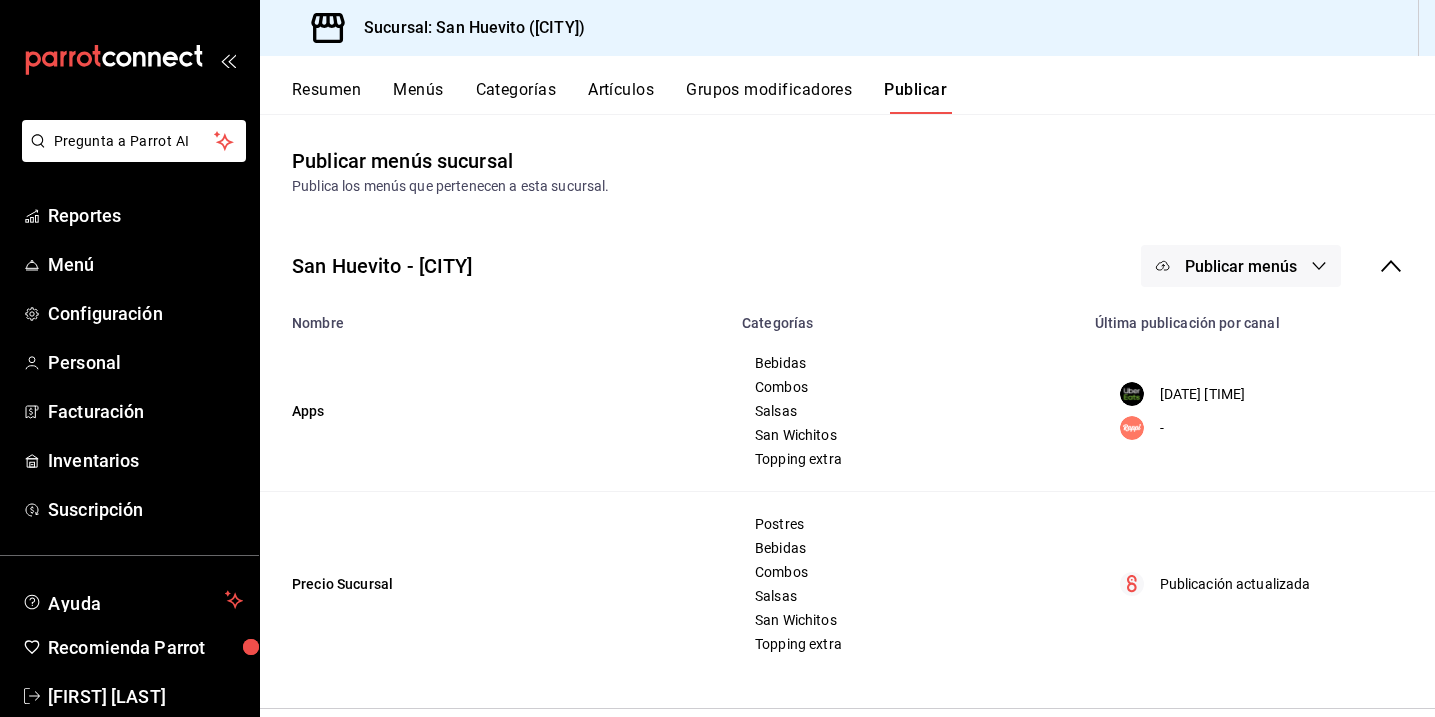 click on "Publicar menús" at bounding box center [1241, 266] 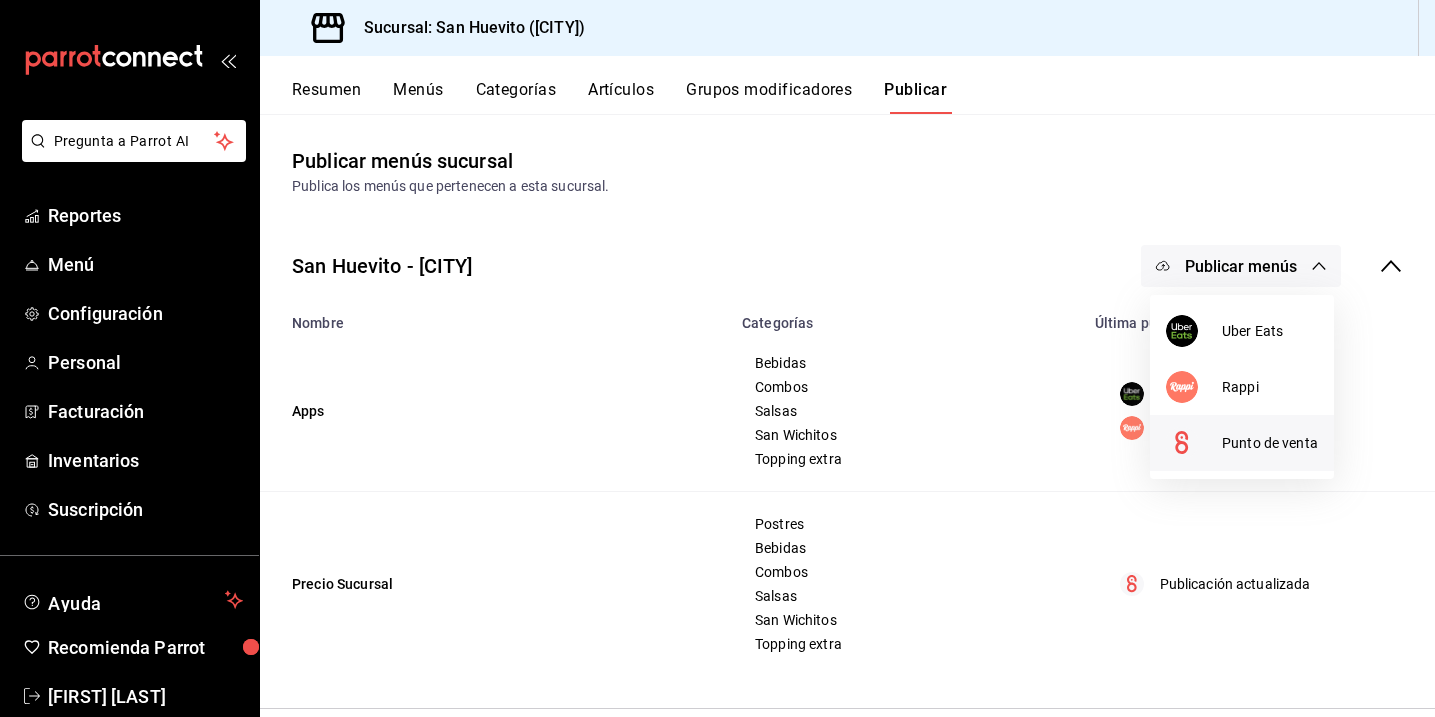 click on "Punto de venta" at bounding box center (1270, 443) 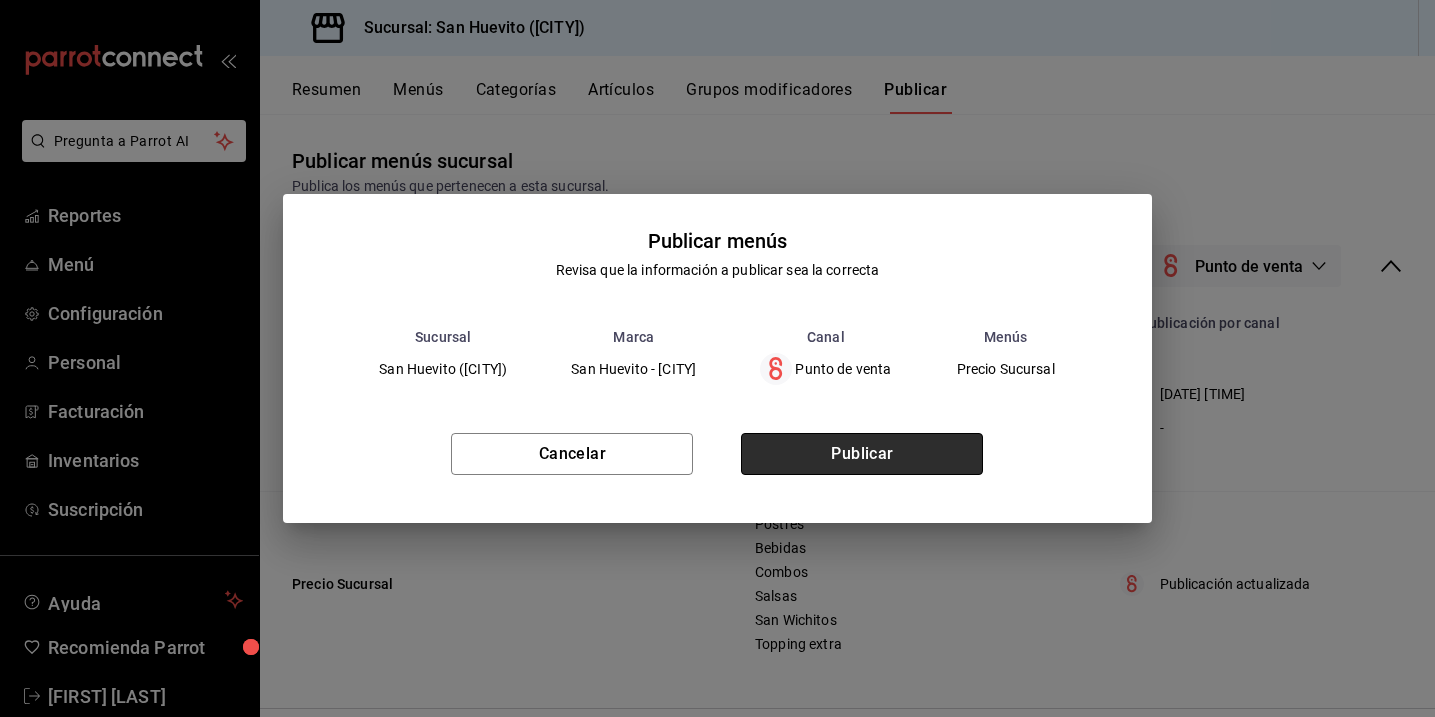 click on "Publicar" at bounding box center (862, 454) 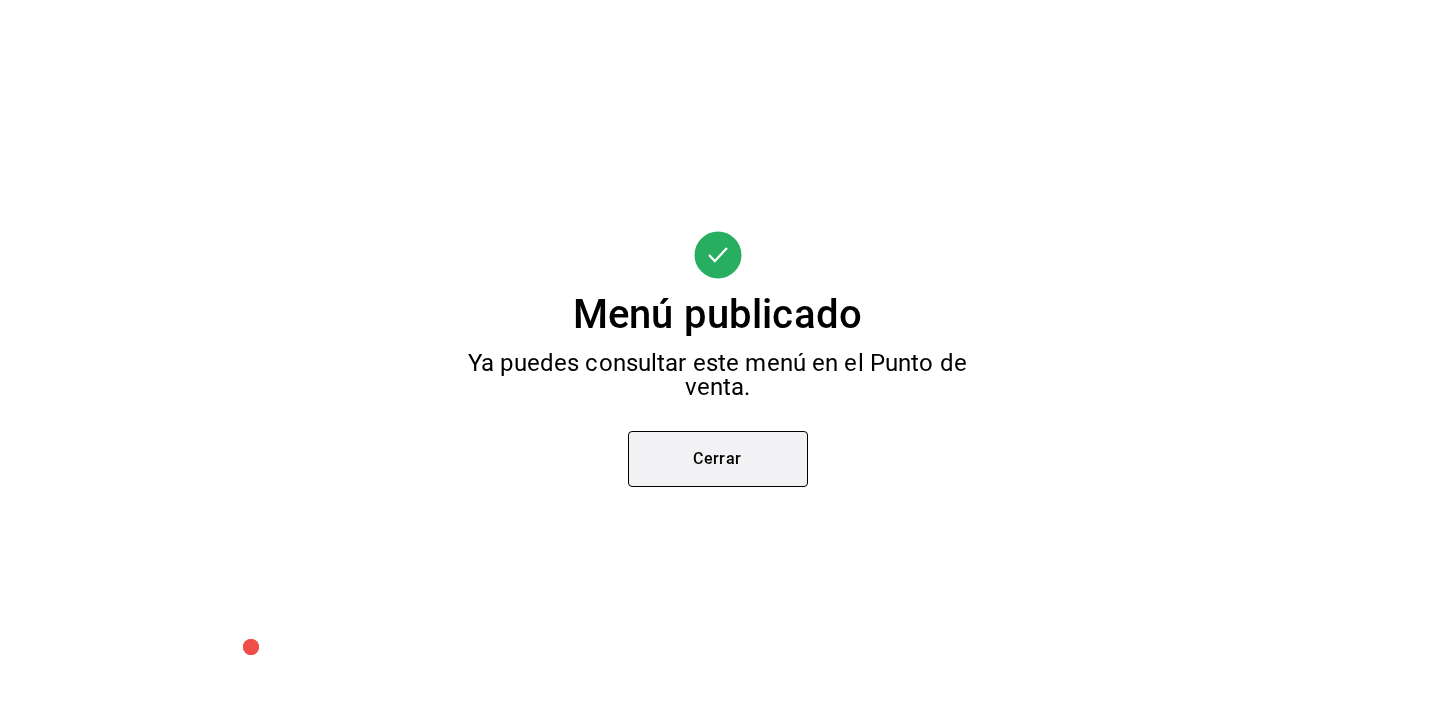 click on "Cerrar" at bounding box center [718, 459] 